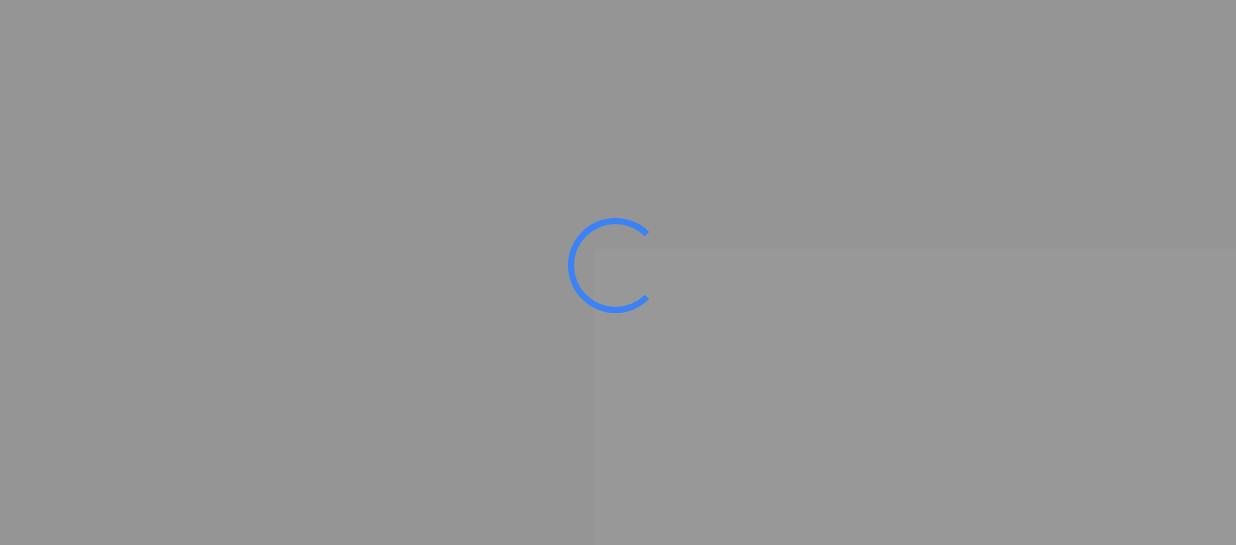 scroll, scrollTop: 0, scrollLeft: 0, axis: both 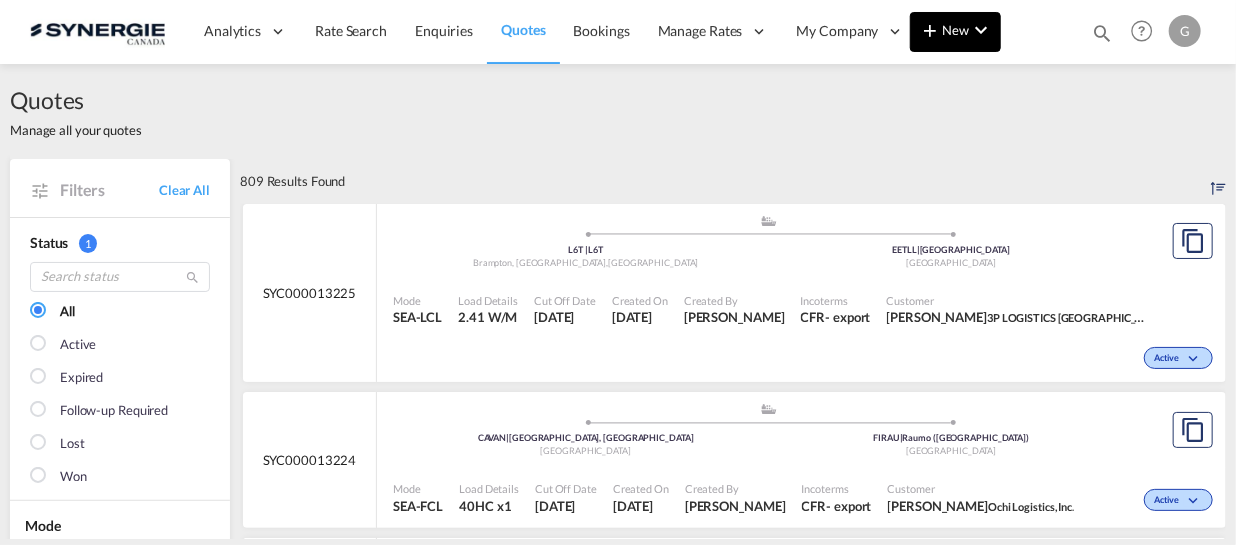 click at bounding box center [981, 30] 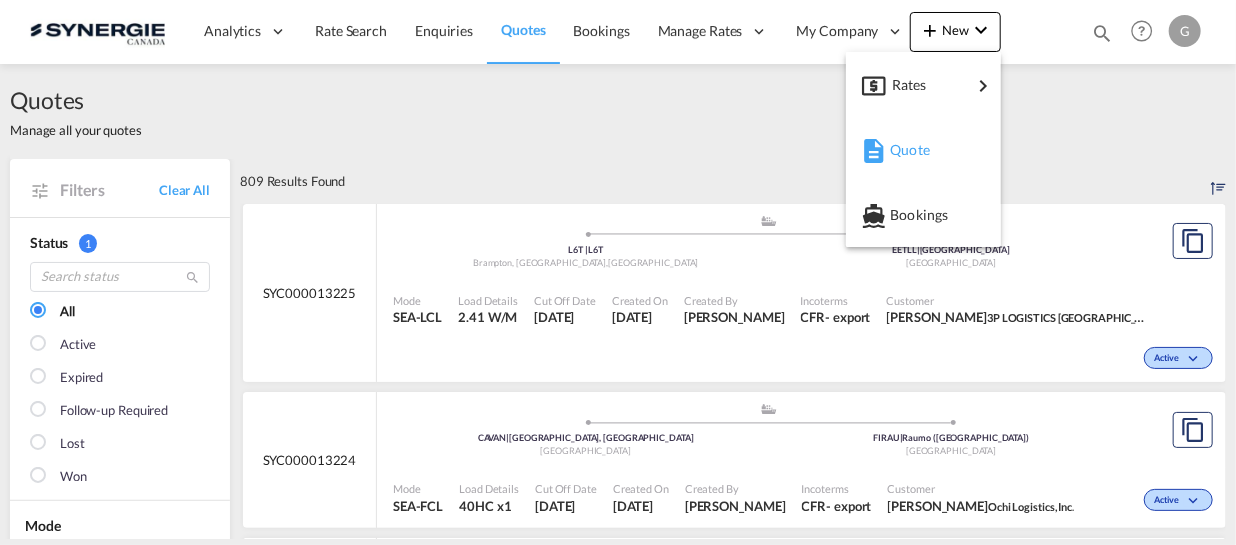 click on "Quote" at bounding box center [927, 150] 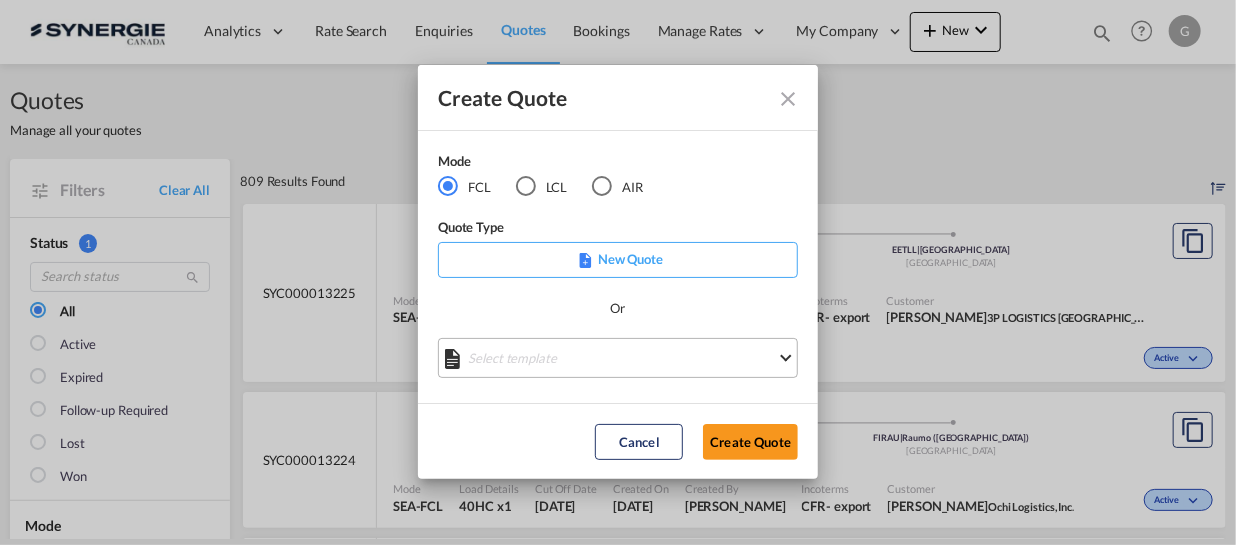 click on "Select template
*NEW* FCL FREEHAND / DAP
Pablo Gomez Saldarriaga  |
10 Jul 2025
*NEW* Import FCL
Pablo Gomez Saldarriaga  |
24 Mar 2025
*New* Export FCL
Pablo Gomez Saldarriaga  |
24 Mar 2025
NEW FCL EXPORT BRAZIL
Adriana Groposila  |
05 Mar 2025
Arjazon 20' Salerno
Thais Fontes  |
05 Feb 2025
Custom clearance Canada DDP
Sebastien Leclercq  |
06 Jun 2024
Custom Clearance Canada DDU
Sebastien Leclercq  |
06 Jun 2024
CUSTOM CLEARANCE CANADA DDP
Sebastien Leclercq  |
06 Jun 2024
FCL IMPORT
Adriana Groposila  |
06 Feb 2024
FREEHAND FCL
Adriana Groposila  |
06 Feb 2024 Done" at bounding box center (618, 358) 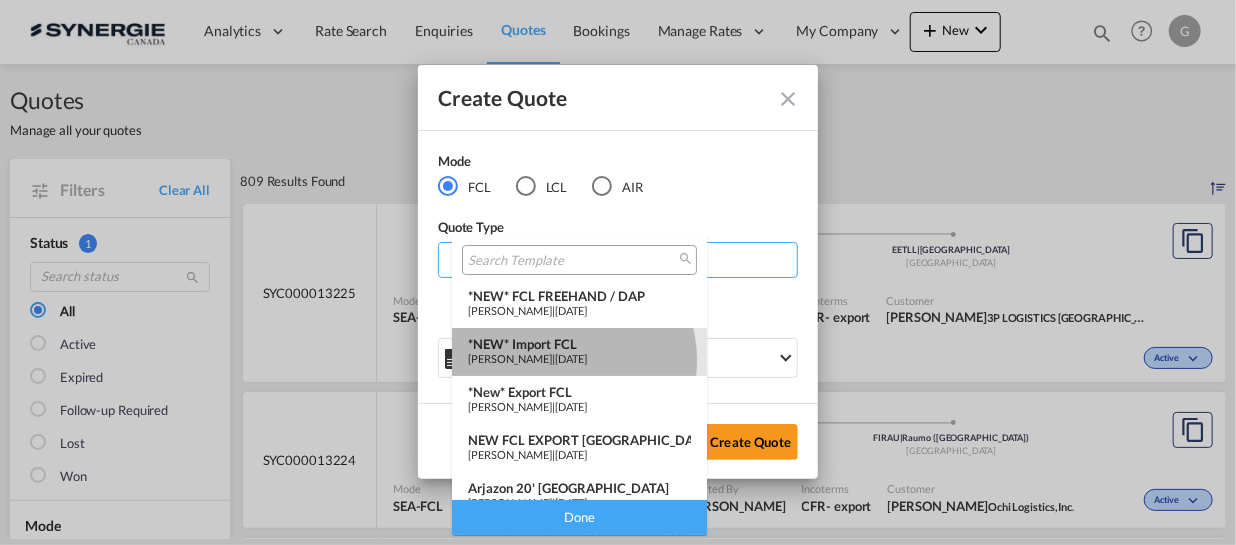 click on "Pablo Gomez Saldarriaga" at bounding box center (510, 358) 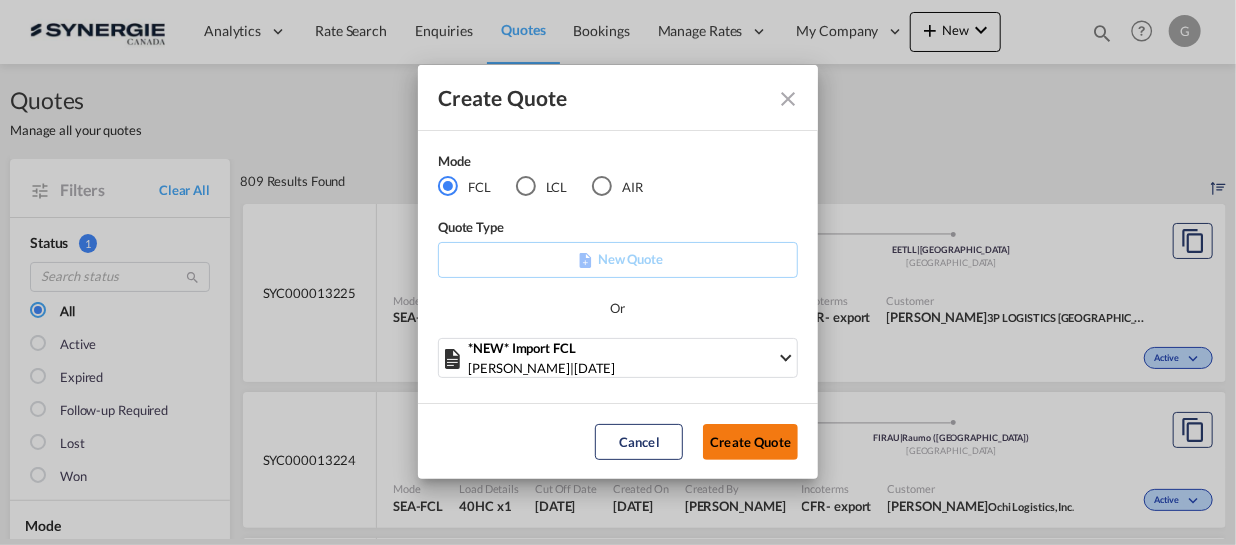 click on "Create Quote" 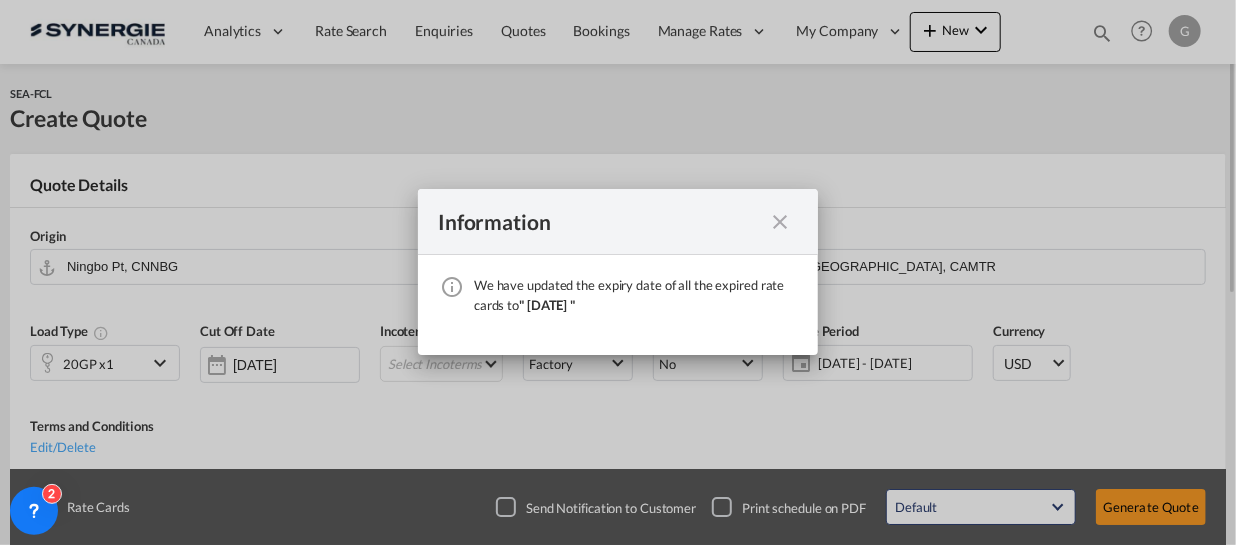 click at bounding box center (780, 222) 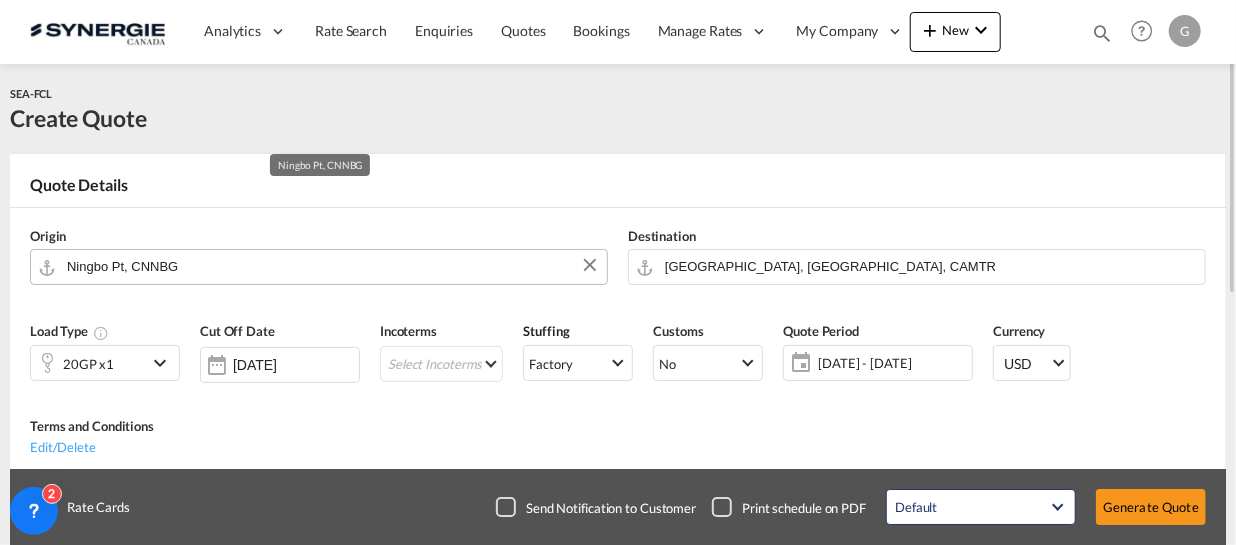 paste on "Bangkok" 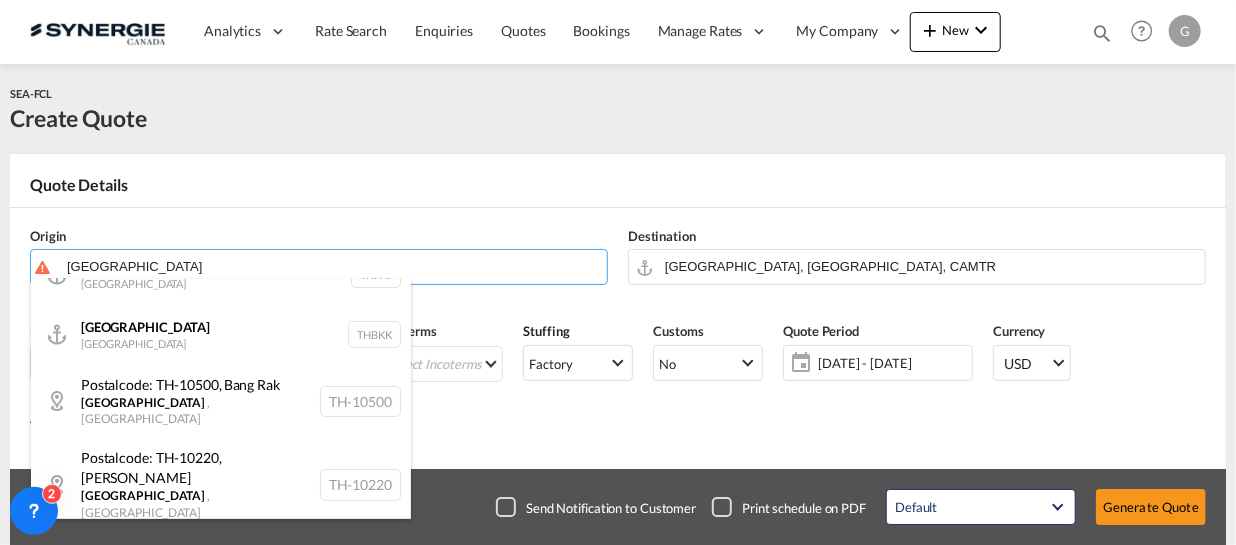 scroll, scrollTop: 181, scrollLeft: 0, axis: vertical 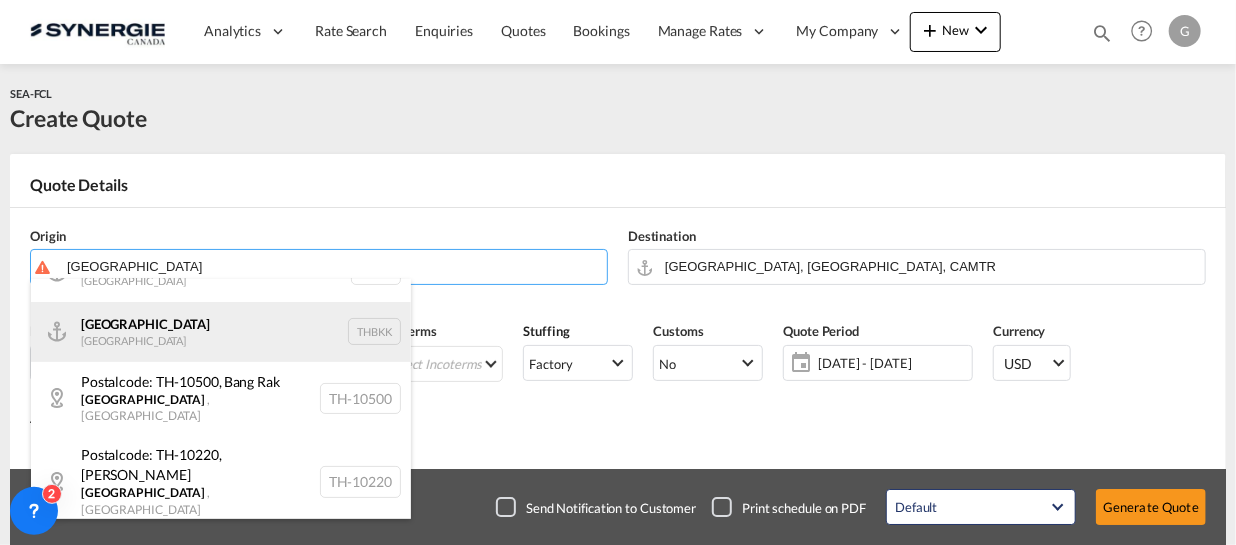 click on "Bangkok Thailand
THBKK" at bounding box center (221, 332) 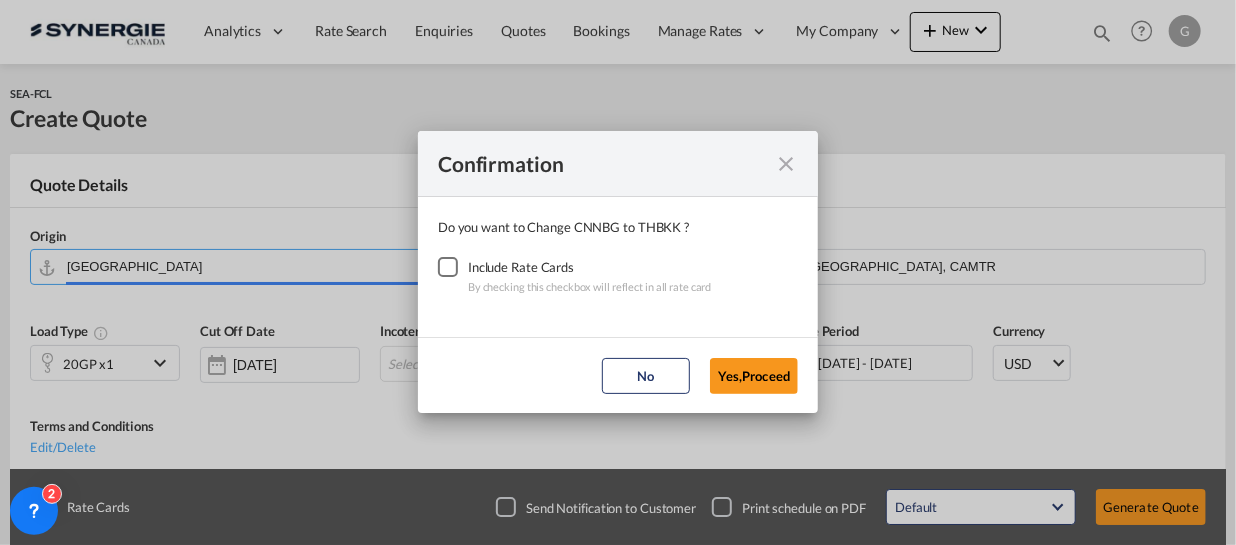 type on "Bangkok, THBKK" 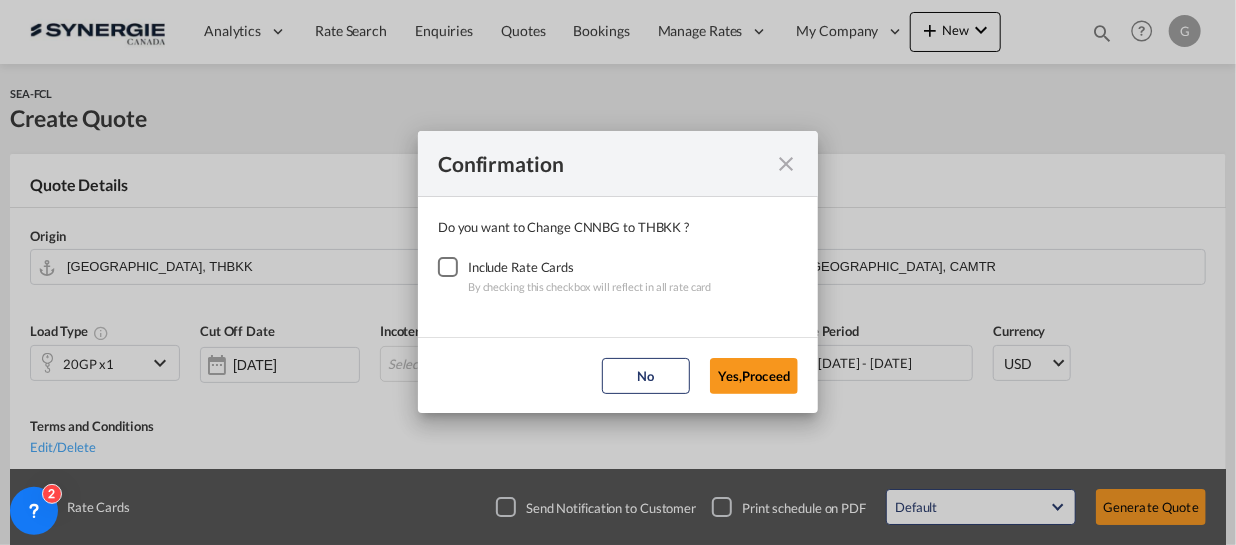 click at bounding box center (448, 267) 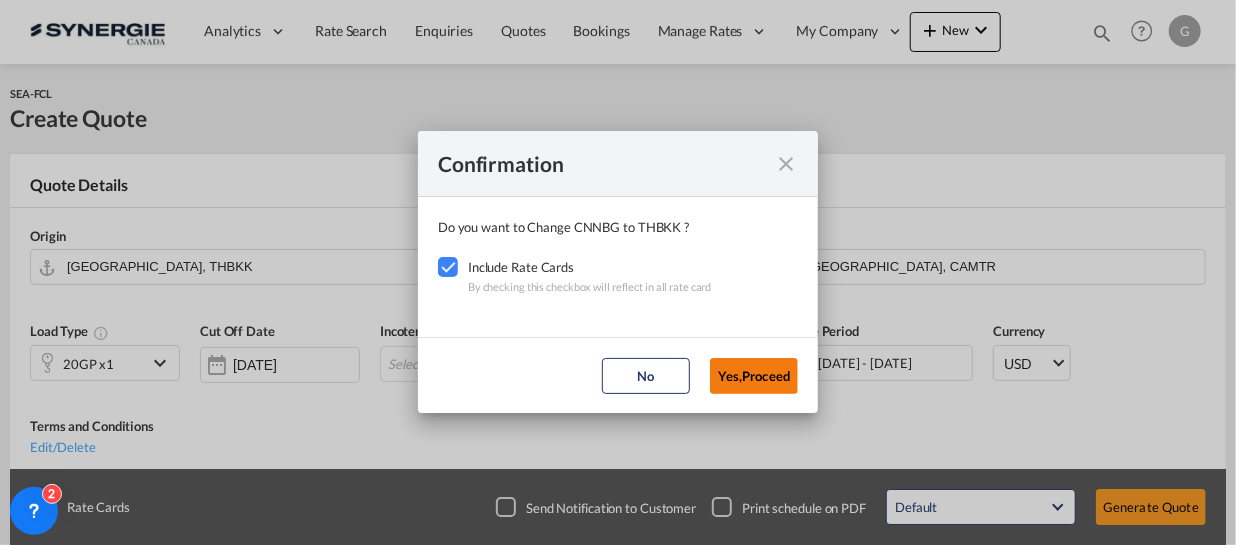 click on "Yes,Proceed" at bounding box center (754, 376) 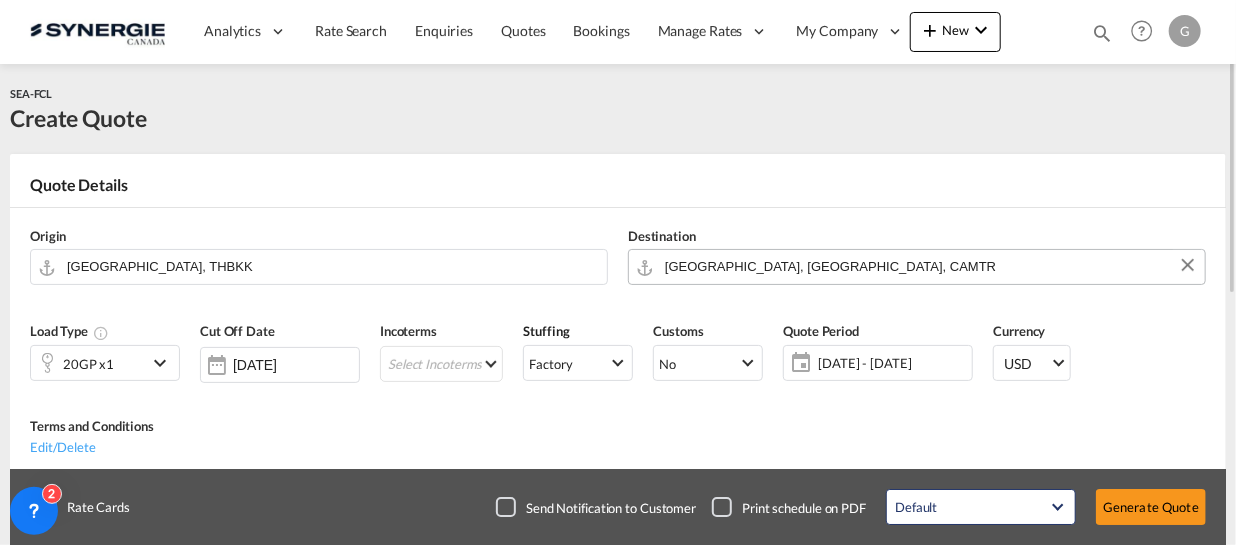 paste on "H2S" 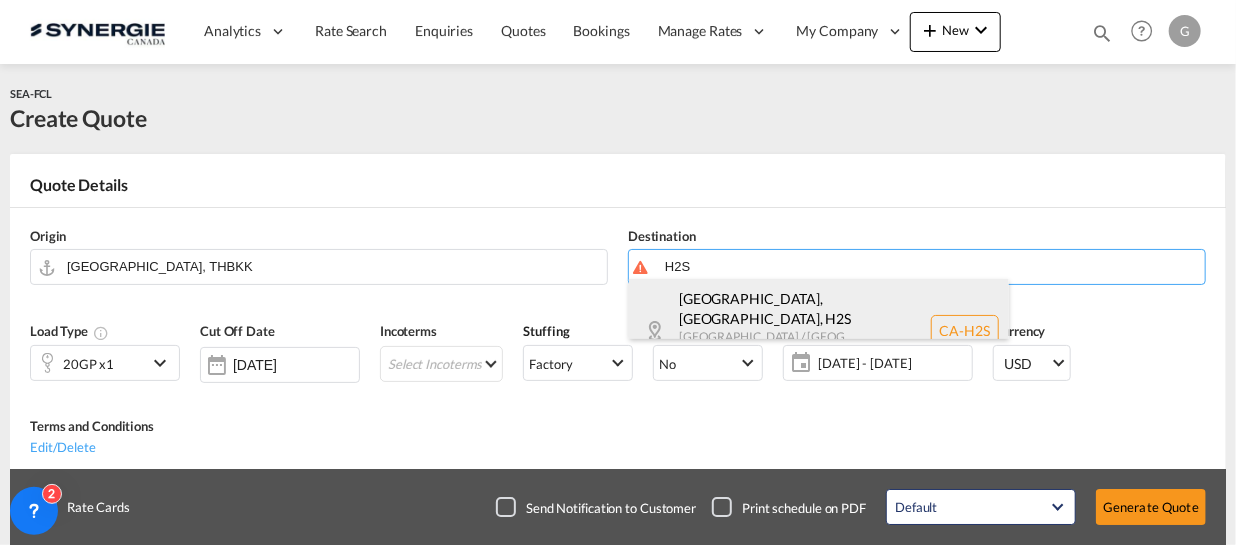 click on "Montréal, QC ,
H2S
Quebec / Québec
Canada CA-H2S" at bounding box center [819, 330] 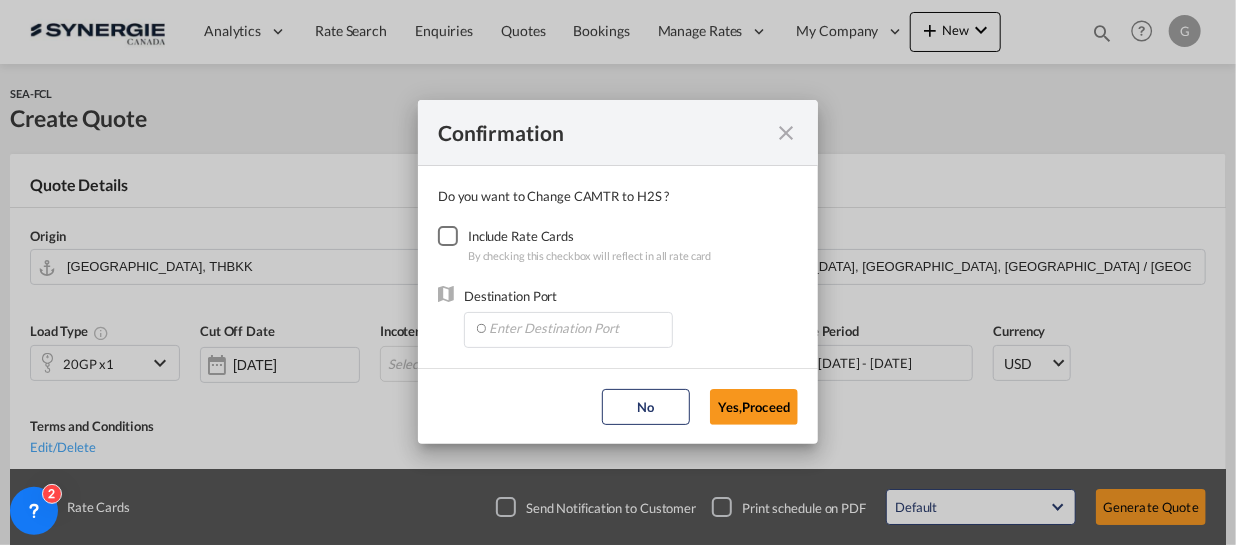 click at bounding box center (448, 236) 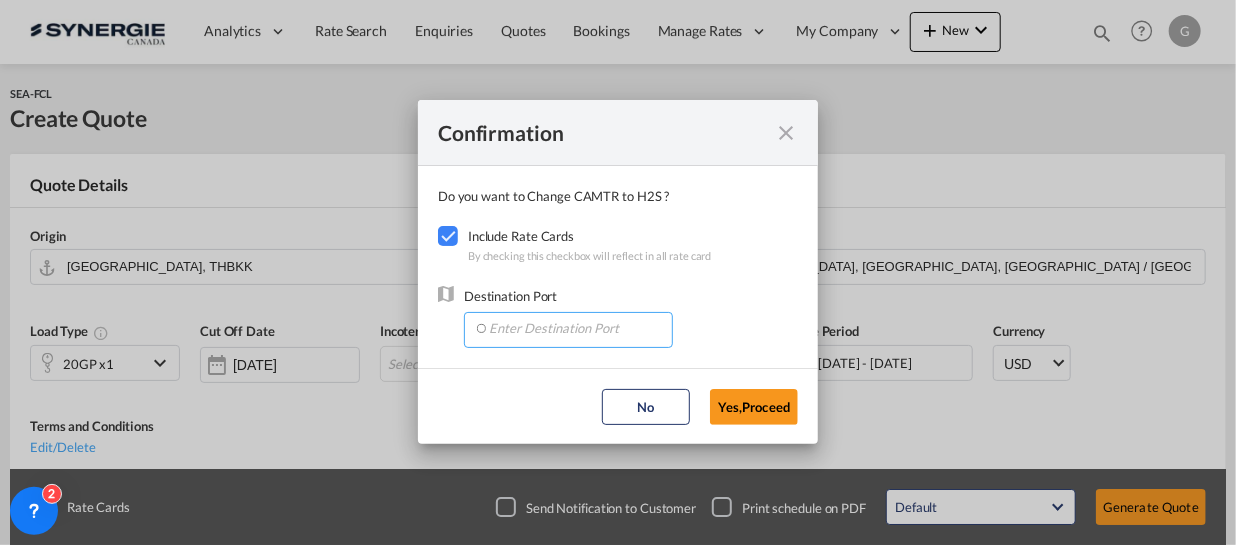 click at bounding box center [573, 328] 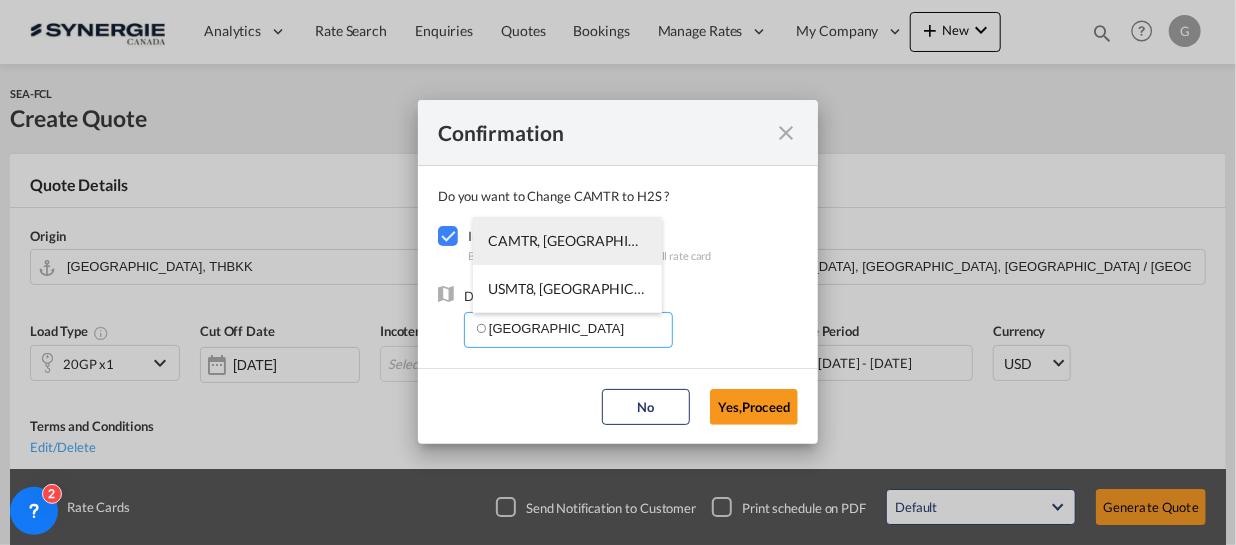 click on "CAMTR, Montreal, QC, Canada, North America, Americas" at bounding box center (880, 240) 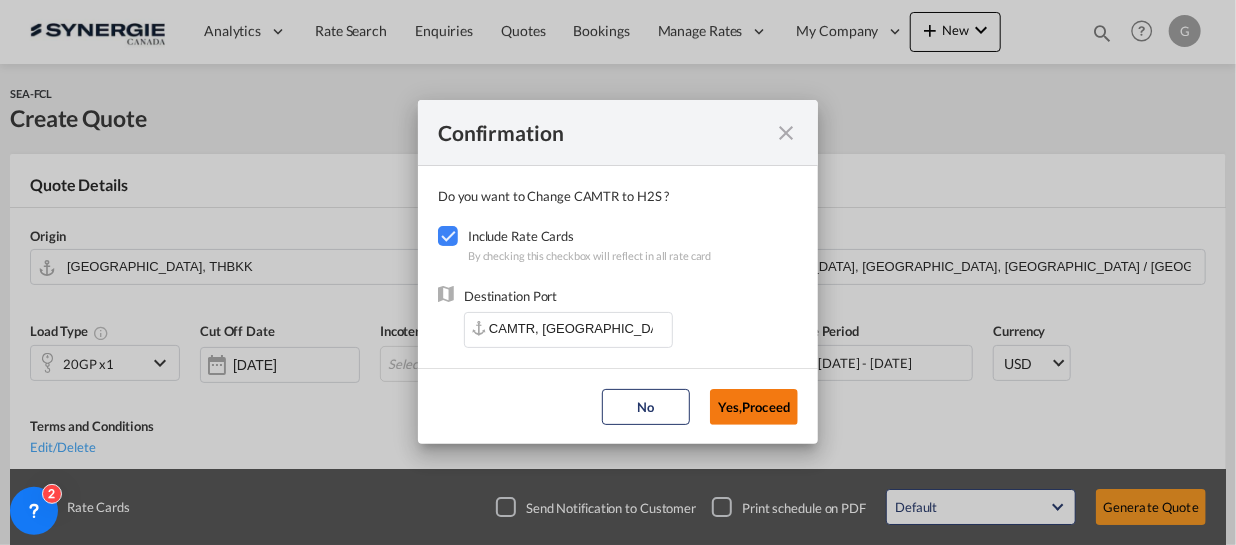 click on "Yes,Proceed" at bounding box center (754, 407) 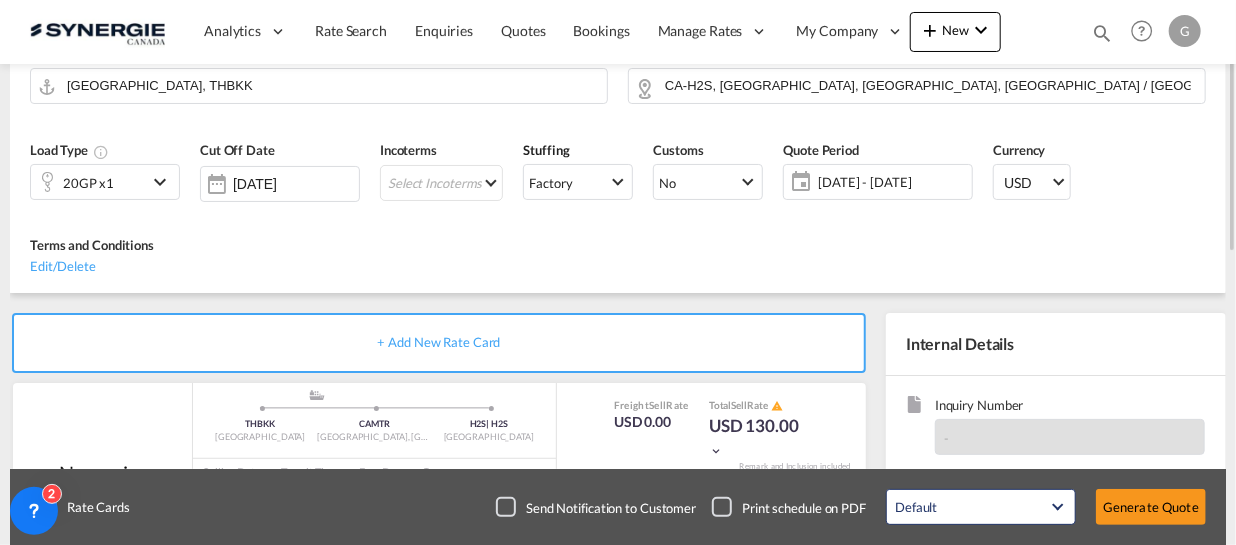scroll, scrollTop: 272, scrollLeft: 0, axis: vertical 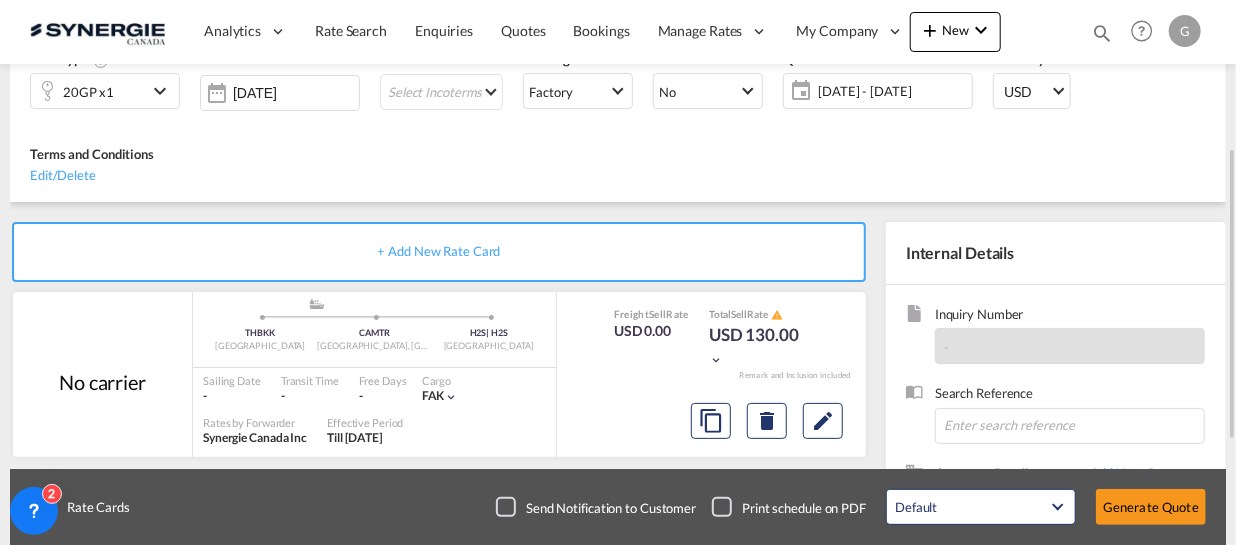 click on "Incoterms Select Incoterms
CIF - export
Cost,Insurance and Freight CIF - import
Cost,Insurance and Freight CIP - export
Carriage and Insurance Paid to DDP - export
Delivery Duty Paid CPT - export
Carrier Paid to DPU - export
Delivery at Place Unloaded CFR - import
Cost and Freight CPT - import
Carrier Paid to DAP - export
Delivered at Place FAS - import
Free Alongside Ship FOB - export
Free on Board FOB - import
Free on Board CFR - export
Cost and Freight DPU - import
Delivery at Place Unloaded EXW - export
Ex Works DAP - import
Delivered at Place CIP - import
Carriage and Insurance Paid to FCA - export
Free Carrier FCA - import
Free Carrier FAS - export
Free Alongside Ship EXW - import
Ex Works  -" at bounding box center (441, 86) 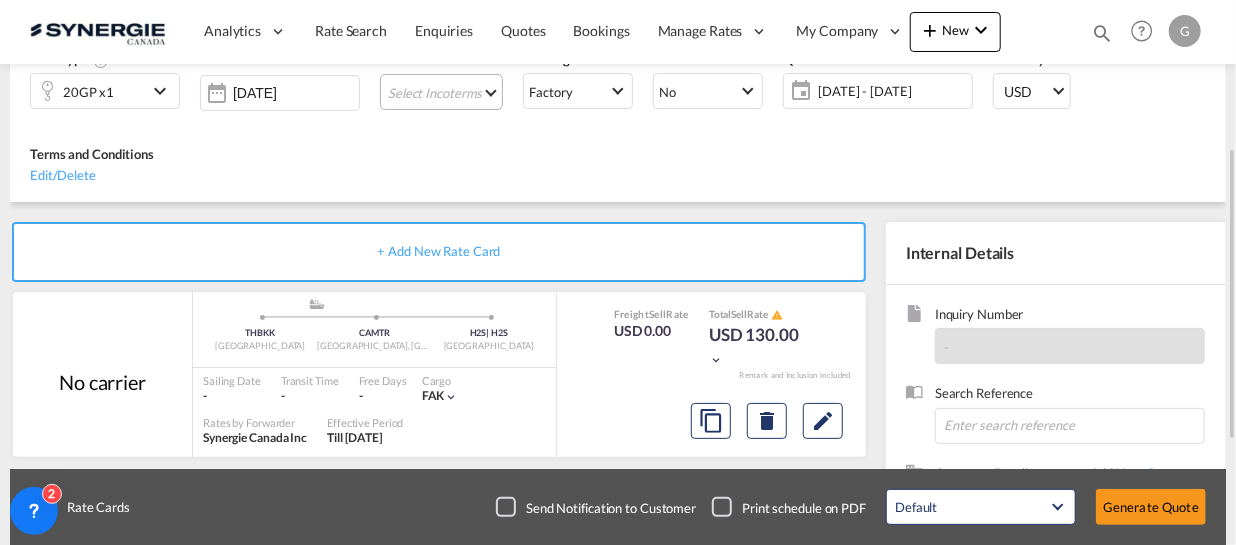 click on "Select Incoterms
CIF - export
Cost,Insurance and Freight CIF - import
Cost,Insurance and Freight CIP - export
Carriage and Insurance Paid to DDP - export
Delivery Duty Paid CPT - export
Carrier Paid to DPU - export
Delivery at Place Unloaded CFR - import
Cost and Freight CPT - import
Carrier Paid to DAP - export
Delivered at Place FAS - import
Free Alongside Ship FOB - export
Free on Board FOB - import
Free on Board CFR - export
Cost and Freight DPU - import
Delivery at Place Unloaded EXW - export
Ex Works DAP - import
Delivered at Place CIP - import
Carriage and Insurance Paid to FCA - export
Free Carrier FCA - import
Free Carrier FAS - export
Free Alongside Ship EXW - import
Ex Works" at bounding box center [441, 92] 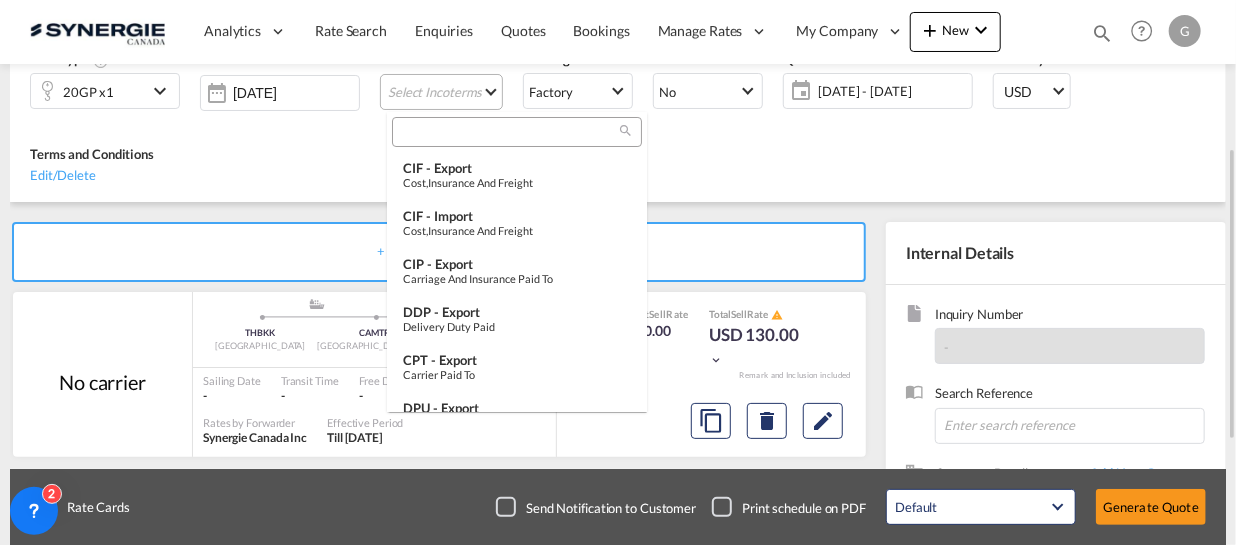 scroll, scrollTop: 40, scrollLeft: 0, axis: vertical 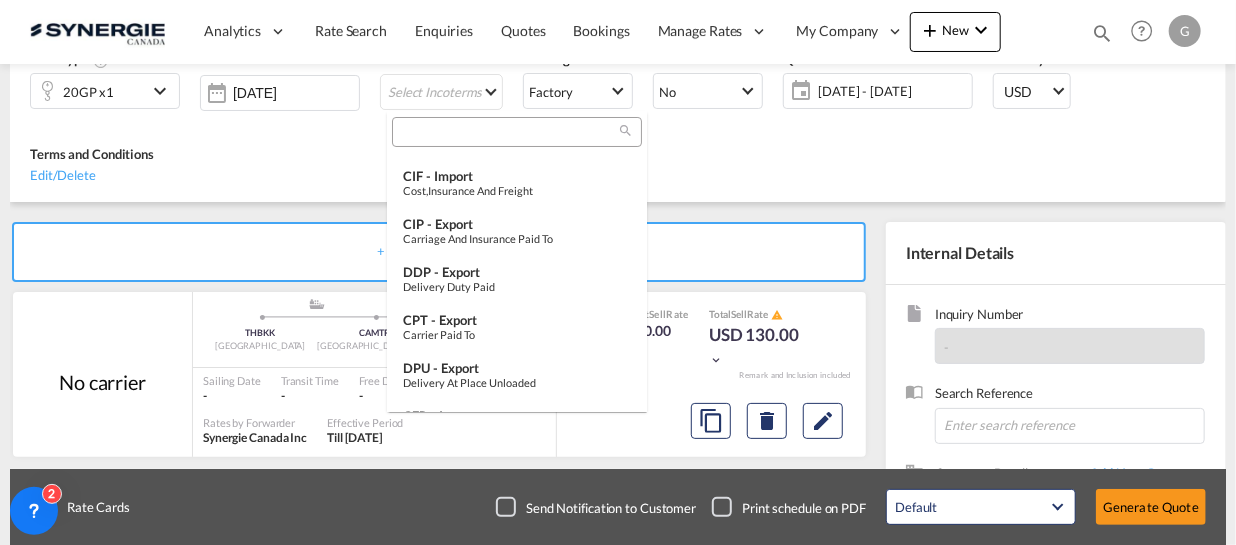 click at bounding box center [509, 133] 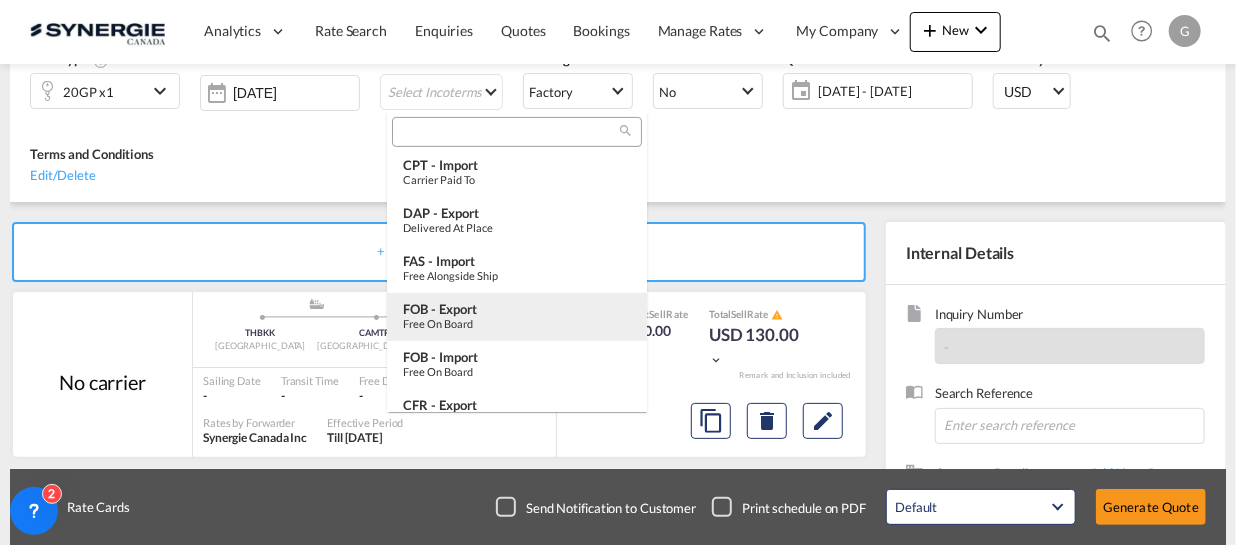 scroll, scrollTop: 363, scrollLeft: 0, axis: vertical 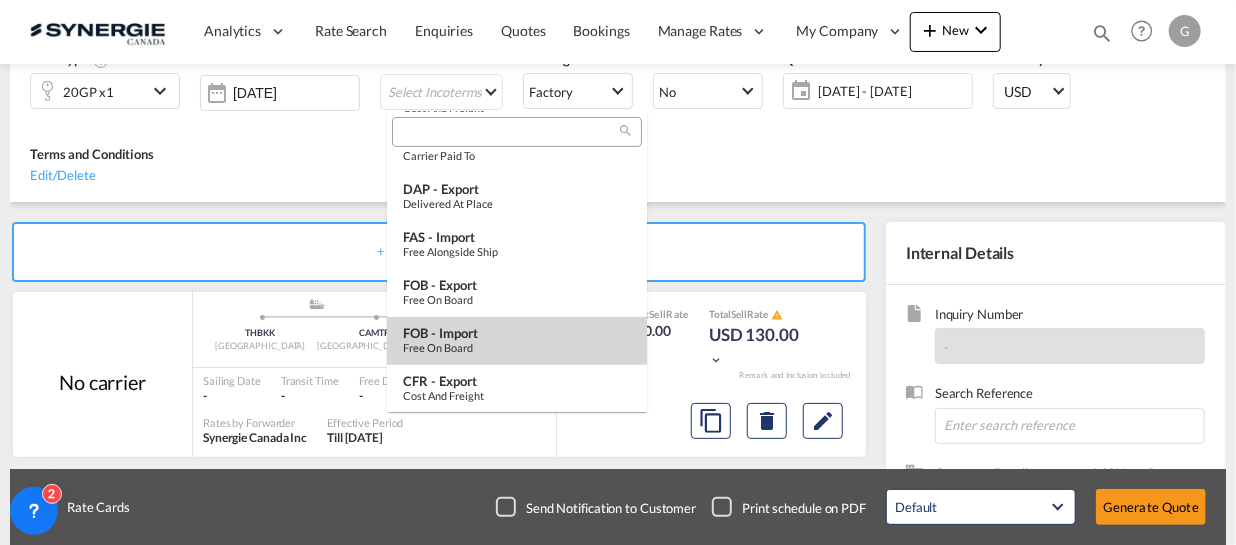 click on "Free on Board" at bounding box center [517, 347] 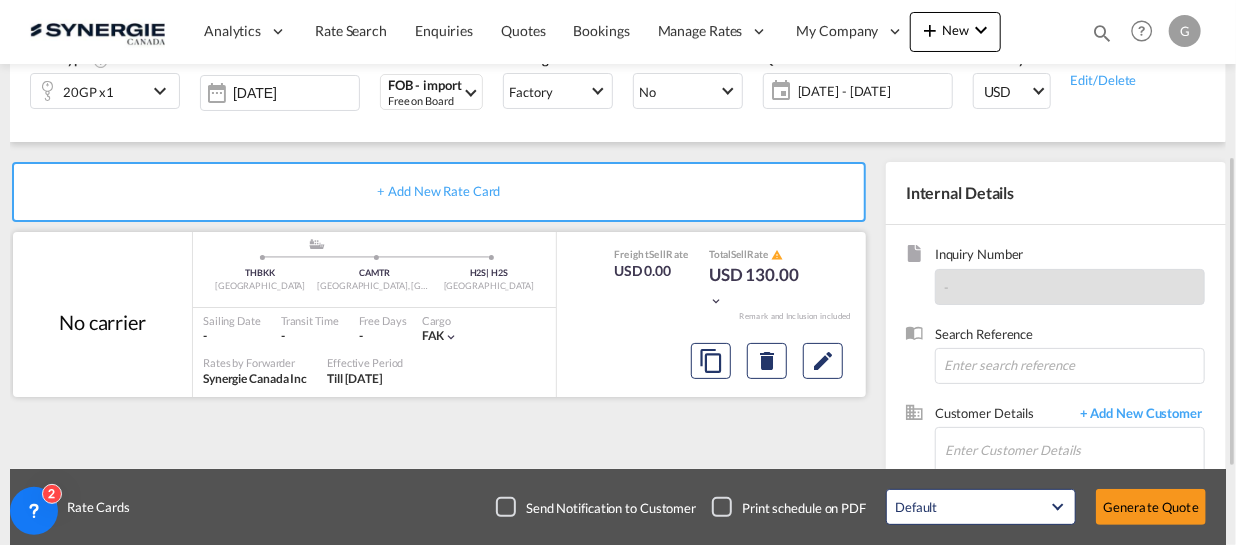 scroll, scrollTop: 90, scrollLeft: 0, axis: vertical 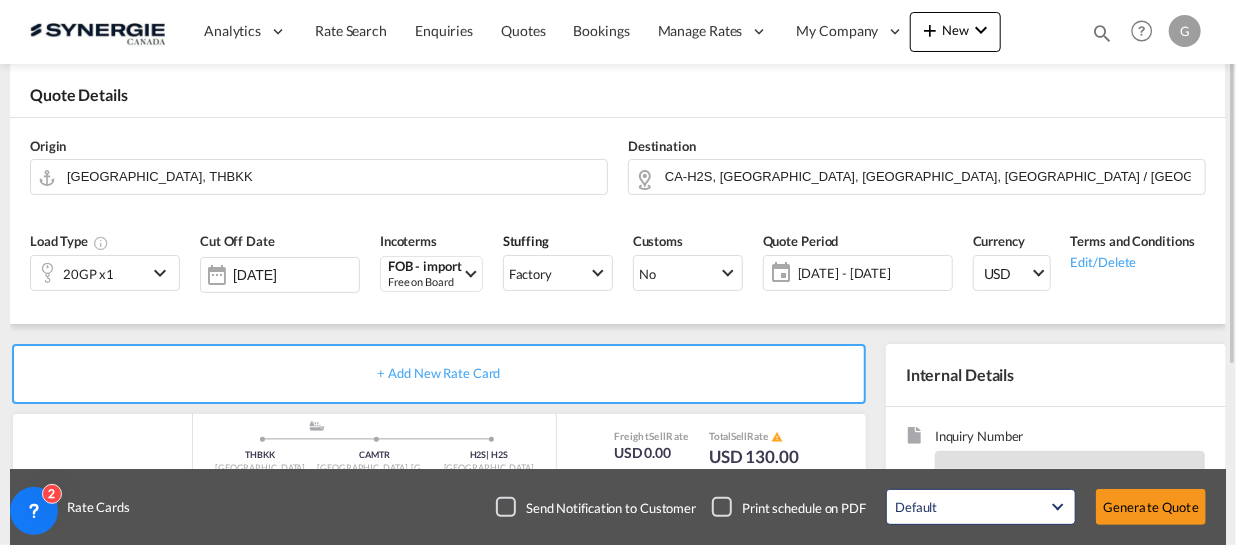 click on "Quote Details" at bounding box center (618, 100) 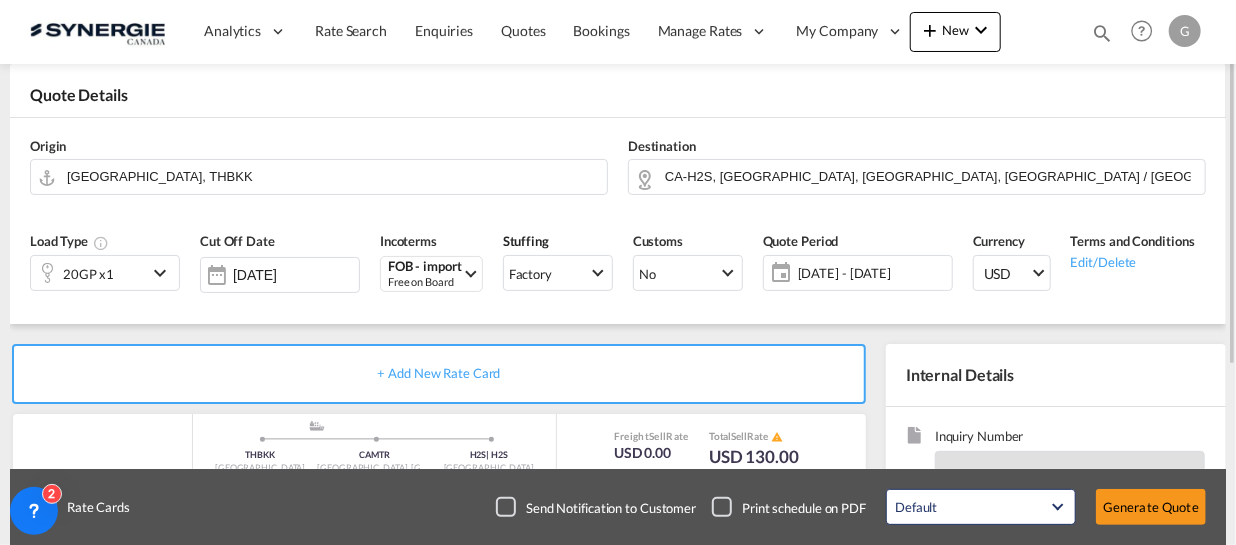 click on "Origin
Bangkok, THBKK" at bounding box center [319, 166] 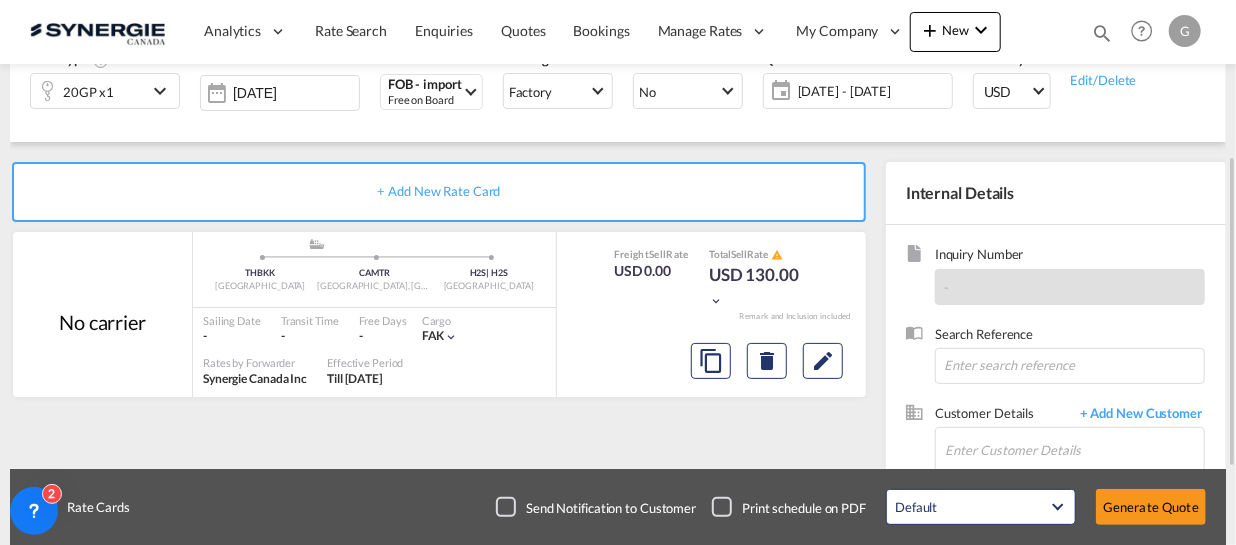 scroll, scrollTop: 181, scrollLeft: 0, axis: vertical 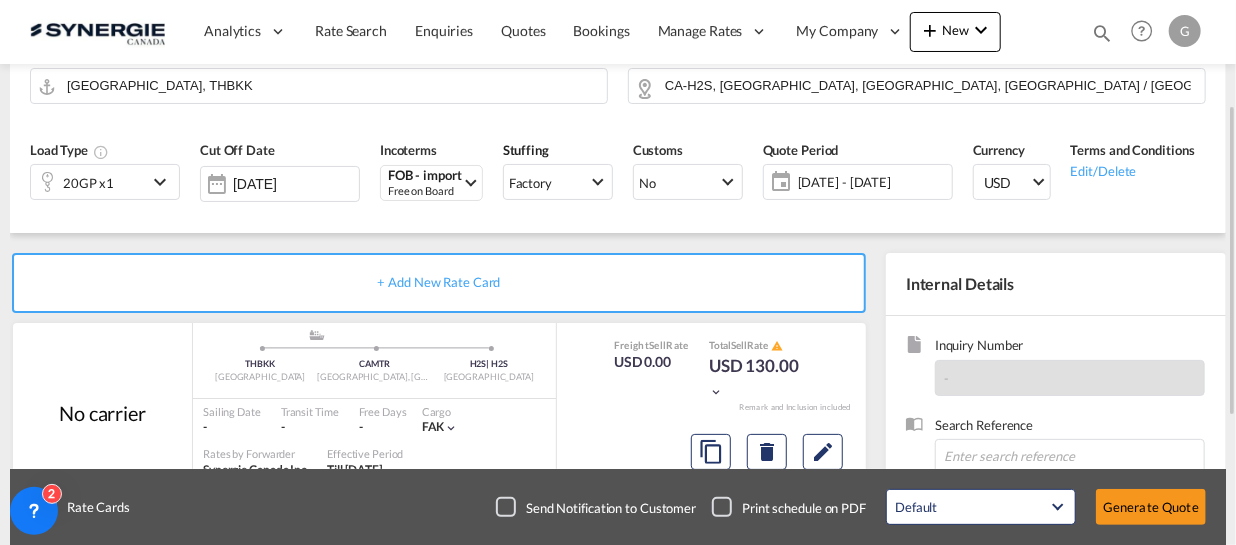 click on "[DATE] - [DATE]" 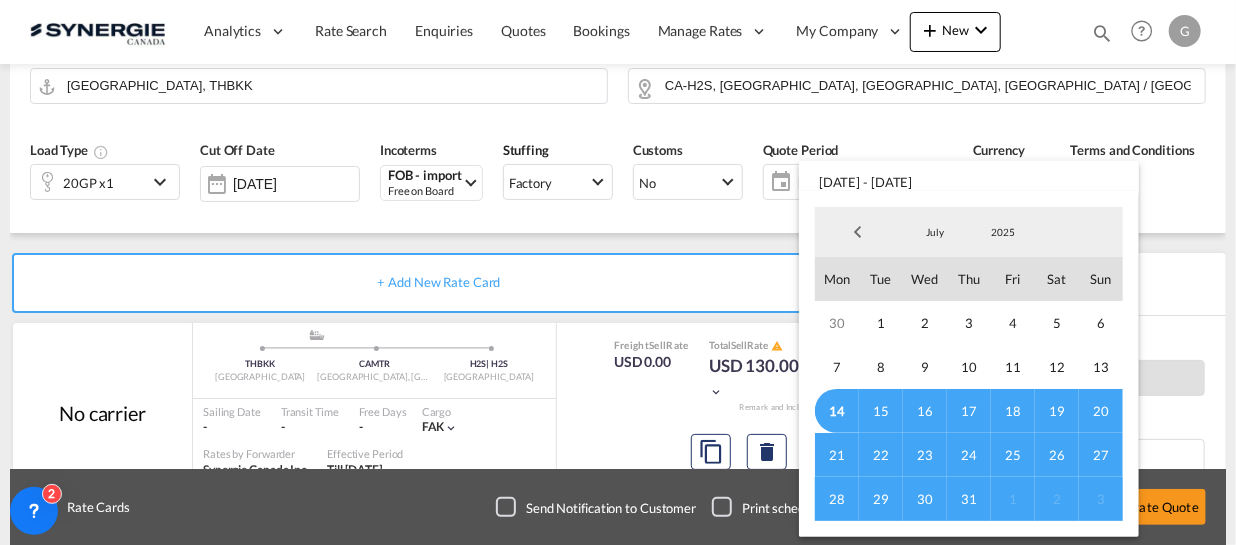 click on "14" at bounding box center [837, 411] 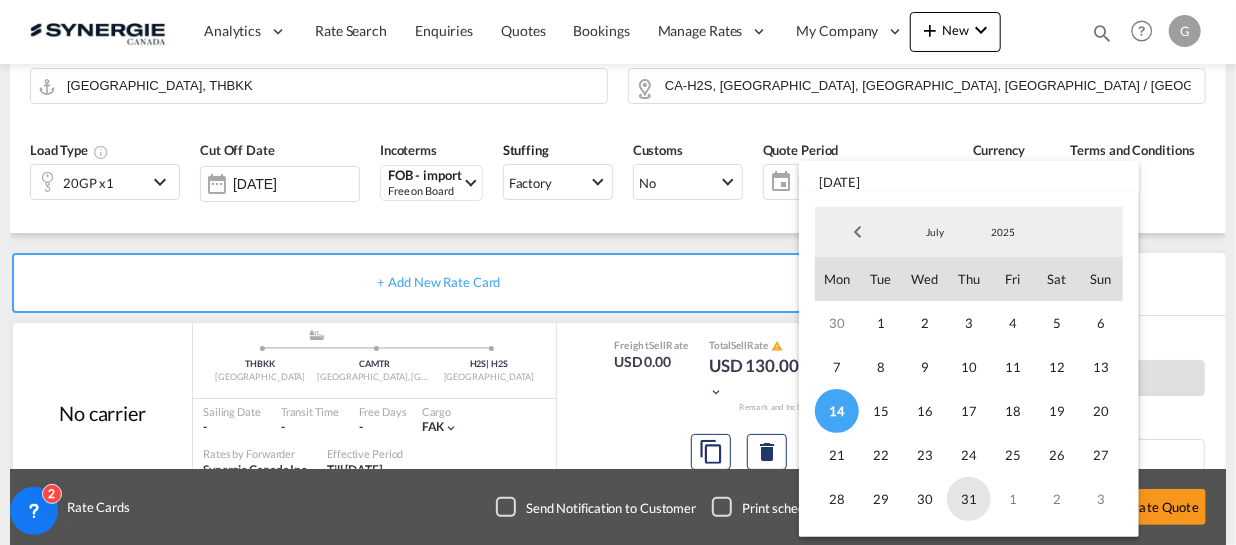 click on "31" at bounding box center [969, 499] 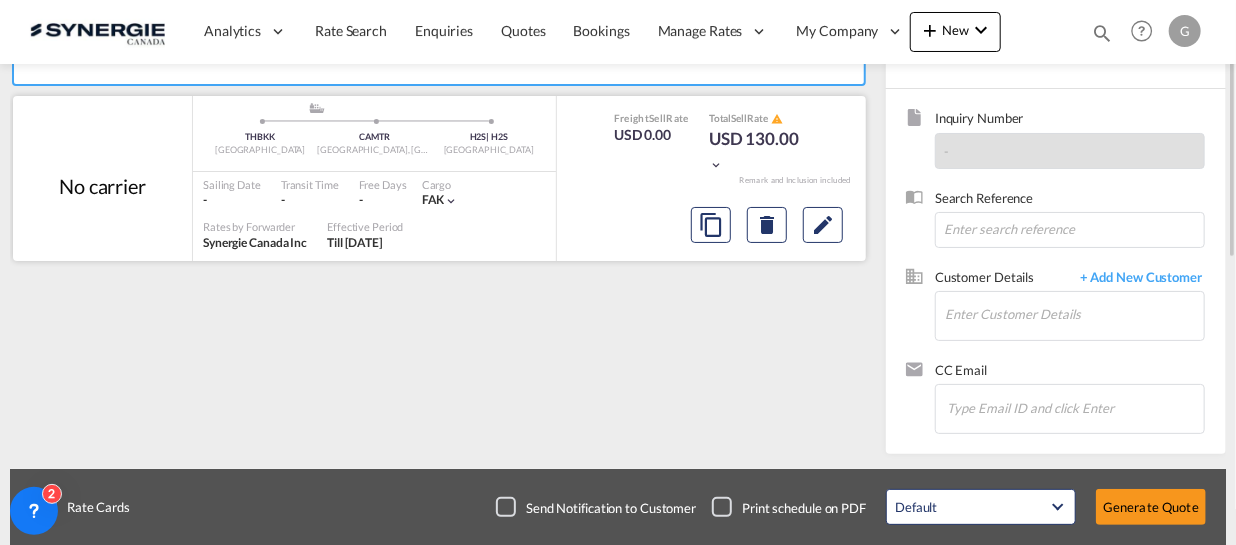 scroll, scrollTop: 226, scrollLeft: 0, axis: vertical 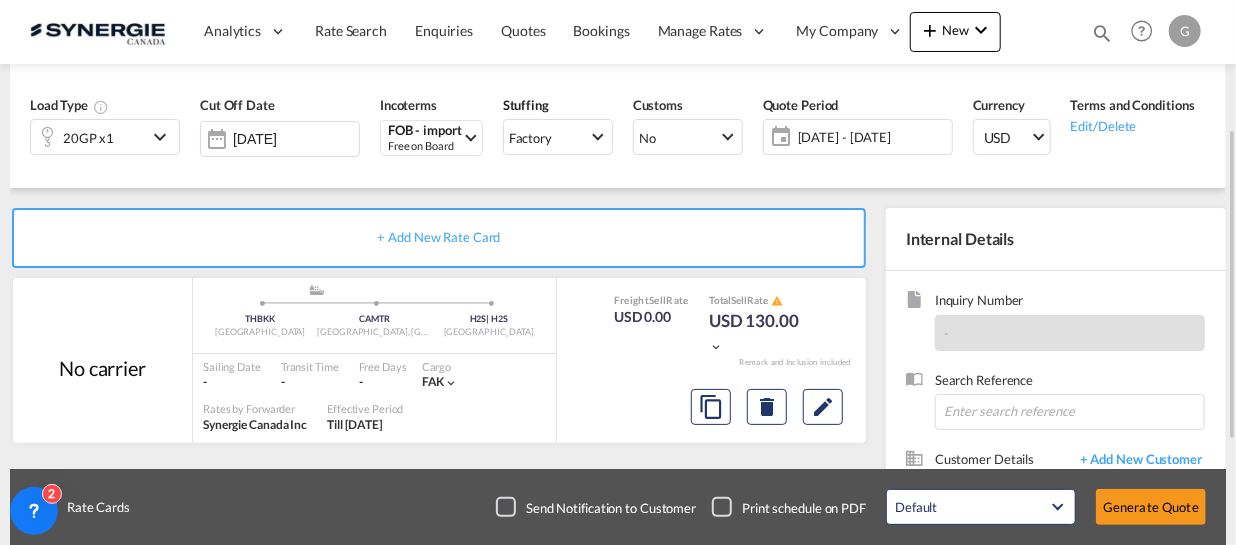 click on "20GP x1" at bounding box center (89, 137) 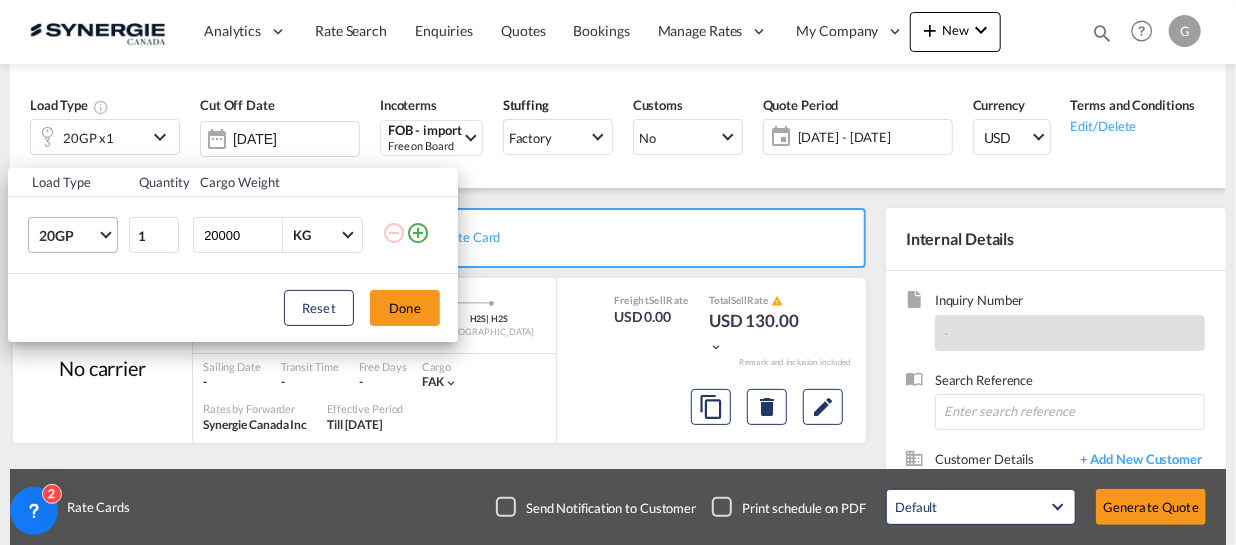 click on "20GP" at bounding box center (77, 235) 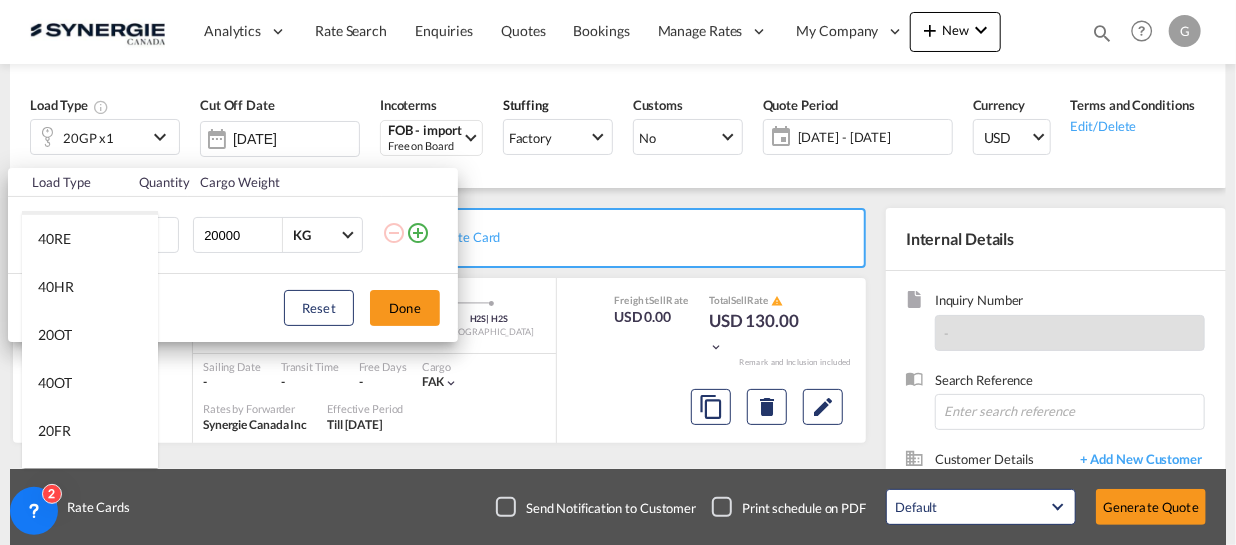 scroll, scrollTop: 181, scrollLeft: 0, axis: vertical 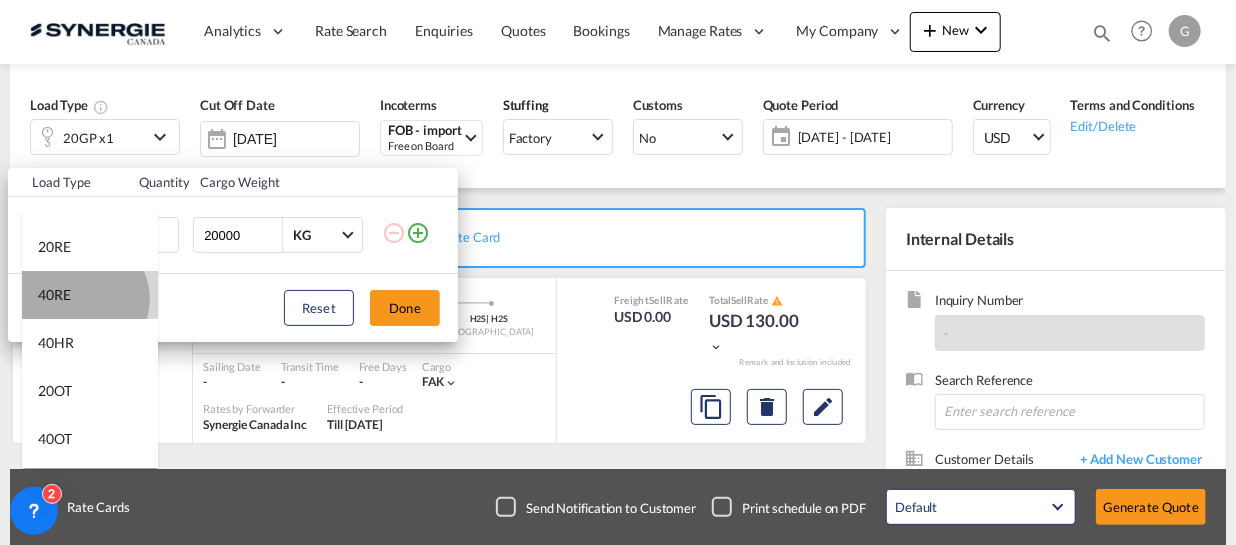 click on "40RE" at bounding box center [90, 295] 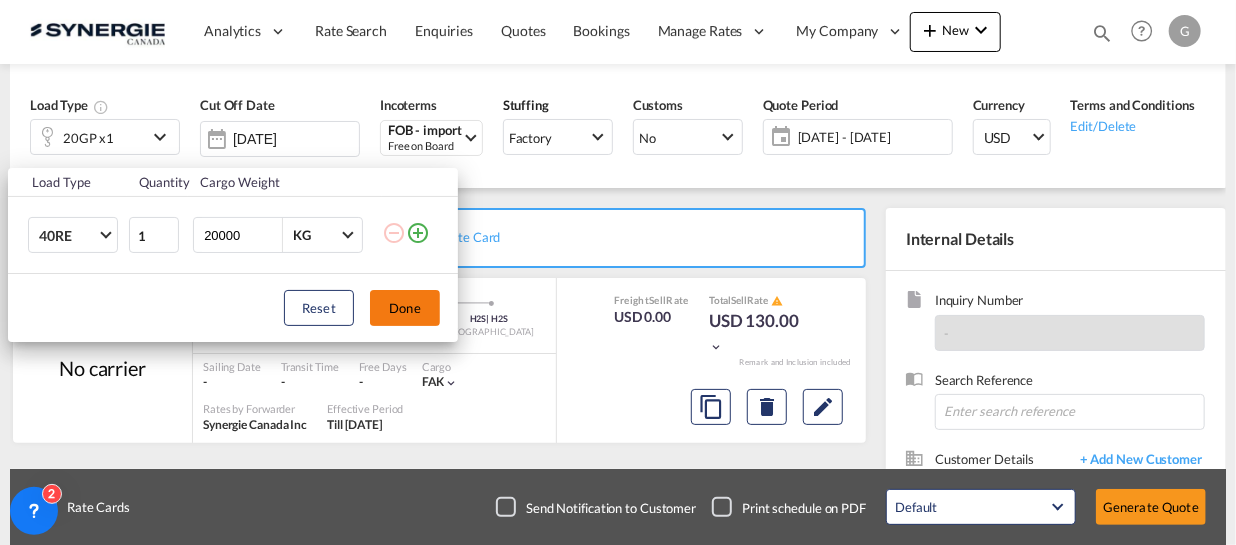 click on "Done" at bounding box center (405, 308) 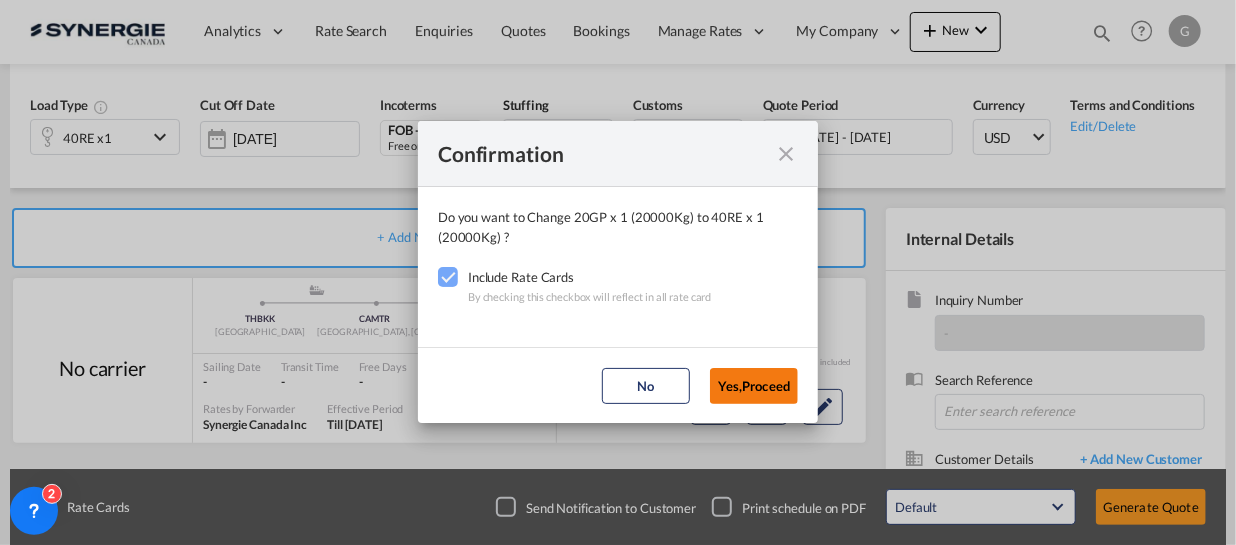 click on "Yes,Proceed" at bounding box center [754, 386] 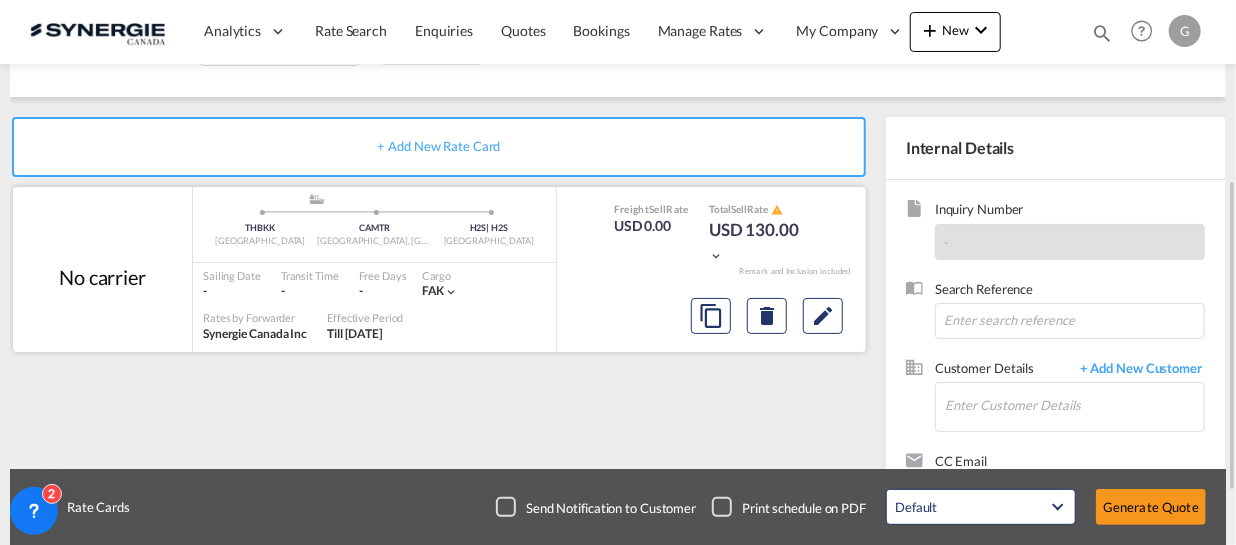 scroll, scrollTop: 408, scrollLeft: 0, axis: vertical 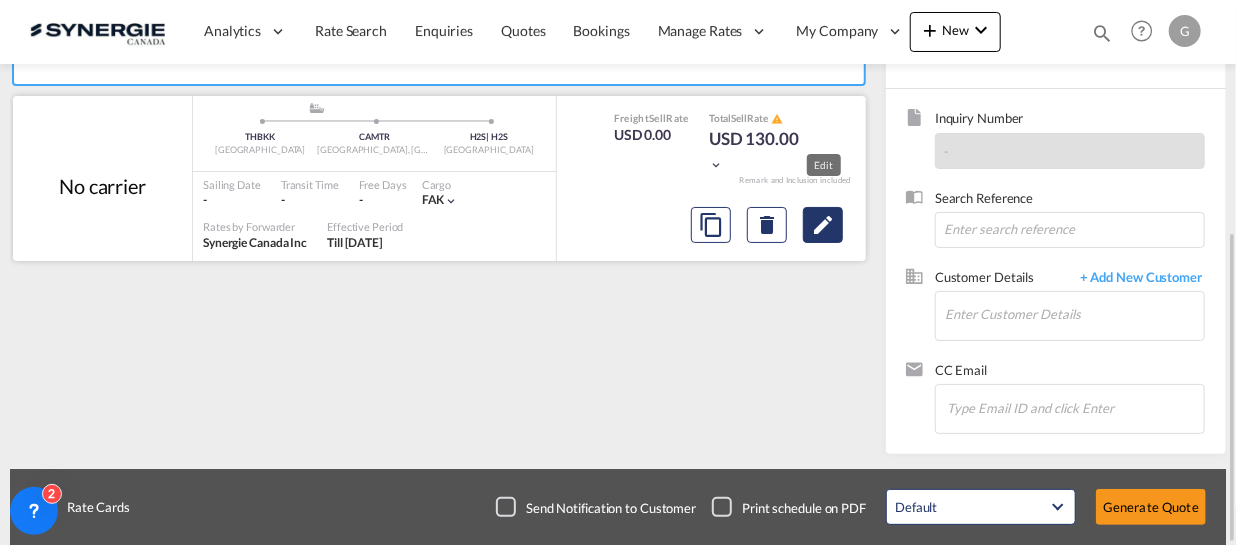 click at bounding box center (823, 225) 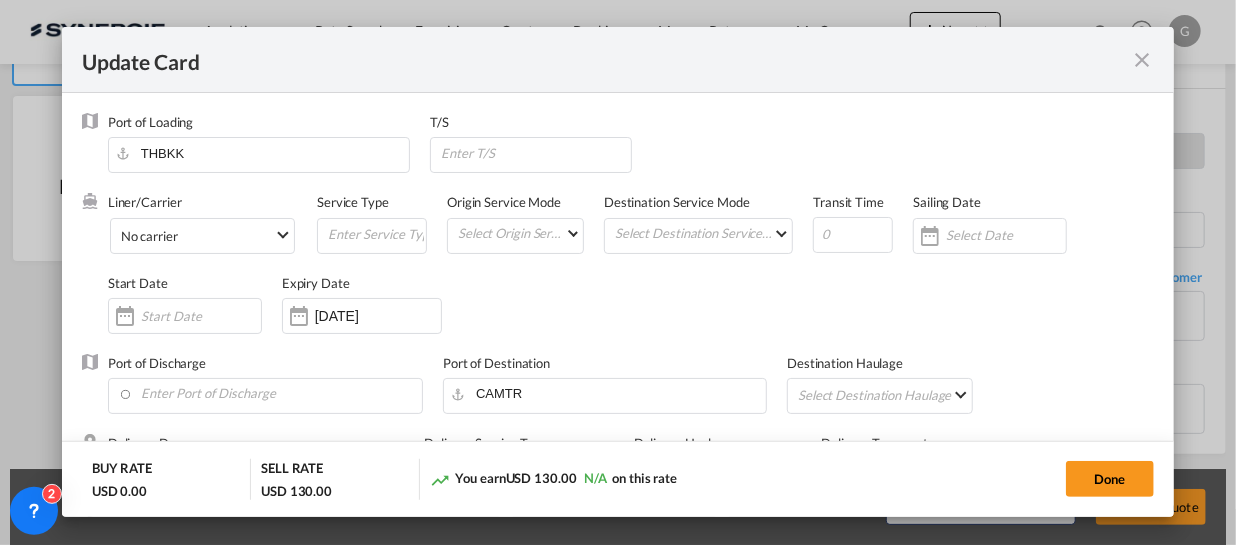 select on "per container" 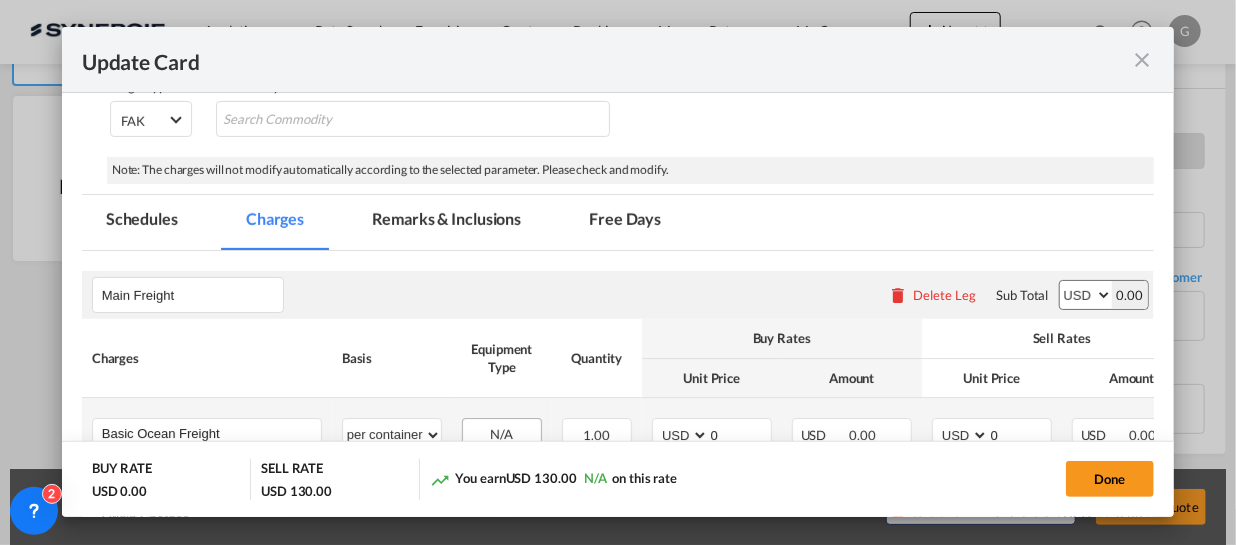 scroll, scrollTop: 545, scrollLeft: 0, axis: vertical 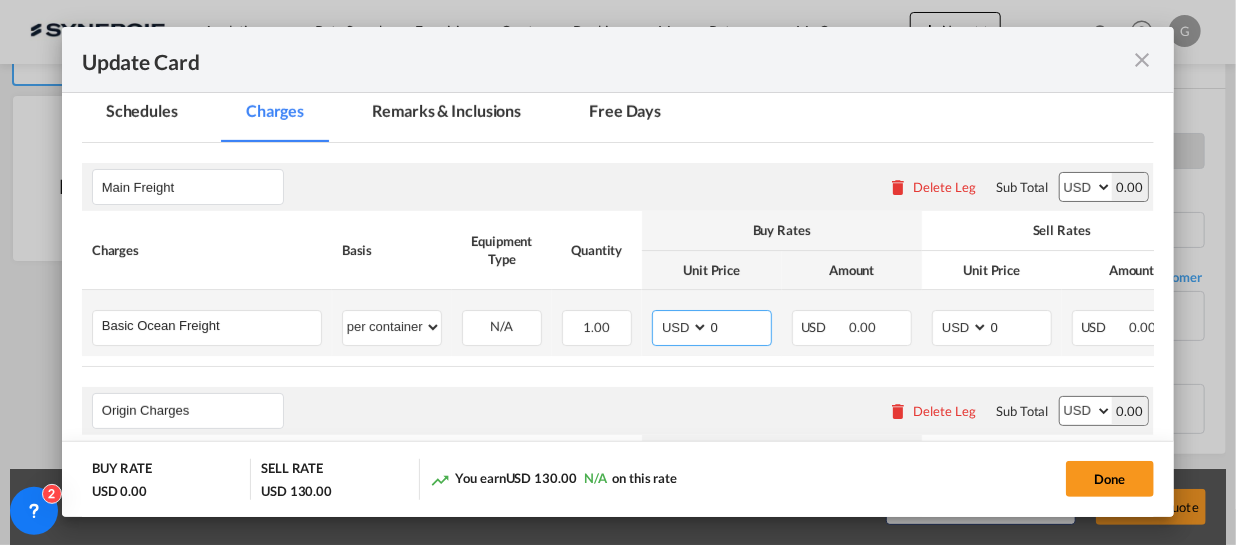 drag, startPoint x: 733, startPoint y: 324, endPoint x: 692, endPoint y: 326, distance: 41.04875 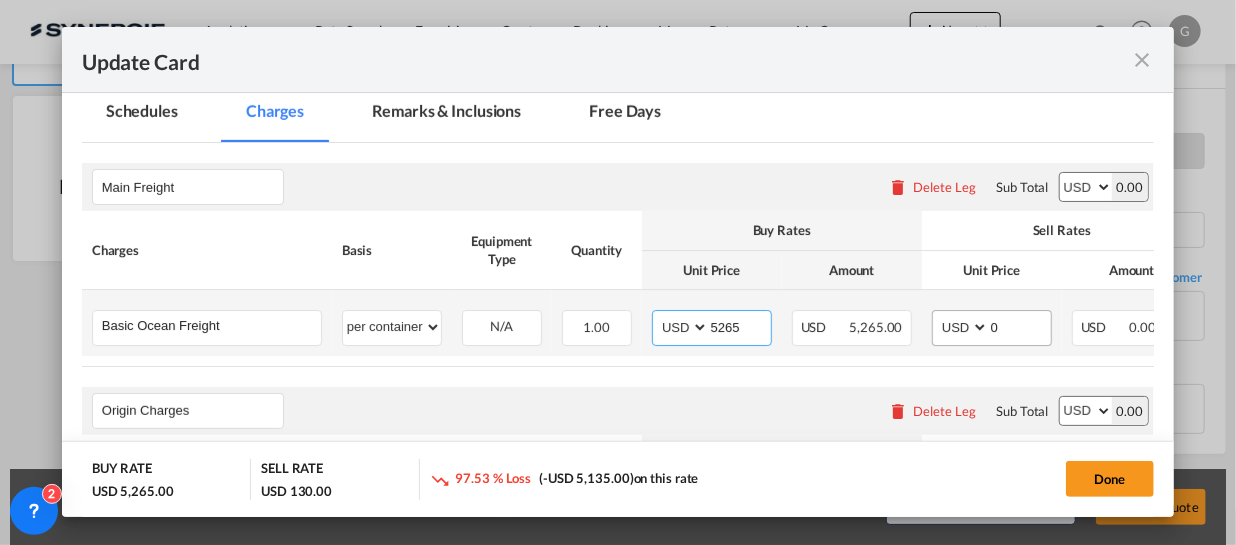 type on "5265" 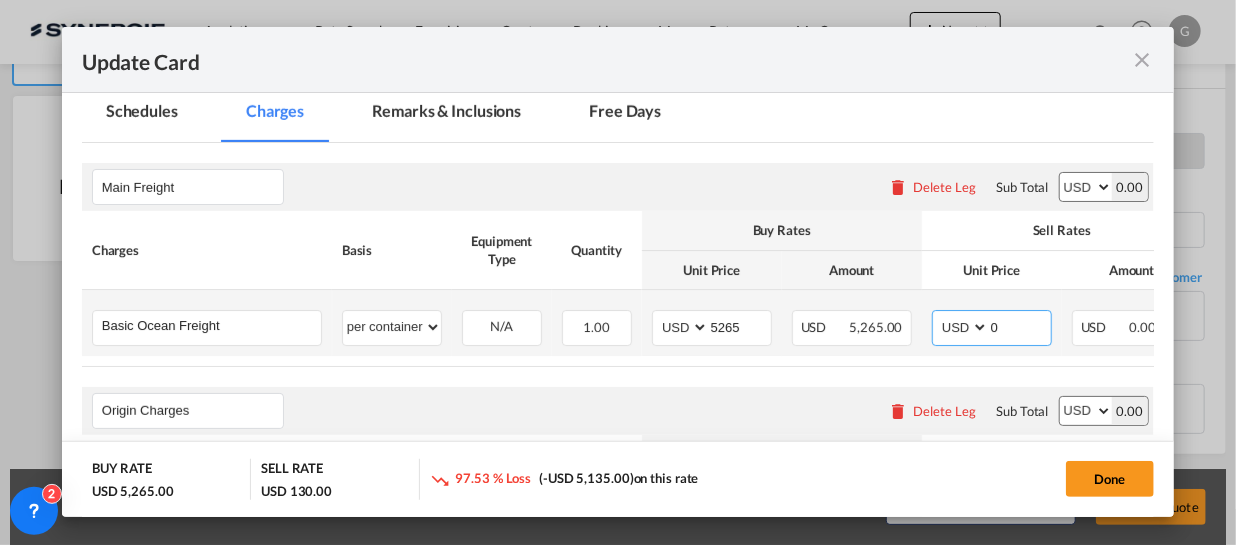 click on "0" at bounding box center (1020, 326) 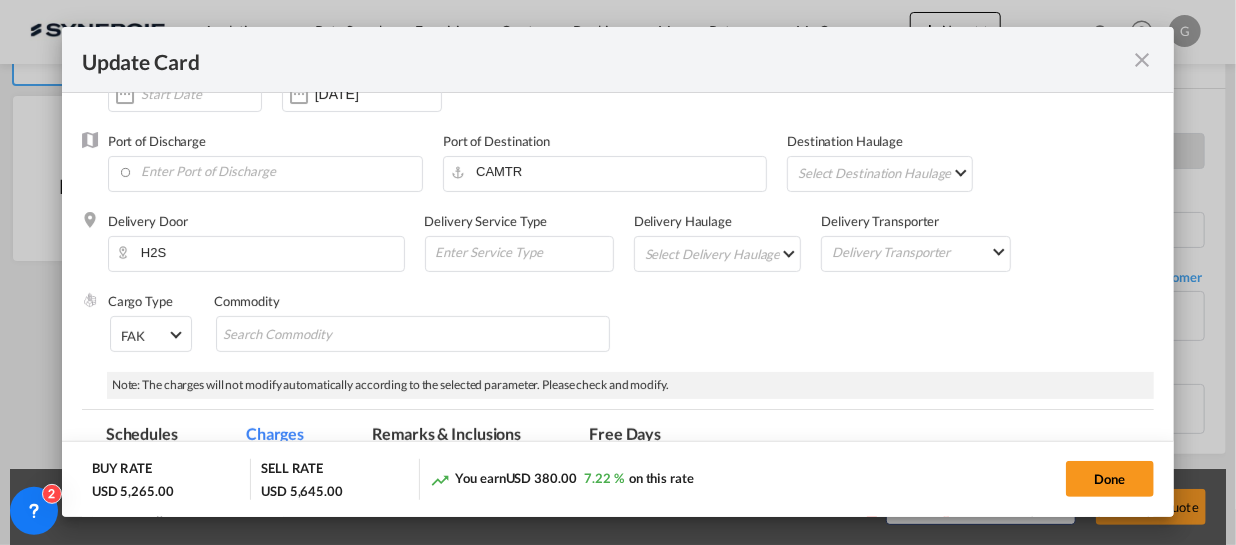 scroll, scrollTop: 90, scrollLeft: 0, axis: vertical 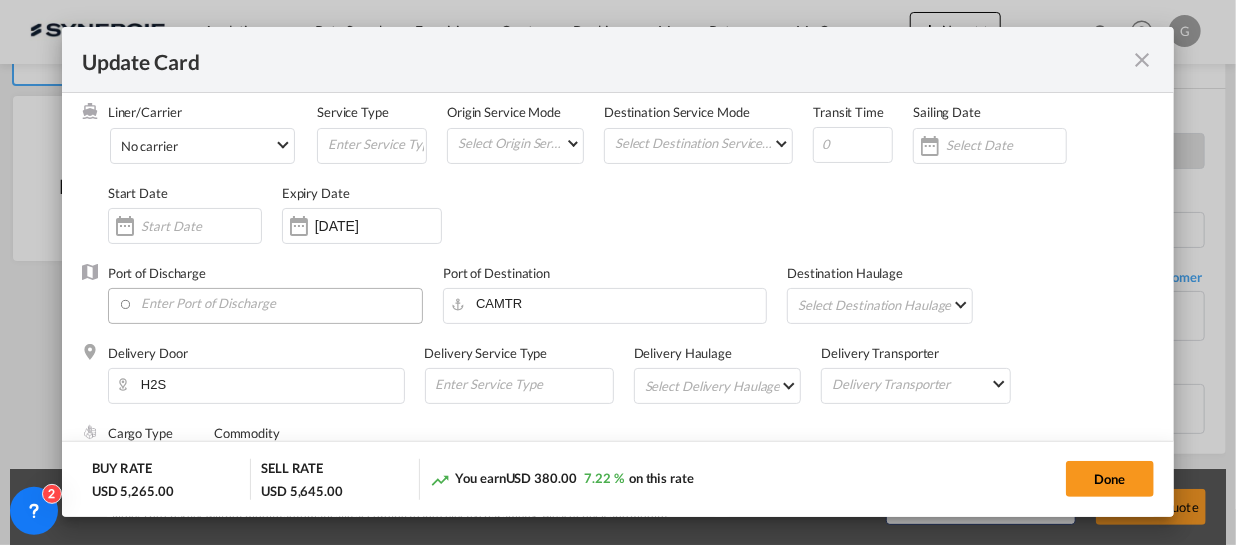 type on "5515" 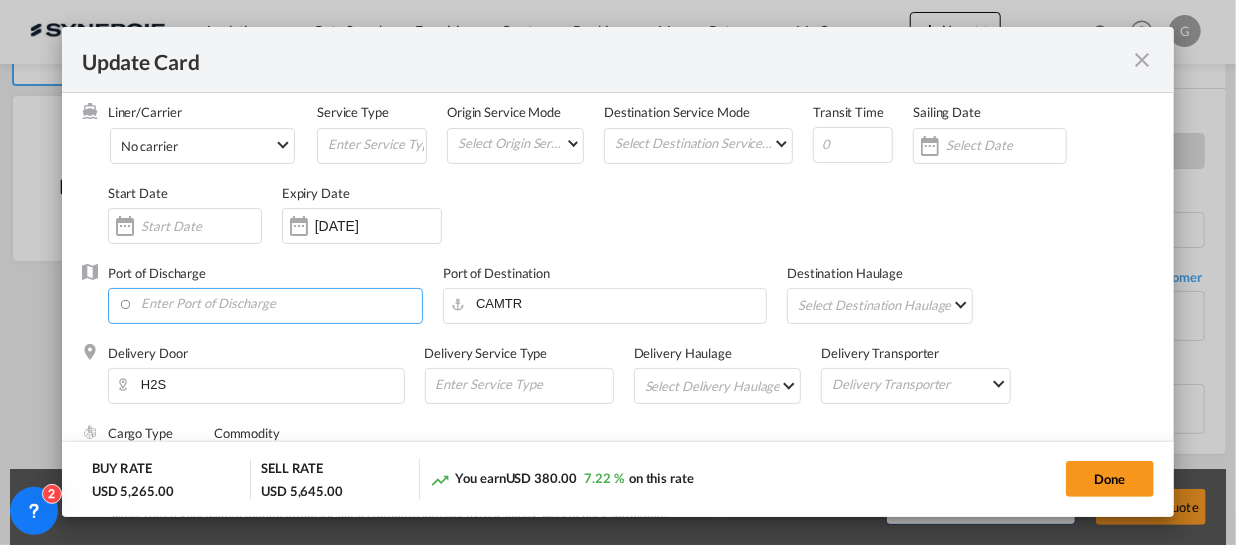 click at bounding box center (270, 304) 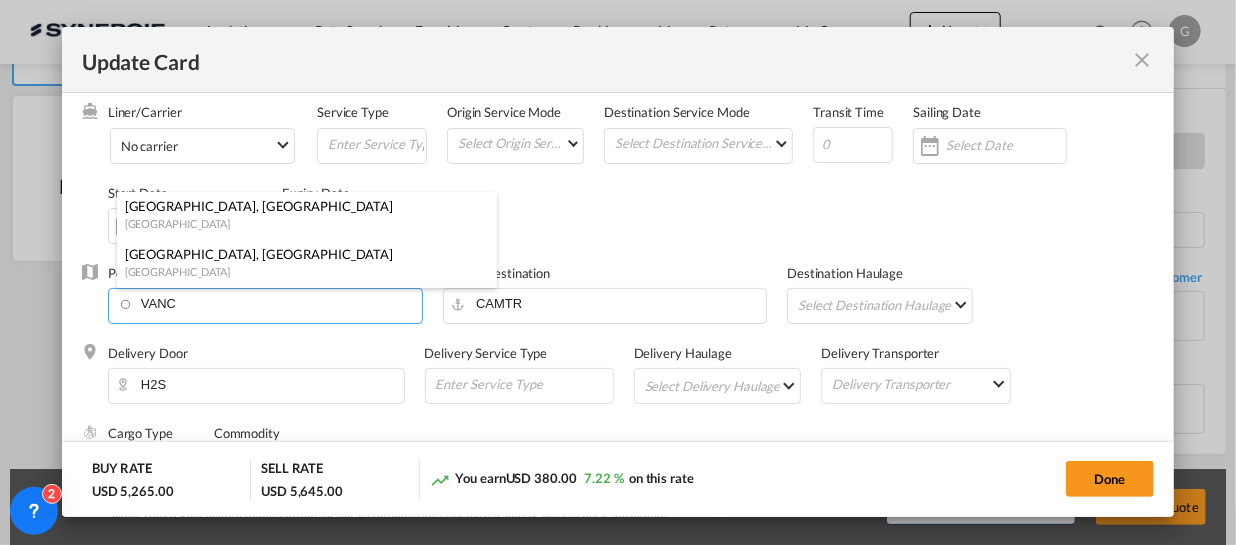 click on "[GEOGRAPHIC_DATA]" at bounding box center [301, 223] 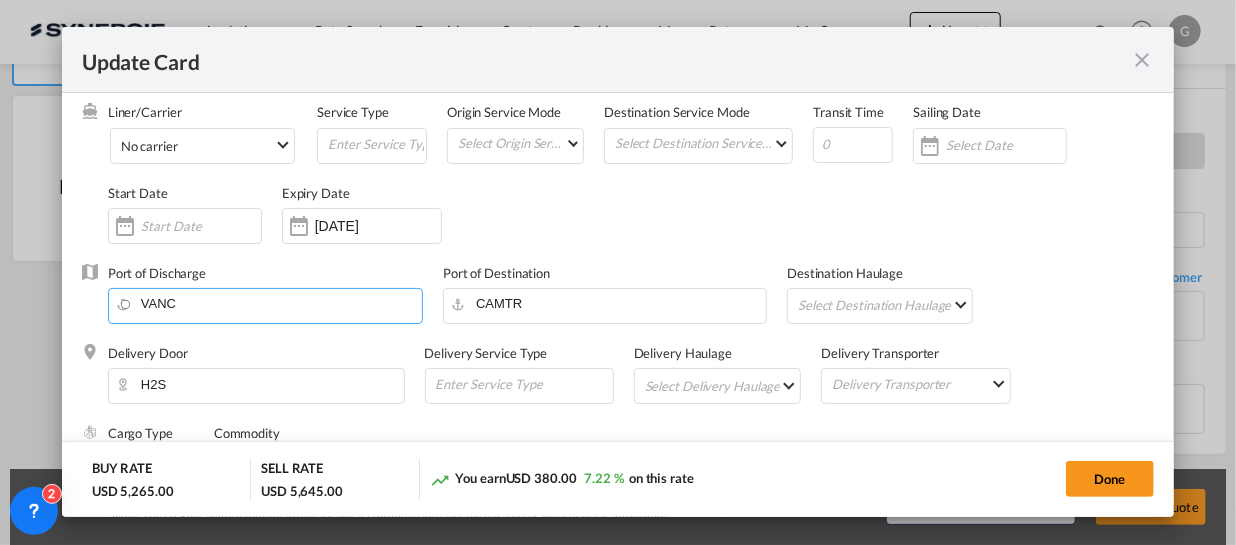 type on "Vancouver, BC, CAVAN" 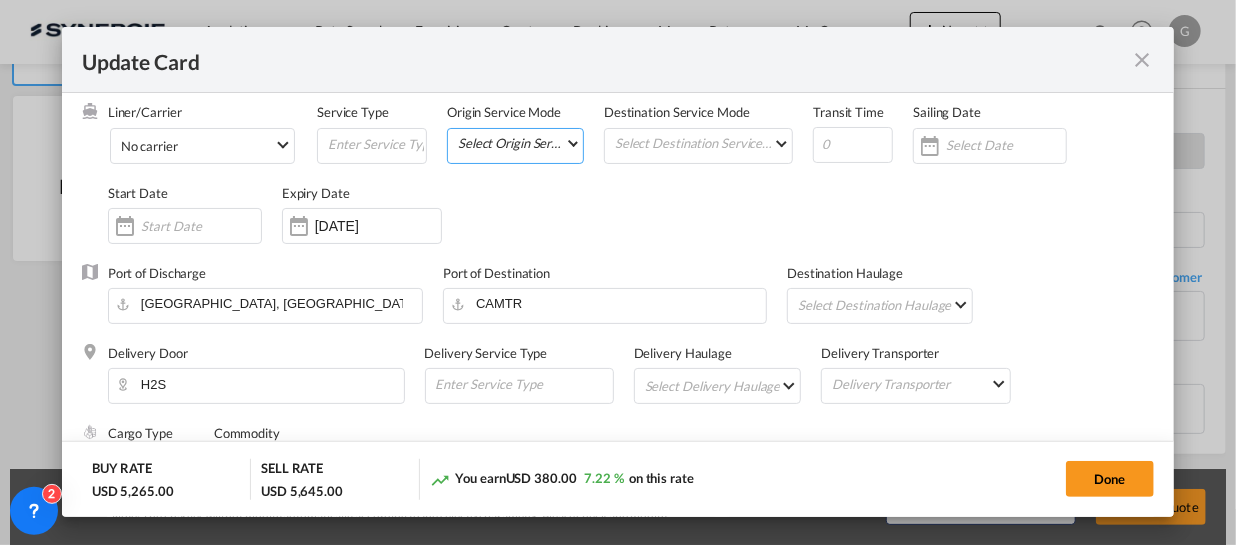 click on "Select Origin Service Mode SD CY" at bounding box center (519, 143) 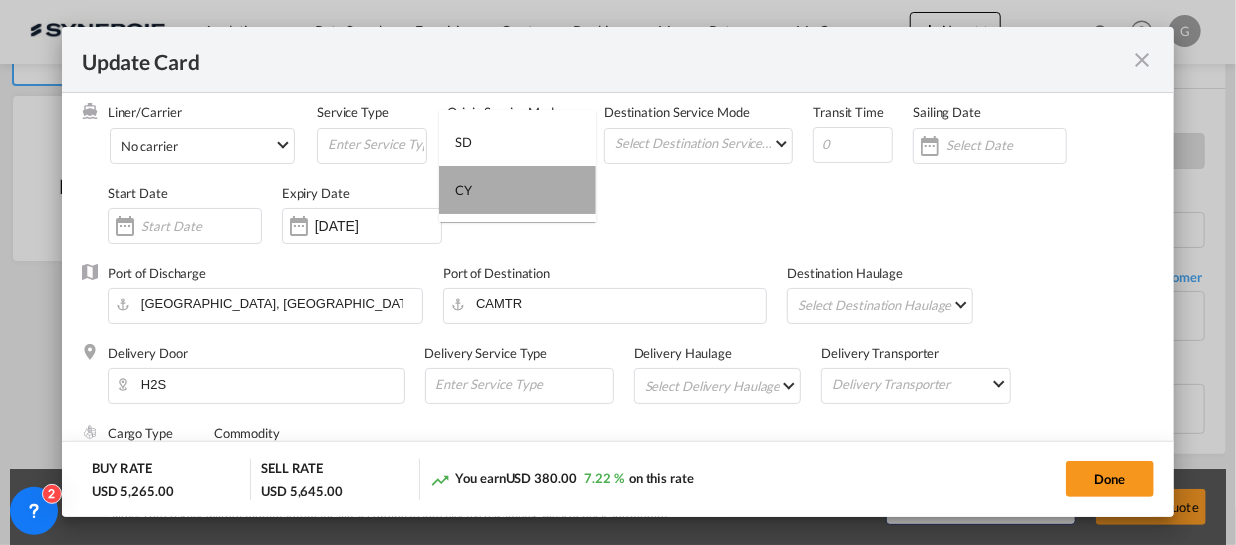 click on "CY" at bounding box center [517, 190] 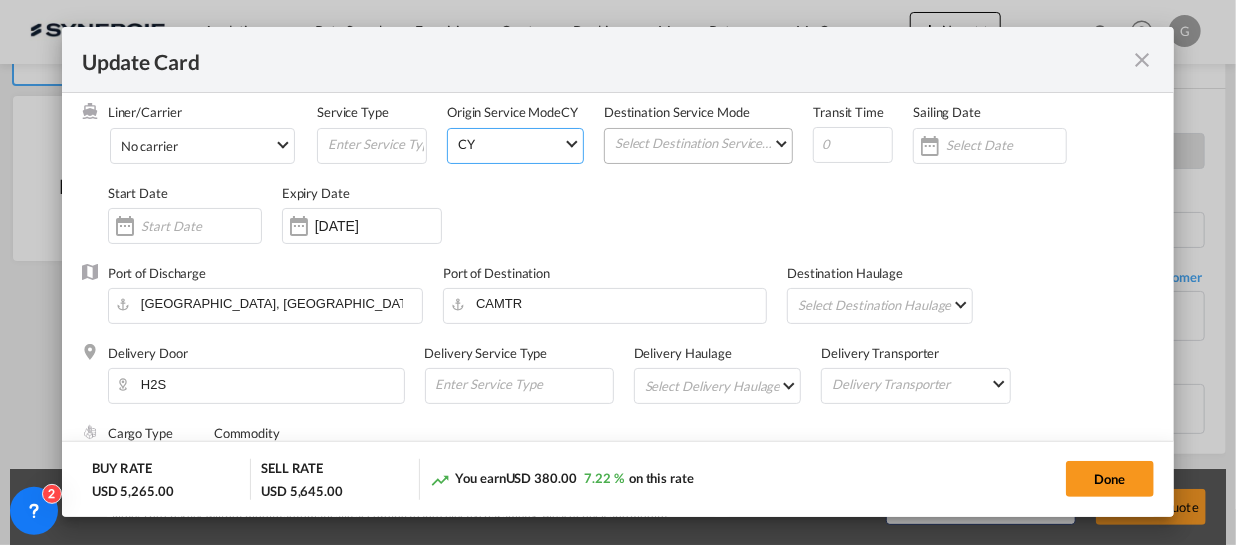 click on "Select Destination Service Mode SD CY" at bounding box center (702, 143) 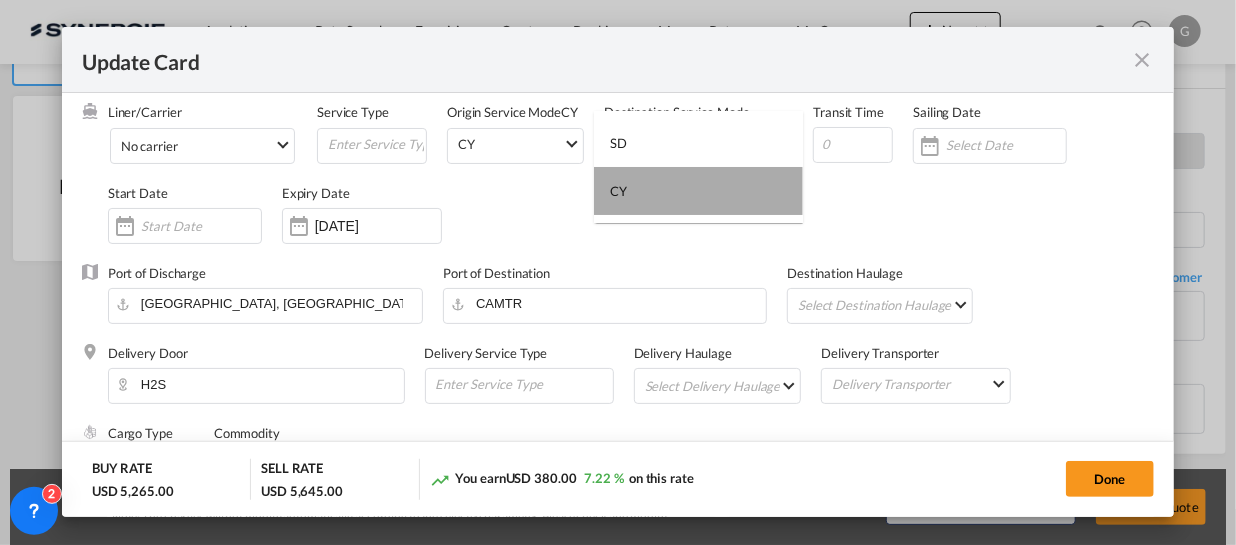 click on "CY" at bounding box center [698, 191] 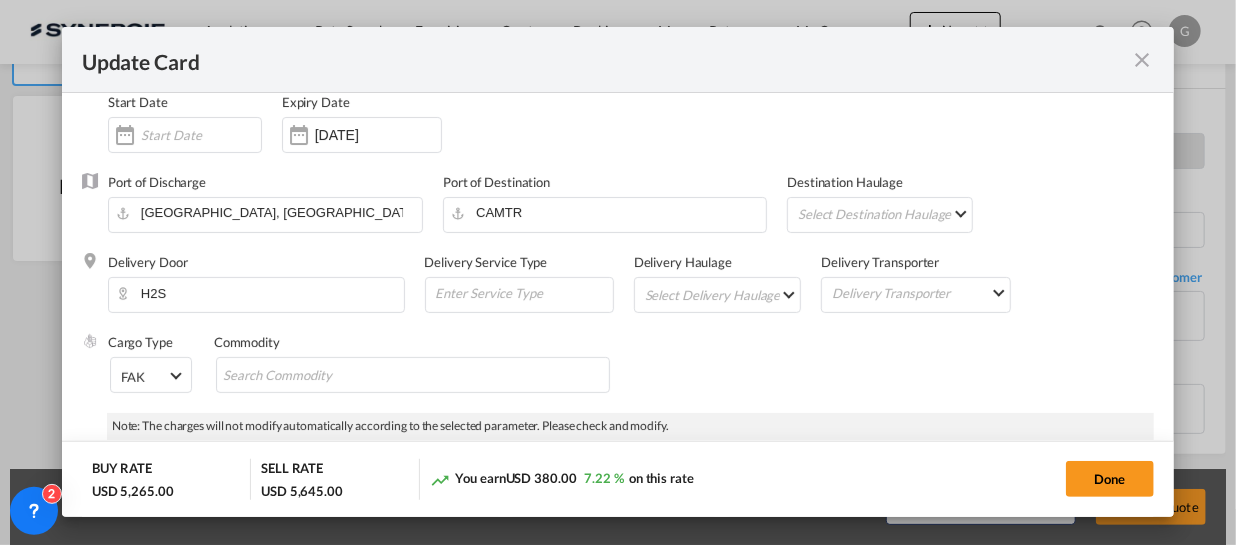 scroll, scrollTop: 0, scrollLeft: 0, axis: both 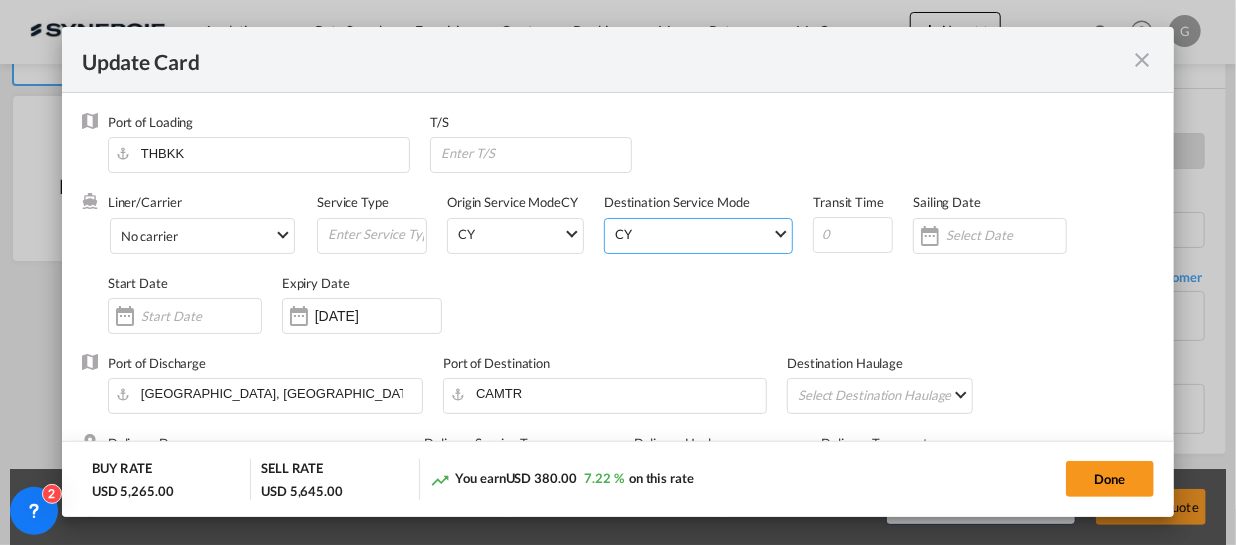 click on "CY" at bounding box center [693, 234] 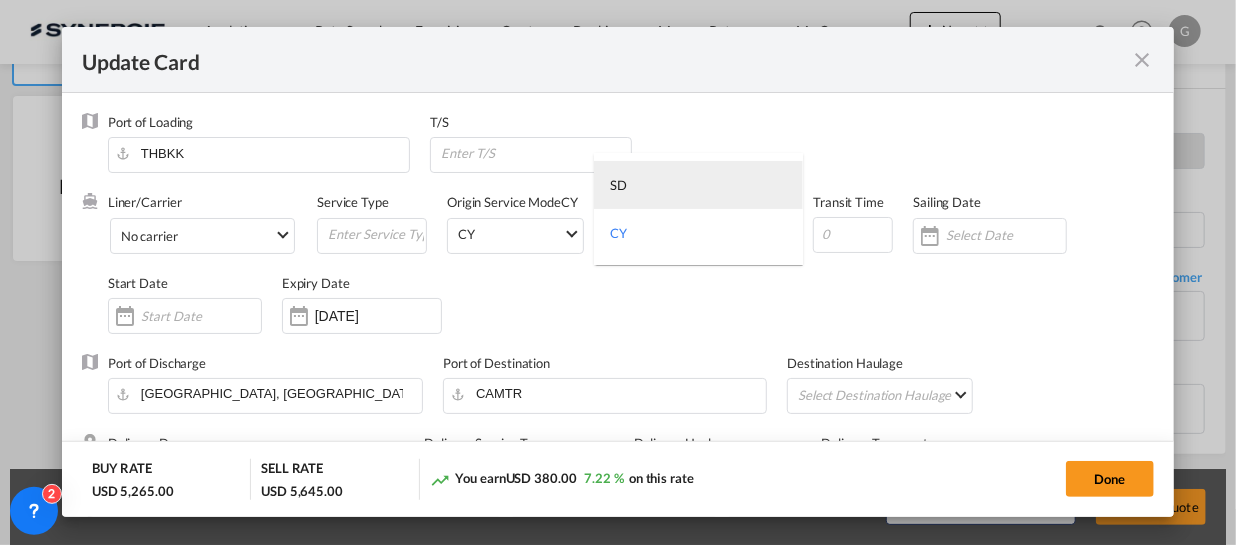 click on "SD" at bounding box center [698, 185] 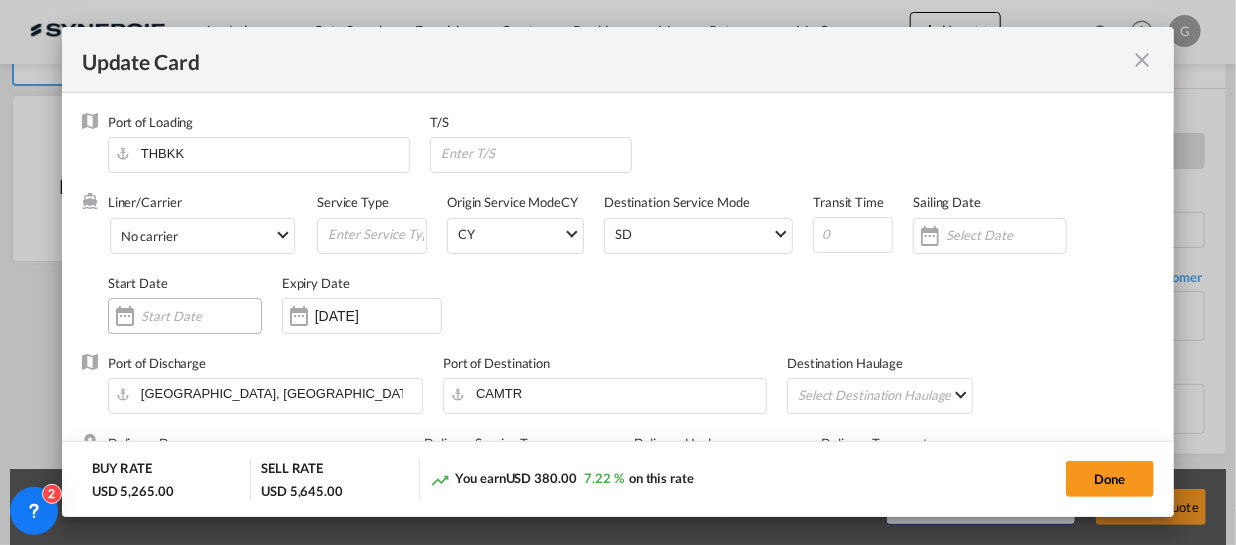 click at bounding box center [185, 316] 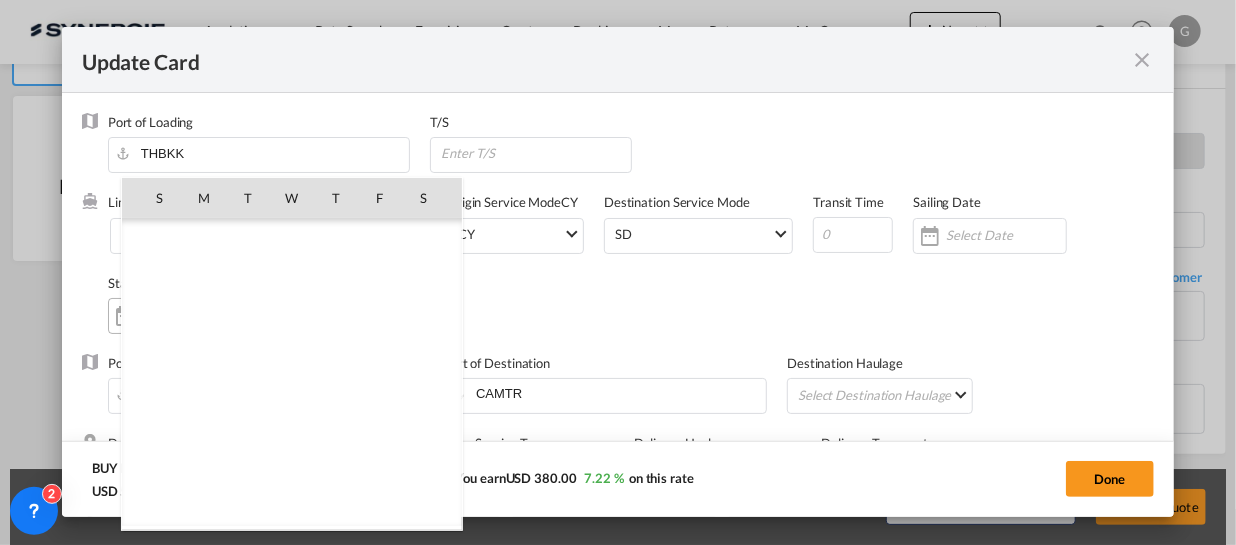 scroll, scrollTop: 462690, scrollLeft: 0, axis: vertical 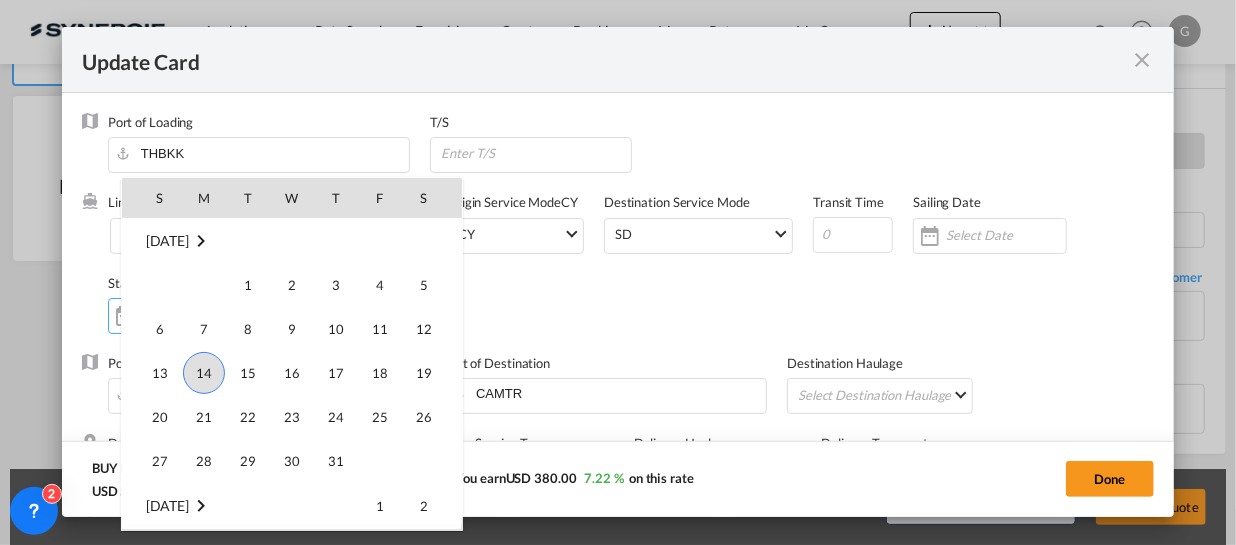 click on "14" at bounding box center (204, 373) 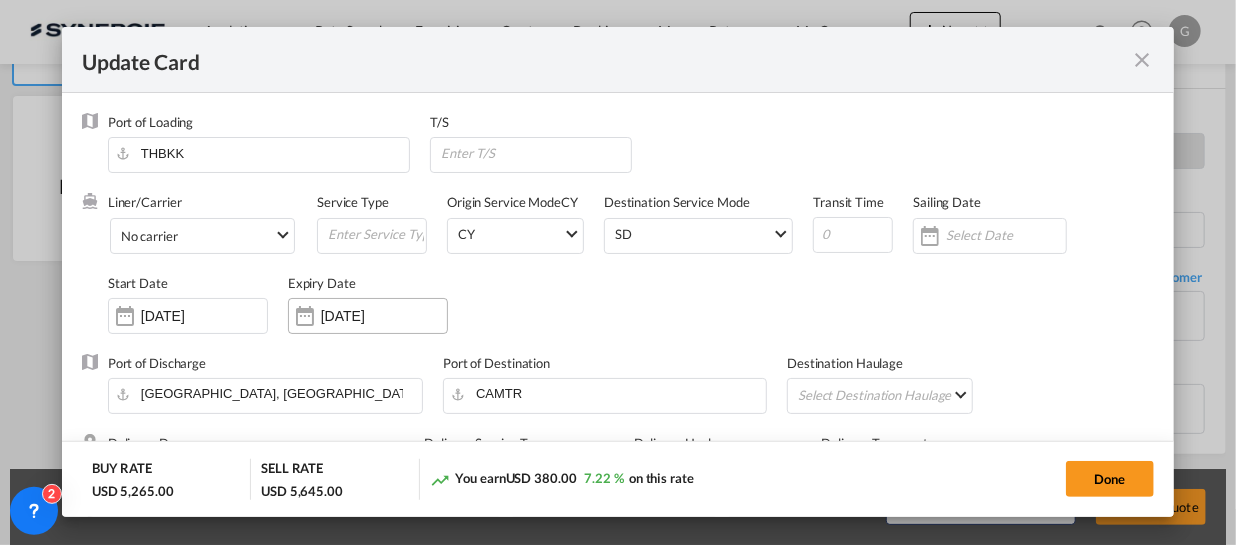 click at bounding box center [305, 316] 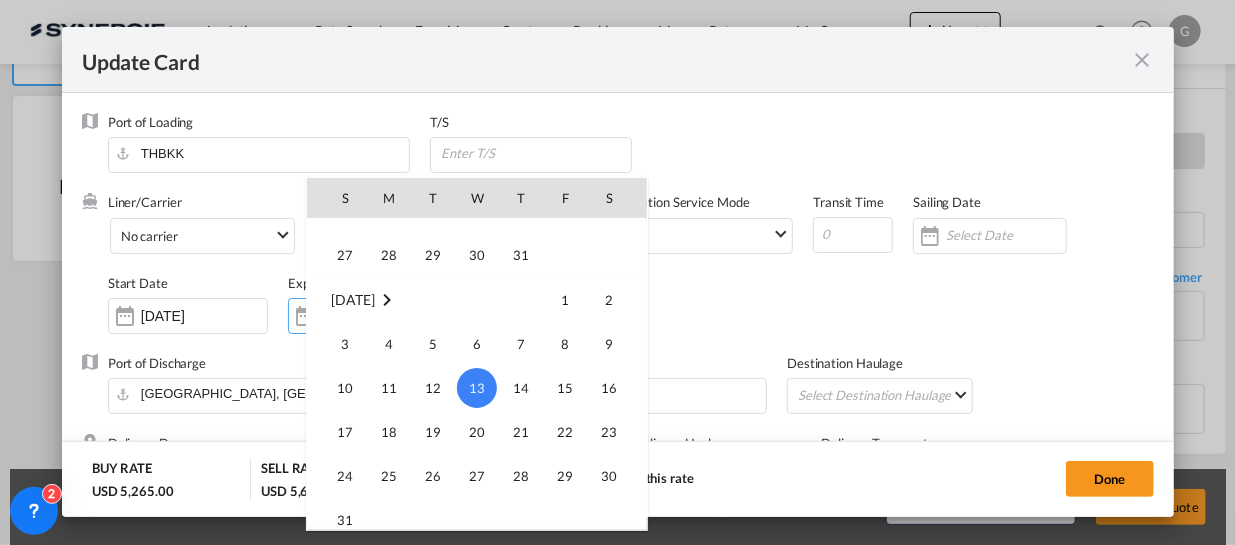 scroll, scrollTop: 174, scrollLeft: 0, axis: vertical 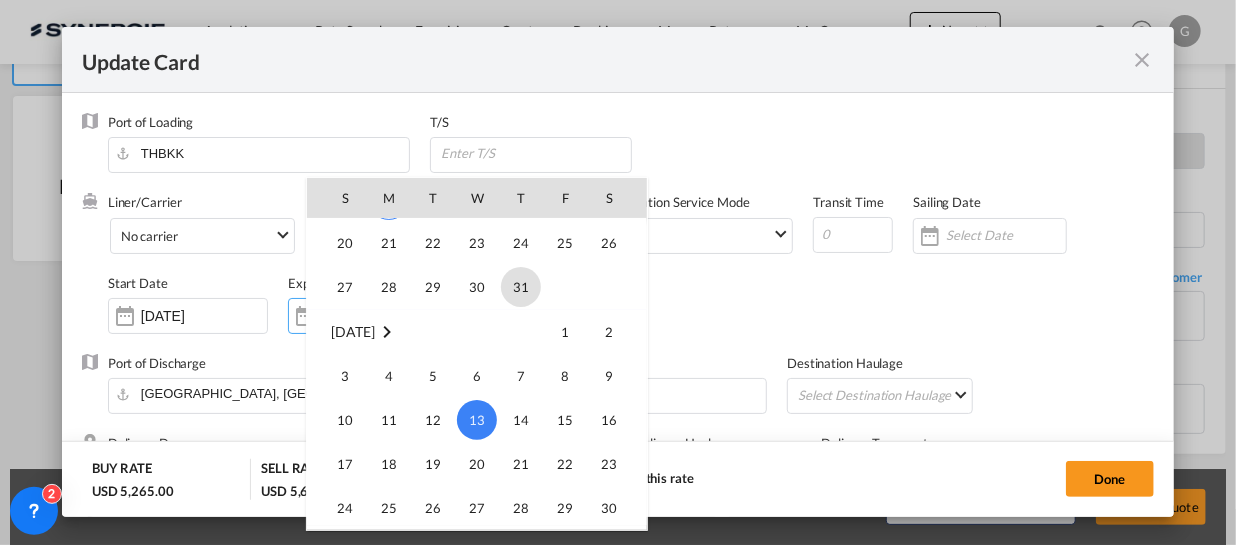 click on "31" at bounding box center (521, 287) 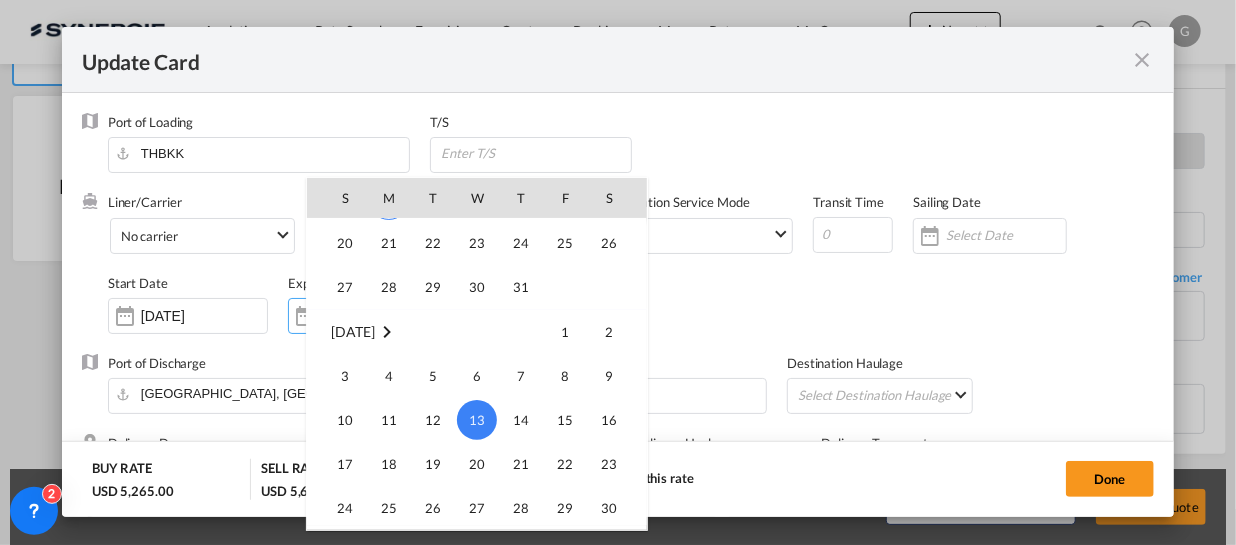 type on "31 Jul 2025" 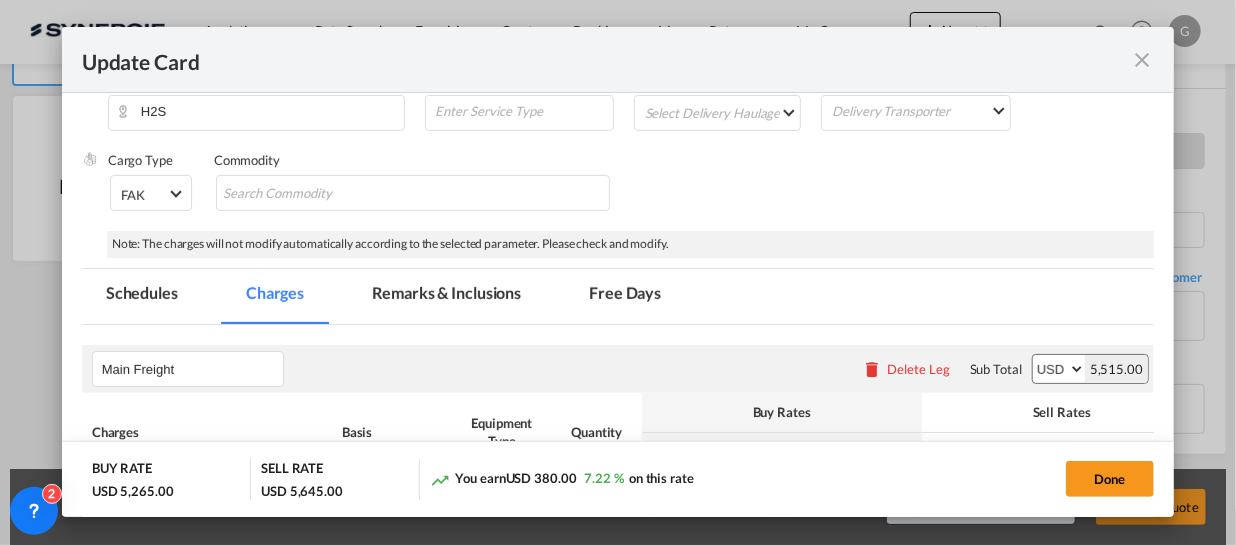 scroll, scrollTop: 90, scrollLeft: 0, axis: vertical 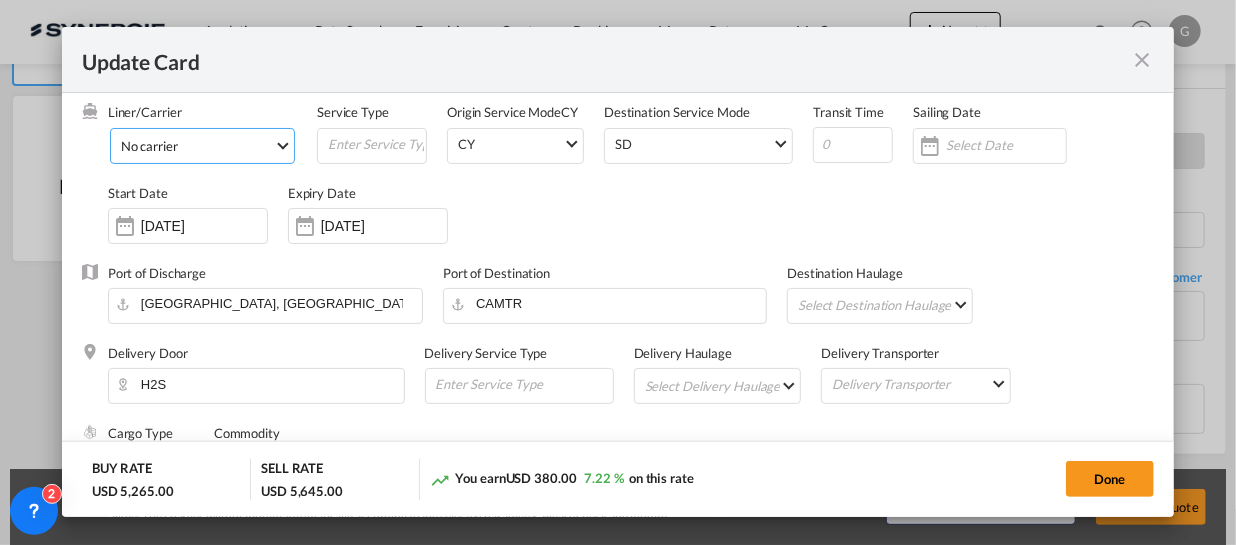 click on "No carrier" at bounding box center (197, 146) 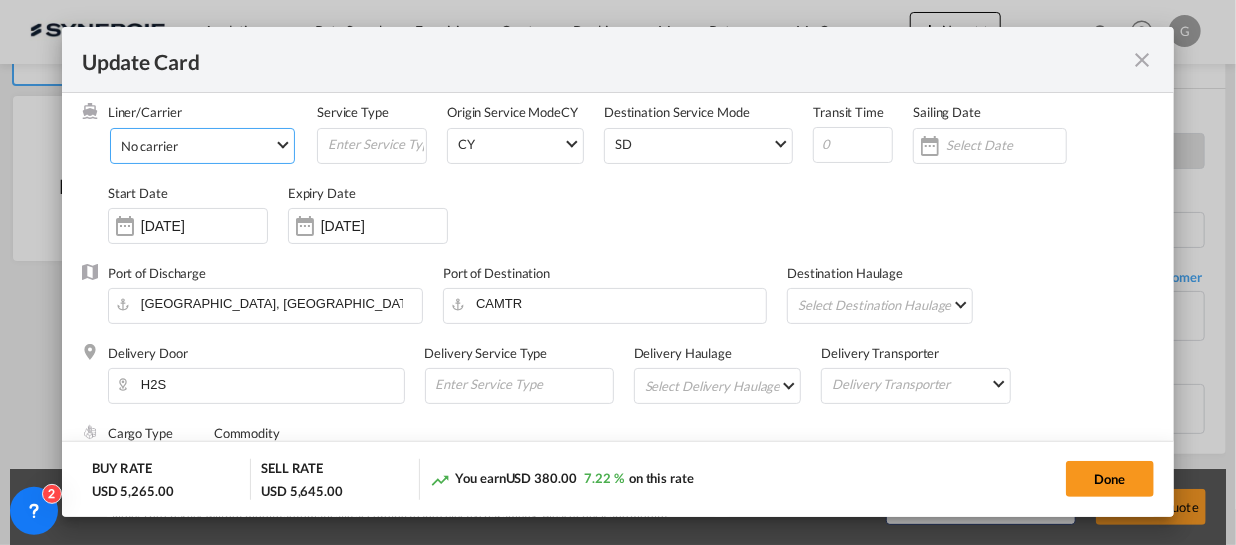 scroll, scrollTop: 2719, scrollLeft: 0, axis: vertical 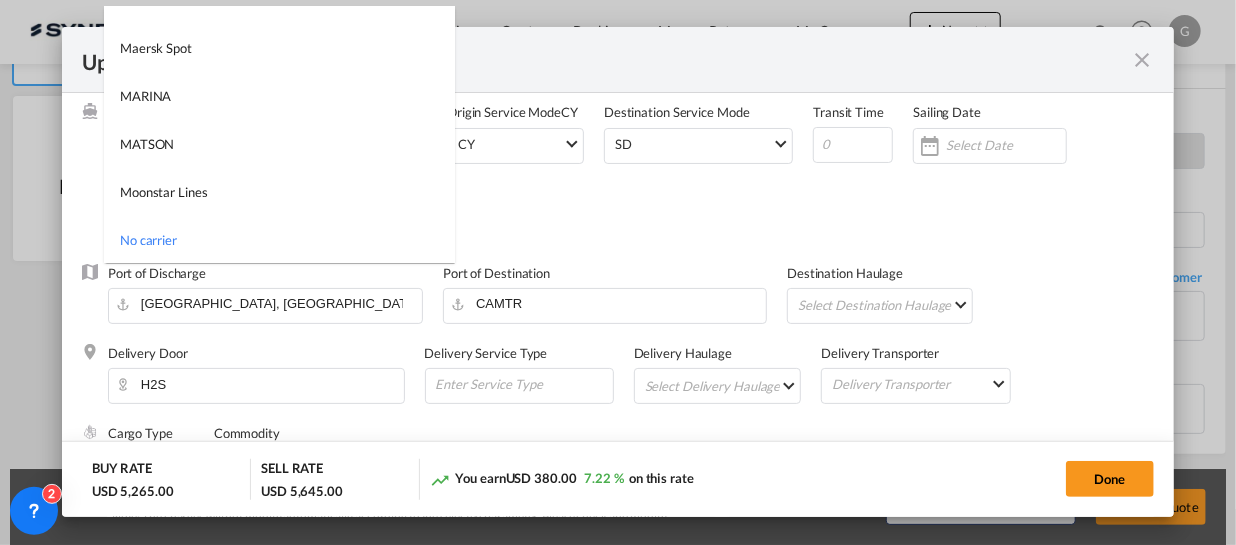 type on "1218" 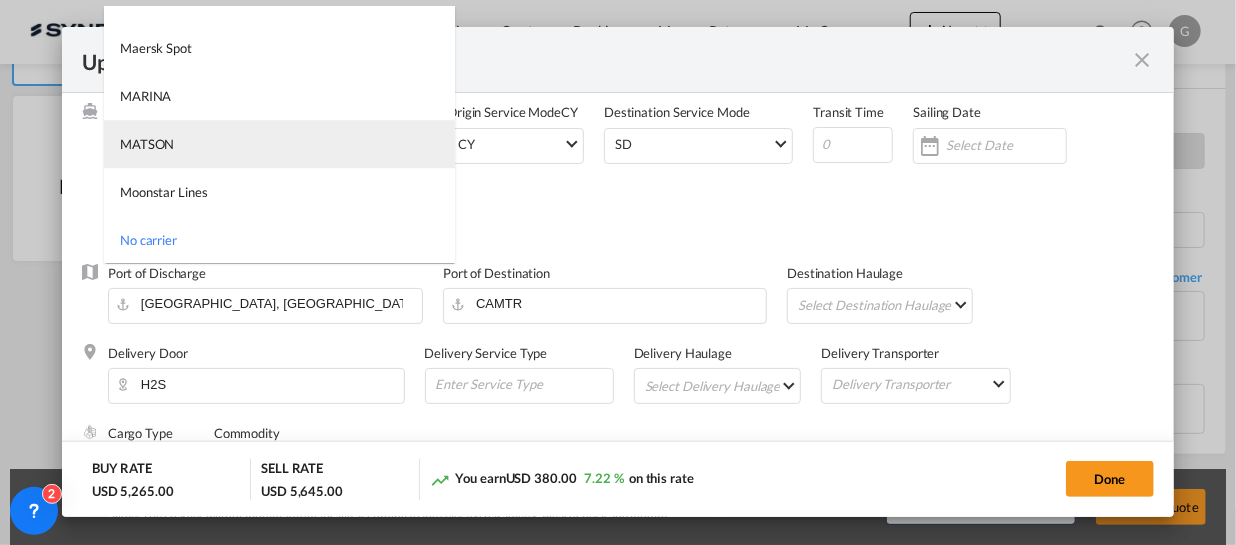 type on "1514" 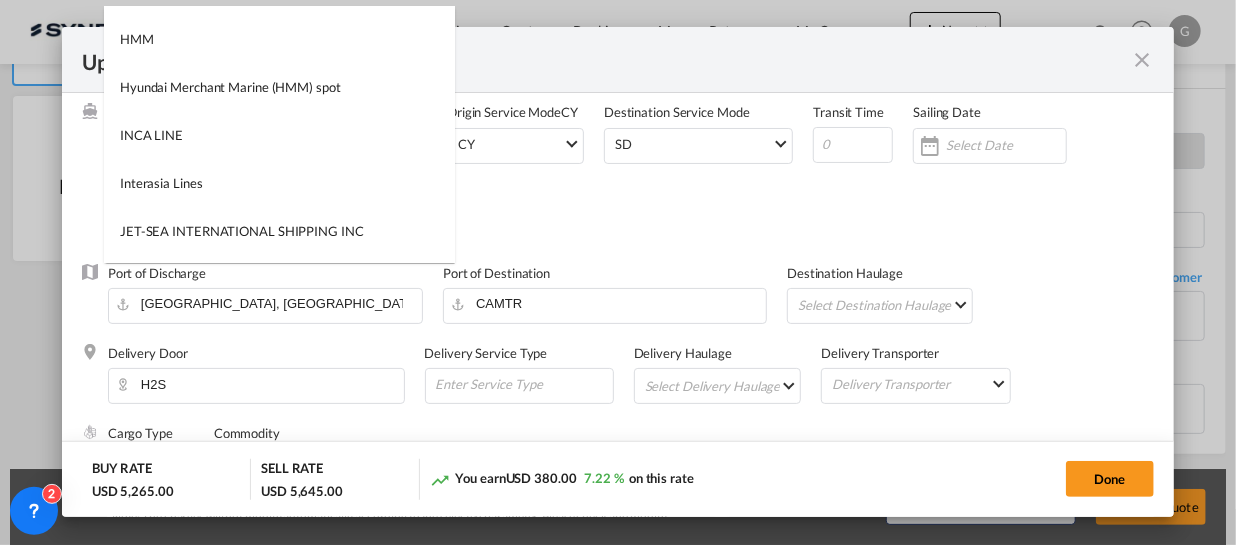 type on "2" 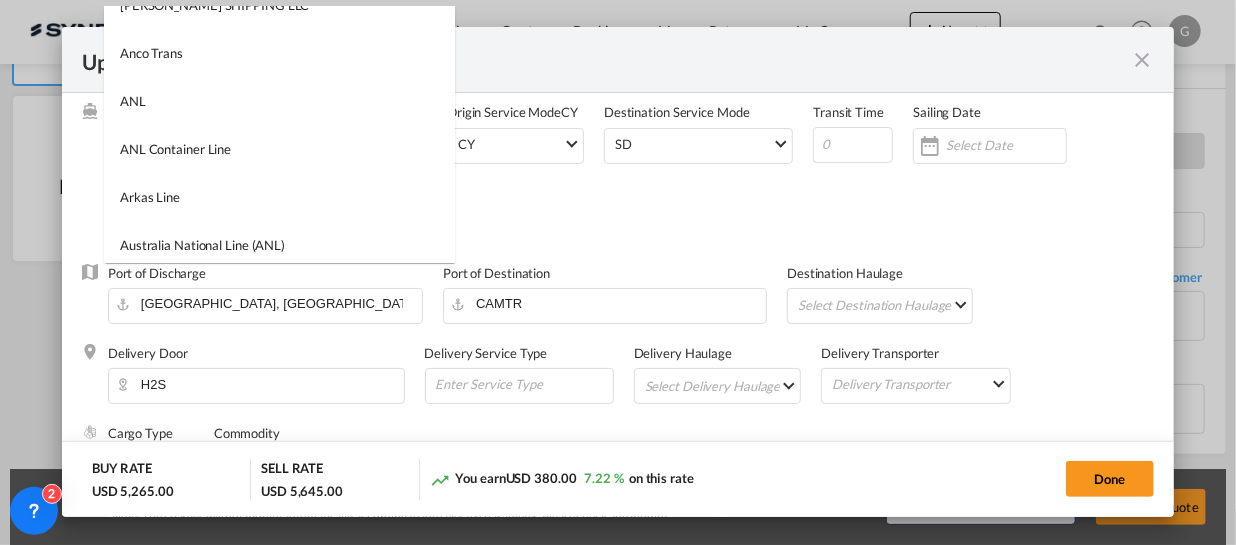 scroll, scrollTop: 0, scrollLeft: 0, axis: both 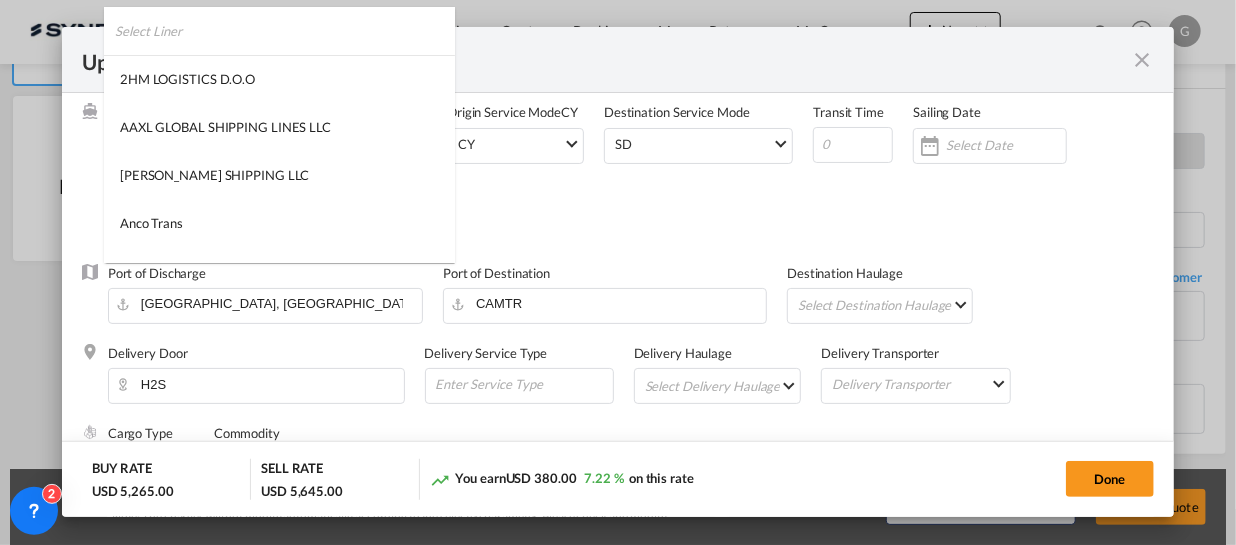 click at bounding box center (285, 31) 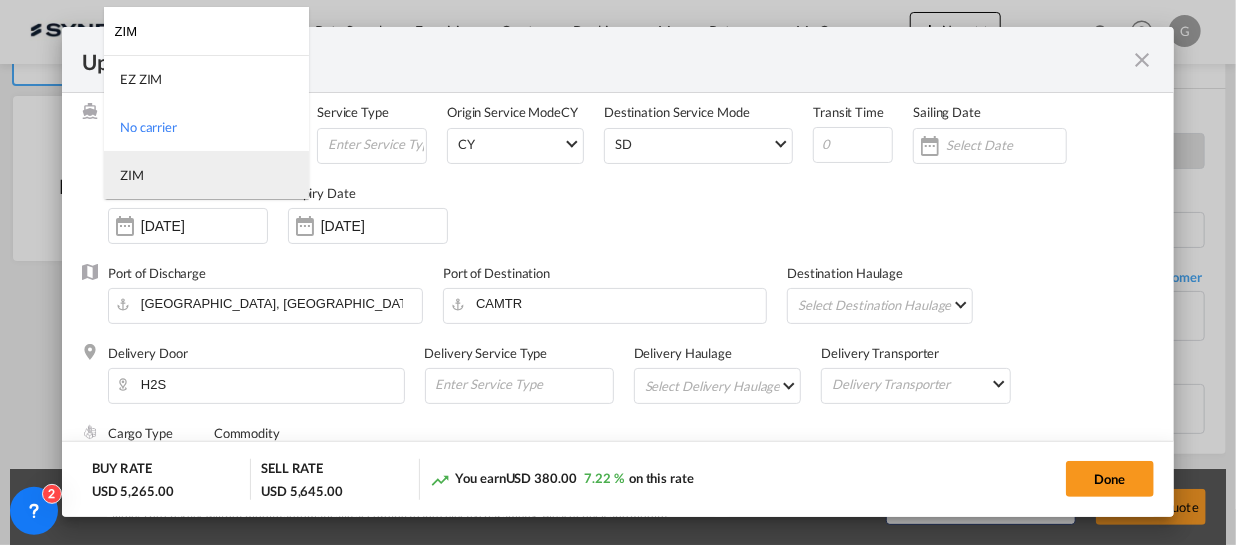 type on "ZIM" 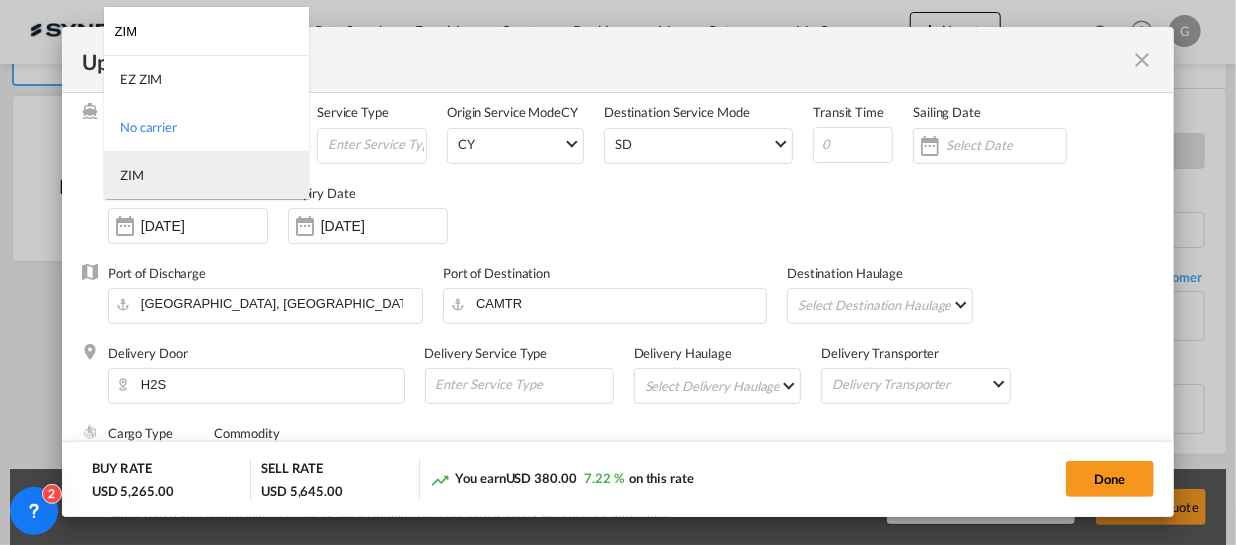 click on "ZIM" at bounding box center (206, 175) 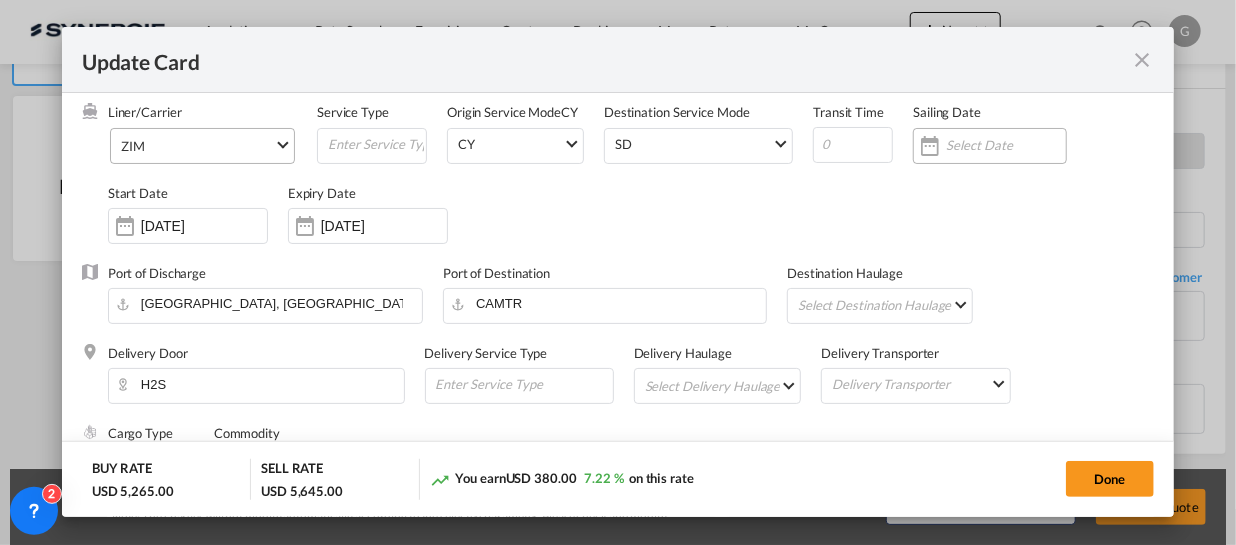 click at bounding box center (1006, 145) 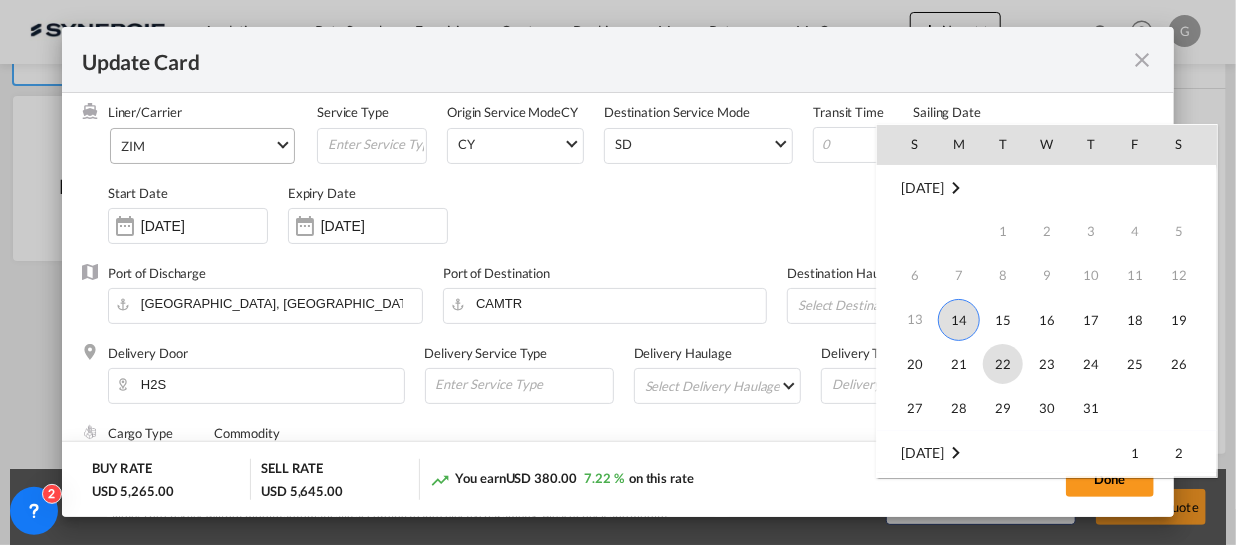 click on "22" at bounding box center [1003, 364] 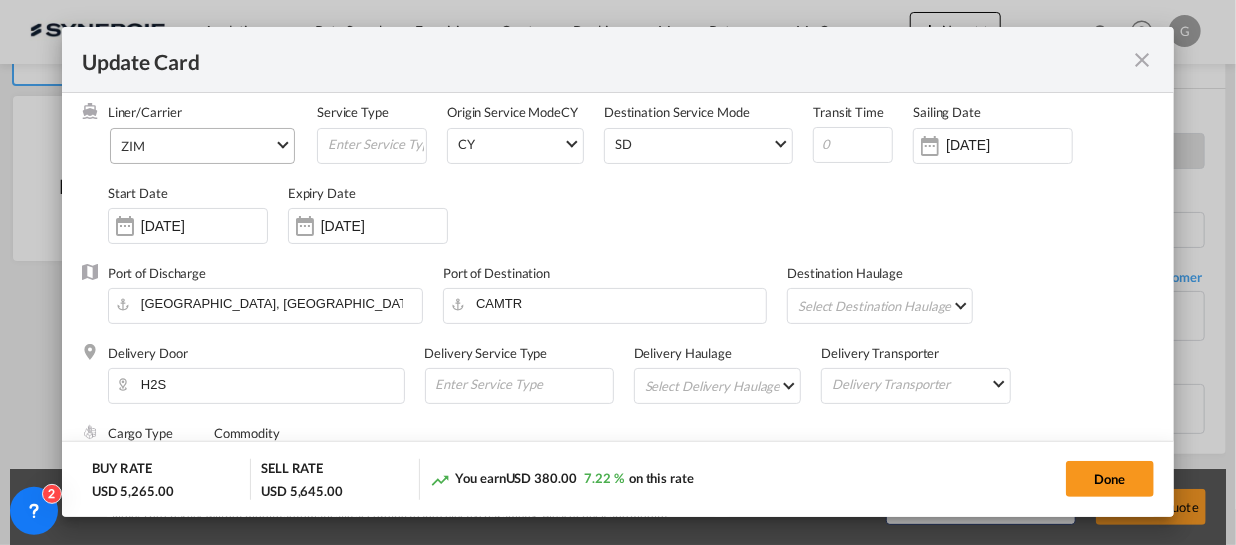 click on "Select Destination Haulage rail road barge truck unspecified not available" at bounding box center (883, 305) 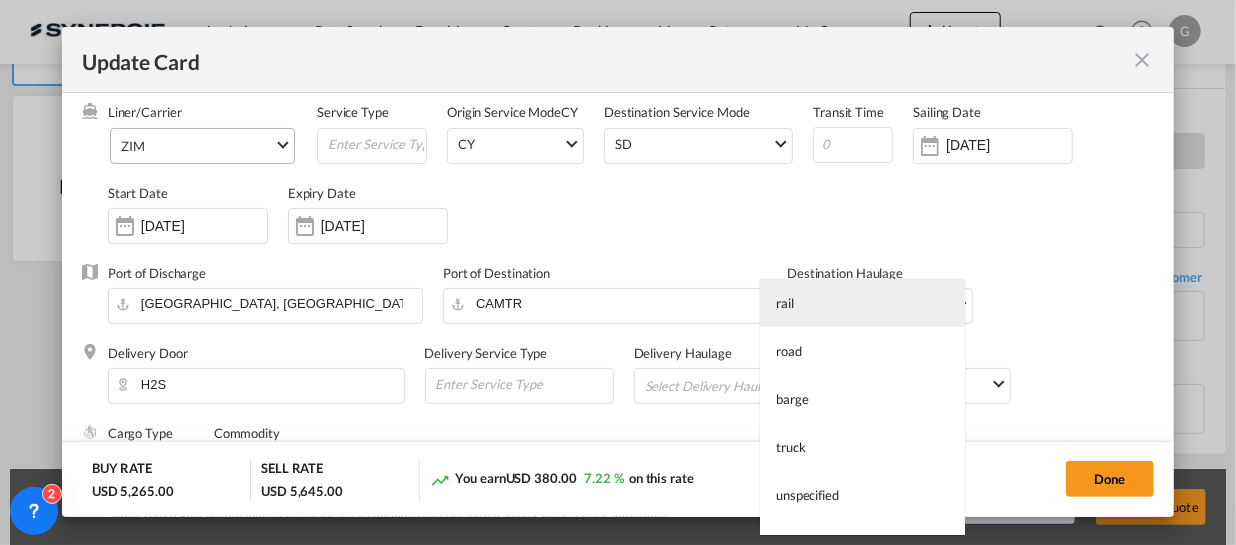 click on "rail" at bounding box center (862, 303) 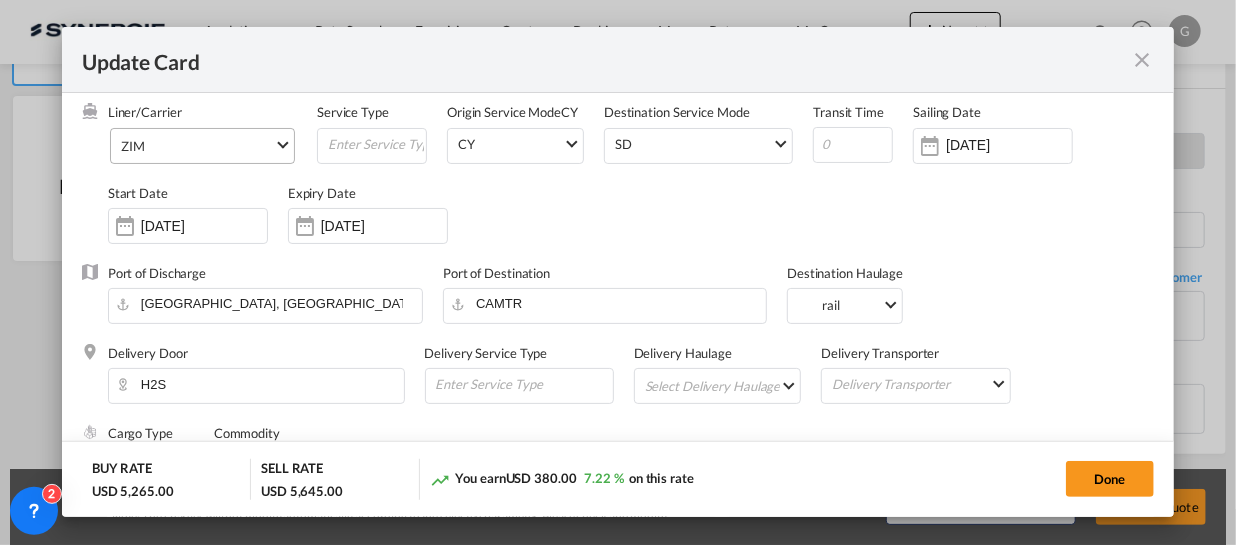 click on "Delivery Haulage Select Delivery Haulage
rail road barge truck unspecified not available" at bounding box center (728, 384) 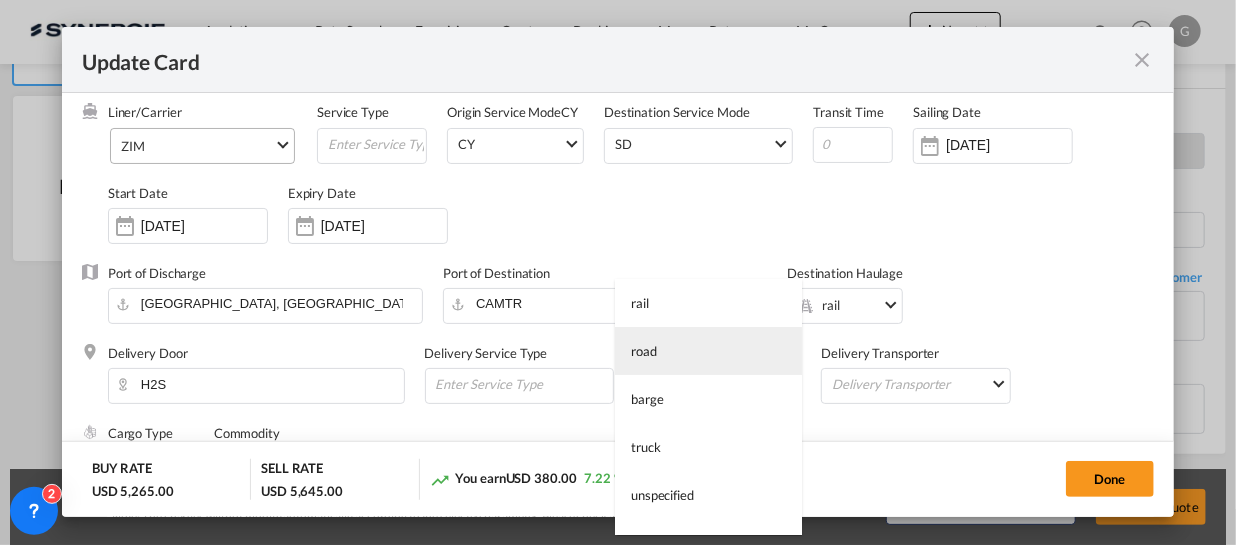 click on "road" at bounding box center (708, 351) 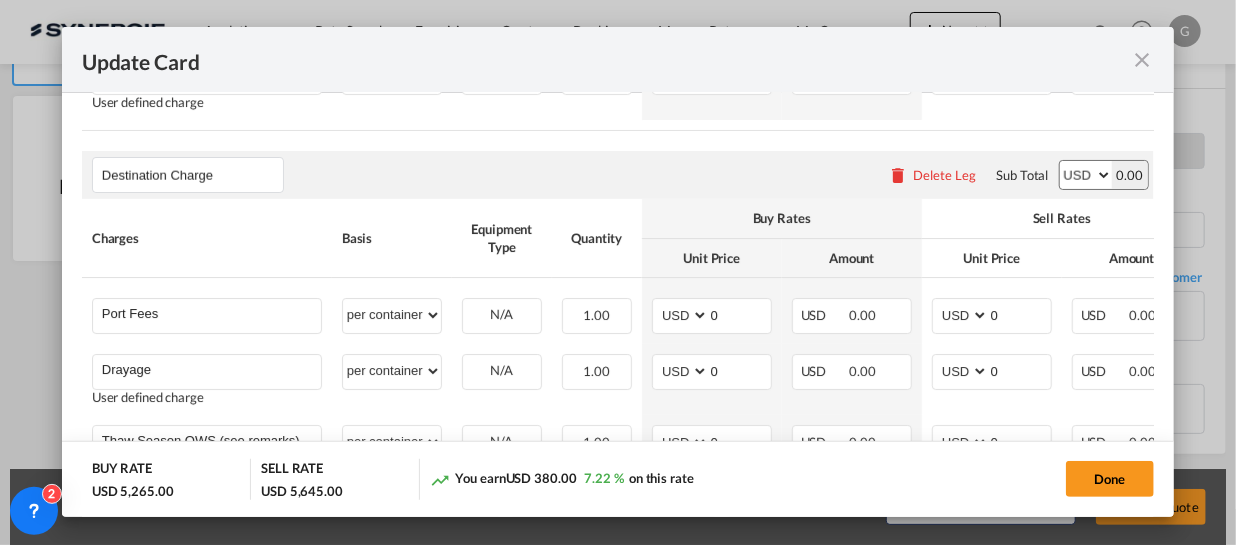 scroll, scrollTop: 1181, scrollLeft: 0, axis: vertical 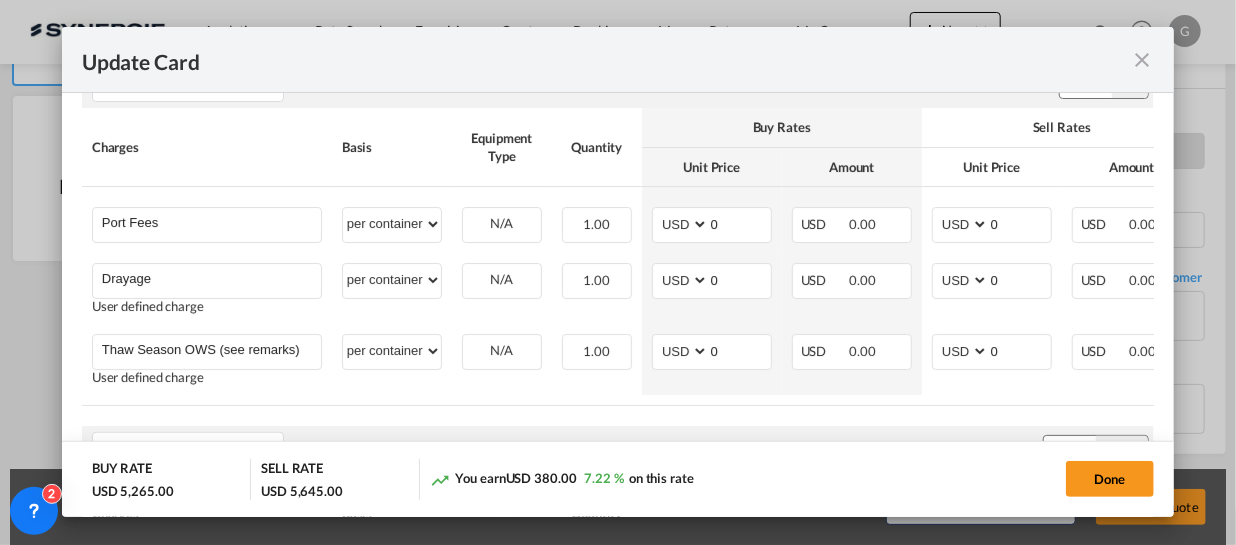click on "Charges Basis
Equipment Type Quantity Buy Rates Sell Rates
Comments Action Unit Price Amount Unit Price Amount                                 Port Fees
Please Enter
User Defined Charges Cannot Be Published
per equipment
per container
per B/L
per shipping bill
per shipment
per pallet
per carton
per vehicle
per shift
per invoice
per package
per day
per revalidation
per teu
per kg
per ton
per hour
flat
per_hbl
per belt
% on freight total
per_declaration
per_document
per chasis split
per clearance per container can not applied for this charge.   Please Select   Already exist N/A
Please Select
Already exists 1.00 Please Enter
Invalid Input
AED AFN ALL AMD ANG AOA ARS AUD AWG AZN BAM BBD BDT BGN BHD BIF BMD BND BOB BRL BSD BTN BWP BYN BZD CAD CDF CHF CLP CNY COP CRC CUC CUP CVE CZK DJF DKK DOP DZD EGP ERN ETB EUR FJD FKP FOK GBP GEL GGP GHS GIP GMD GNF GTQ GYD HKD HNL HRK HTG HUF IDR ILS IMP INR IQD IRR ISK JMD JOD 0" at bounding box center (715, 256) 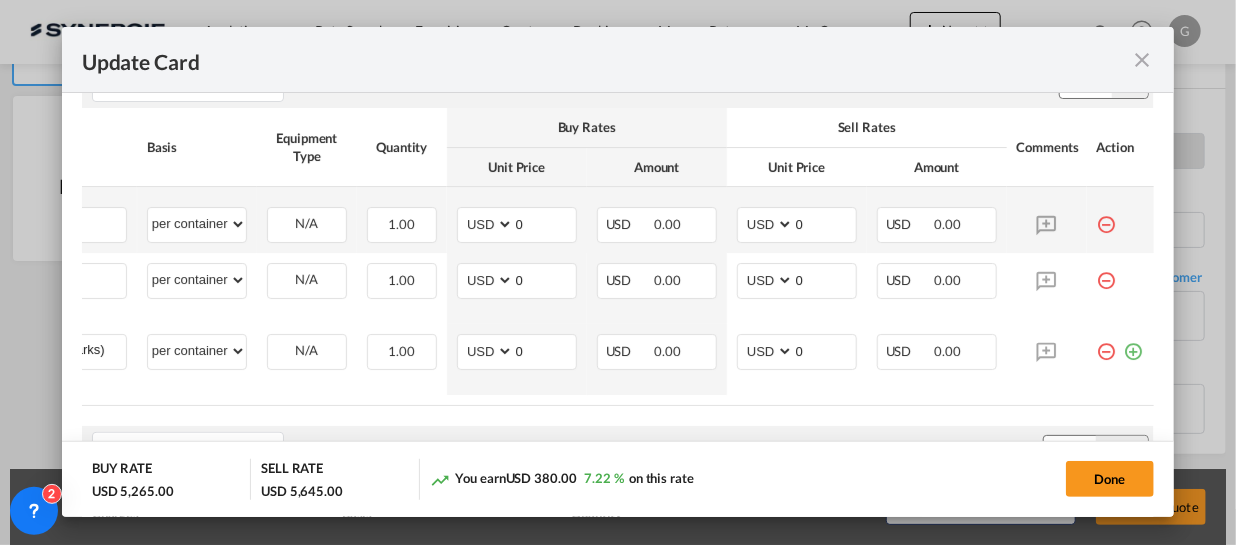 click at bounding box center [1107, 217] 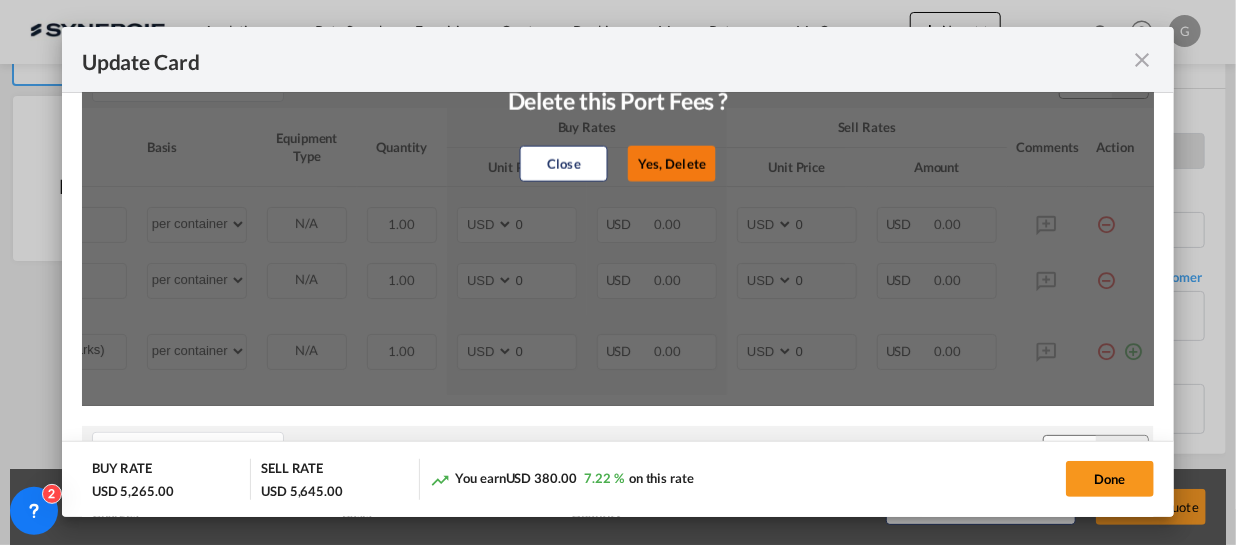 click on "Yes, Delete" at bounding box center (672, 164) 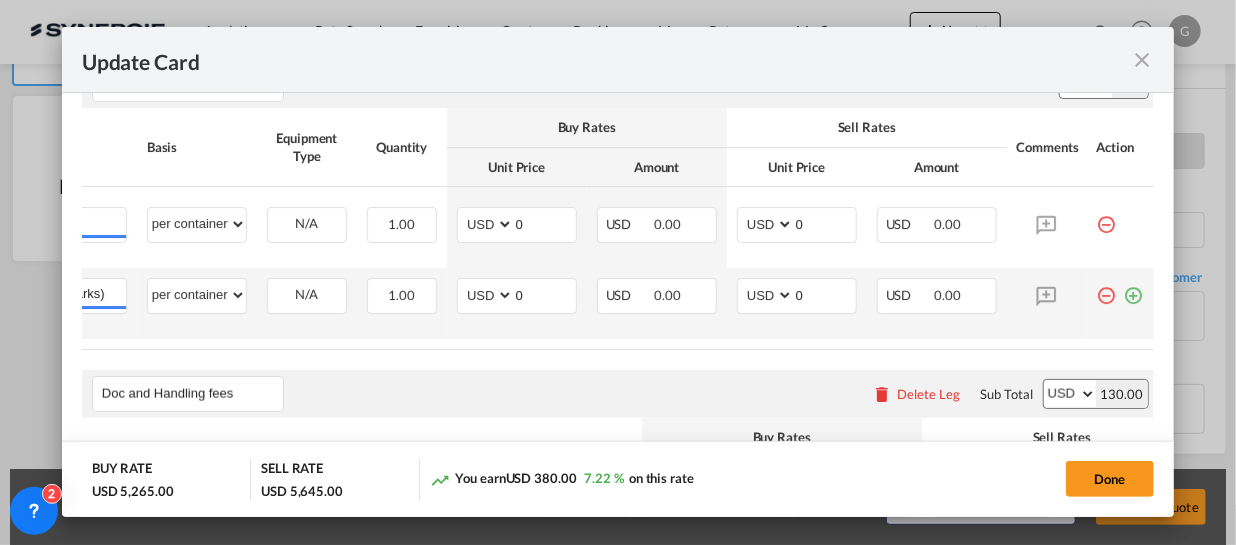 click at bounding box center (1107, 288) 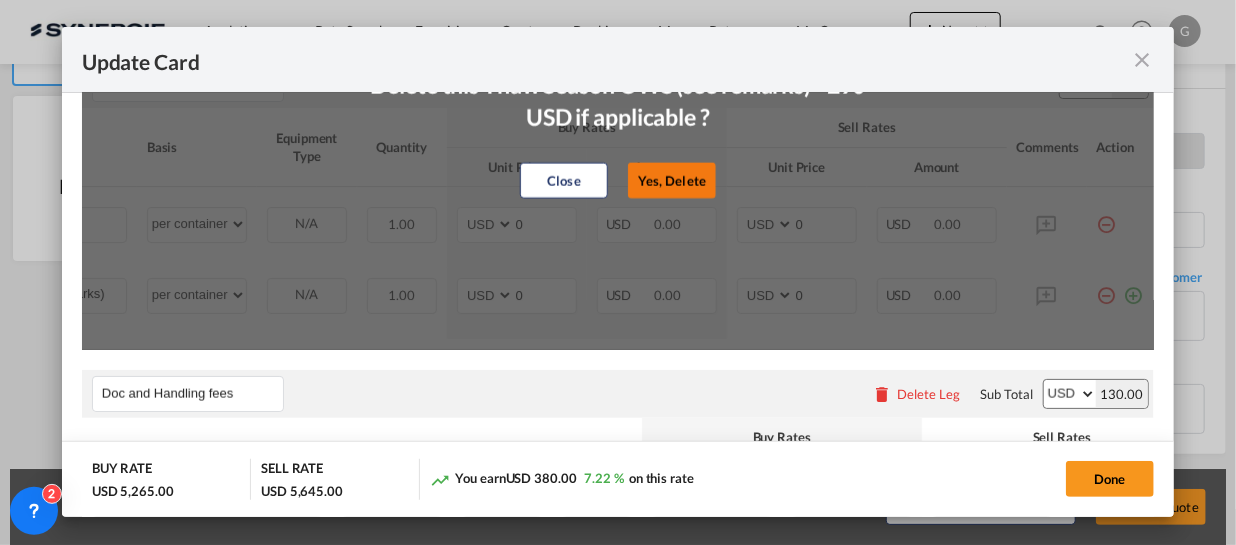 click on "Yes, Delete" at bounding box center [672, 180] 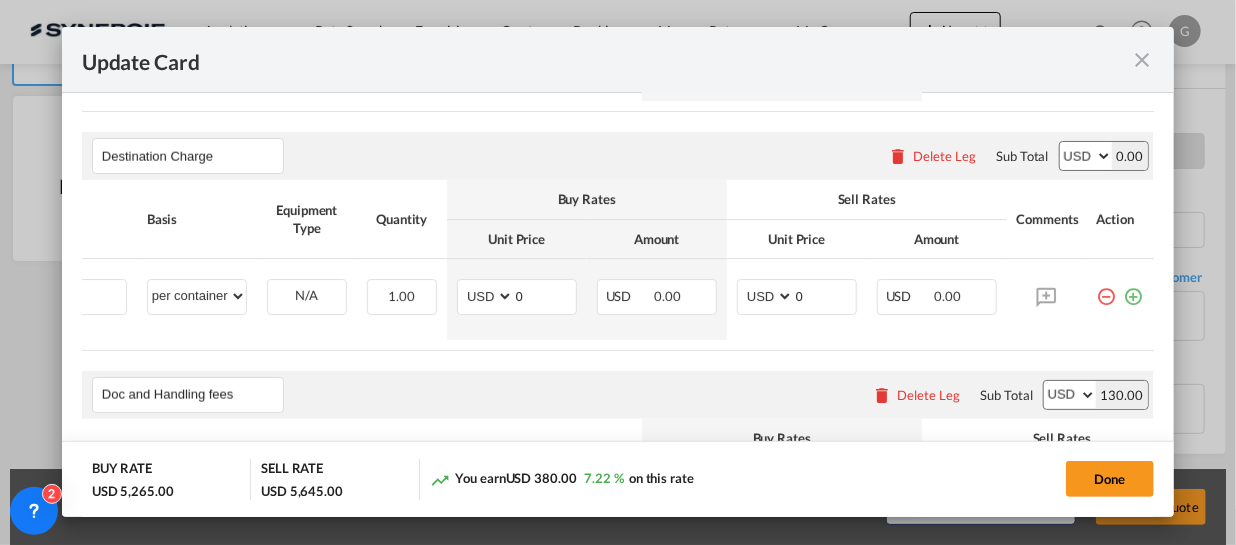 scroll, scrollTop: 1181, scrollLeft: 0, axis: vertical 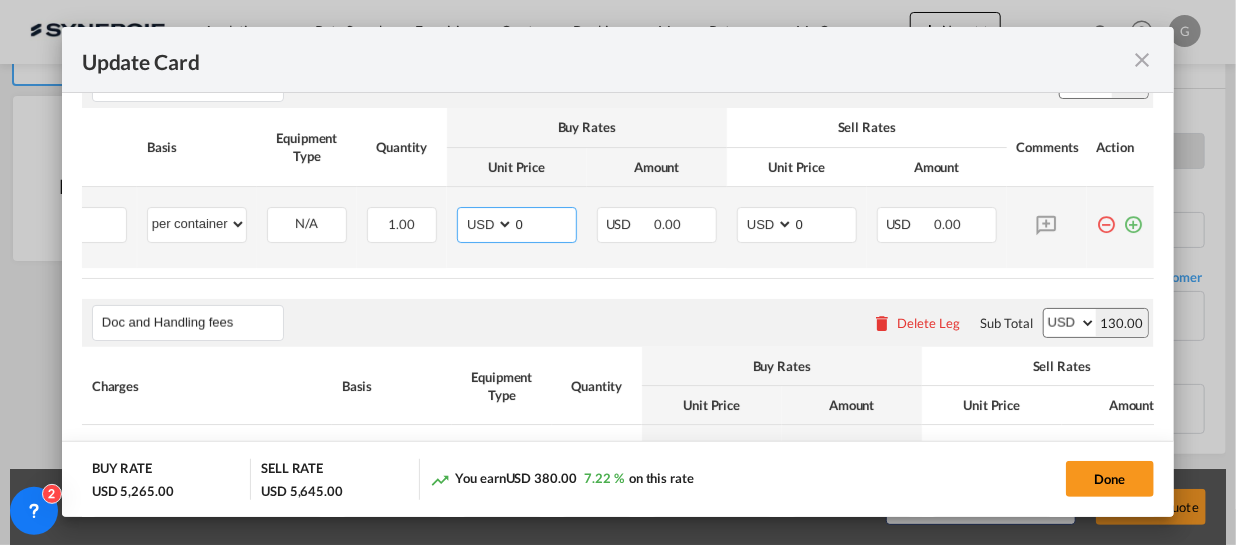 drag, startPoint x: 537, startPoint y: 240, endPoint x: 462, endPoint y: 251, distance: 75.802376 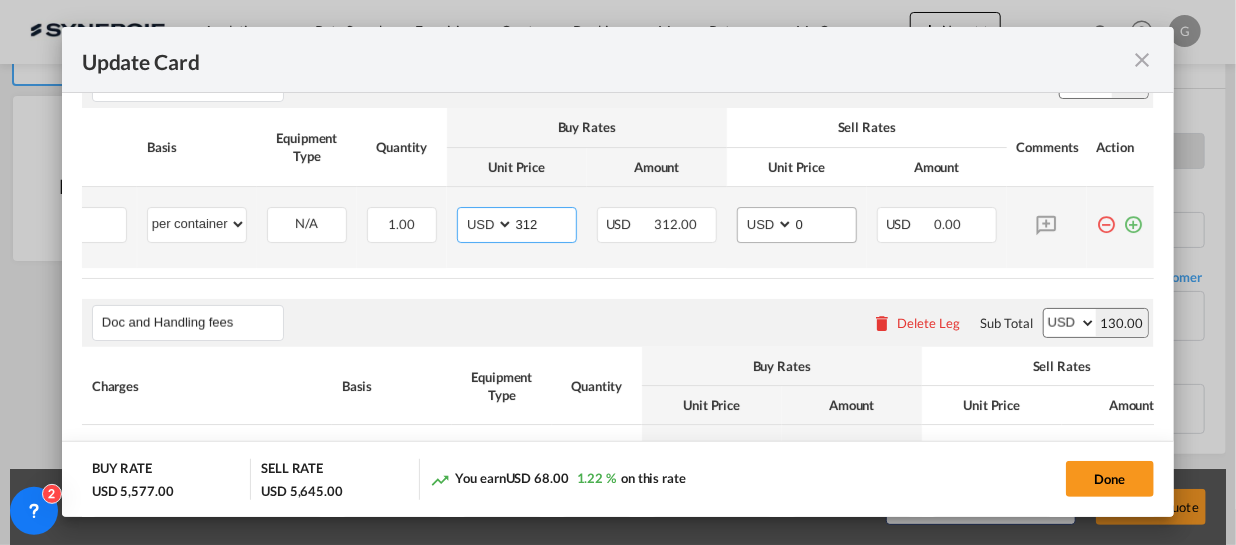 type on "312" 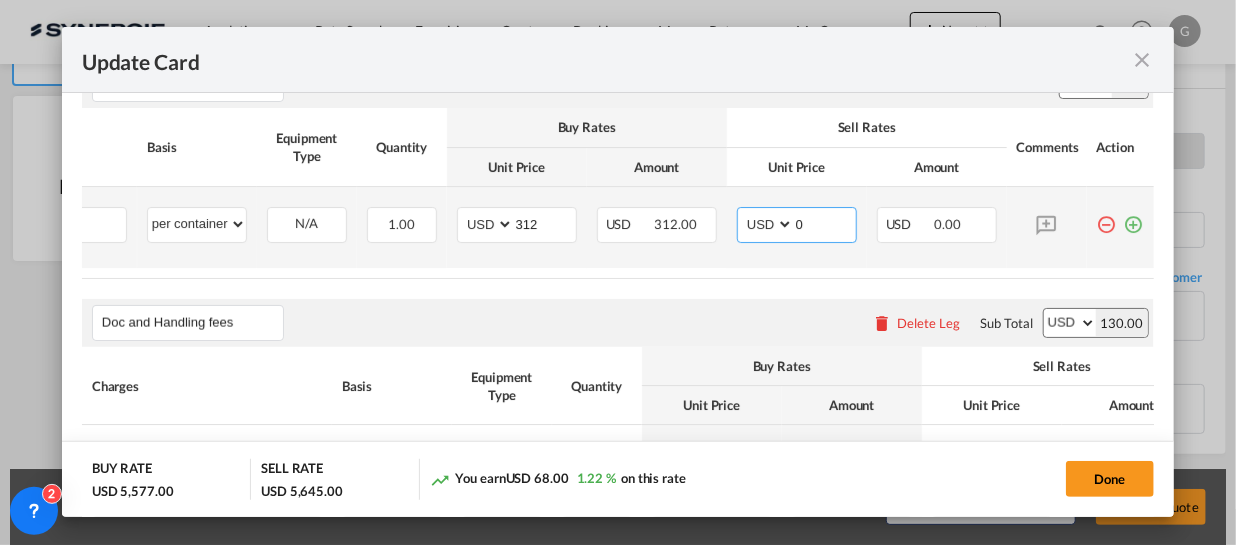 click on "0" at bounding box center [825, 223] 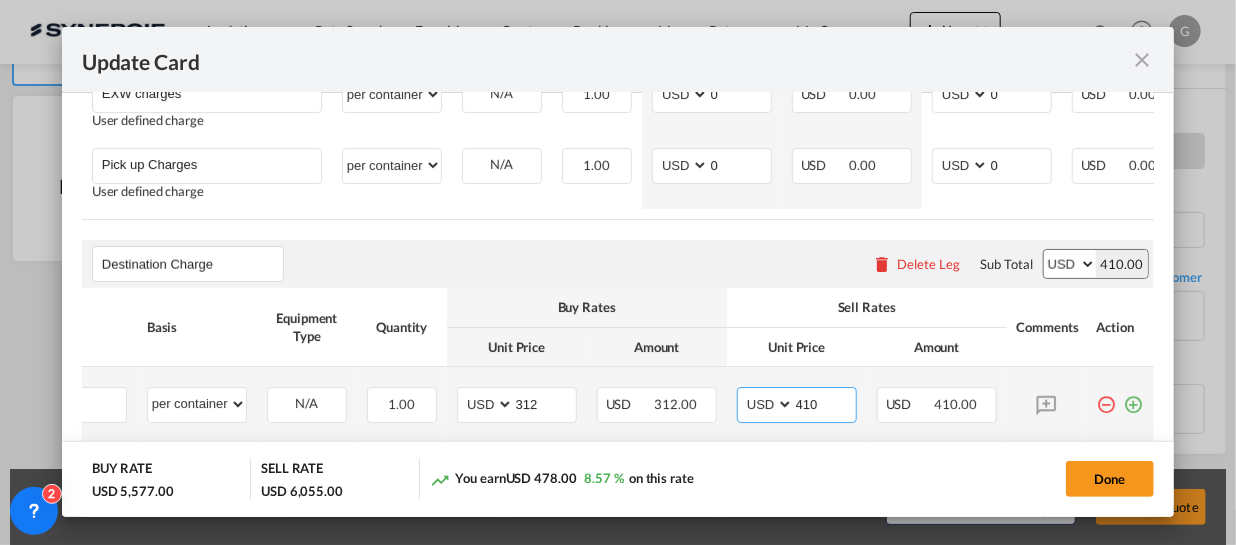 scroll, scrollTop: 1000, scrollLeft: 0, axis: vertical 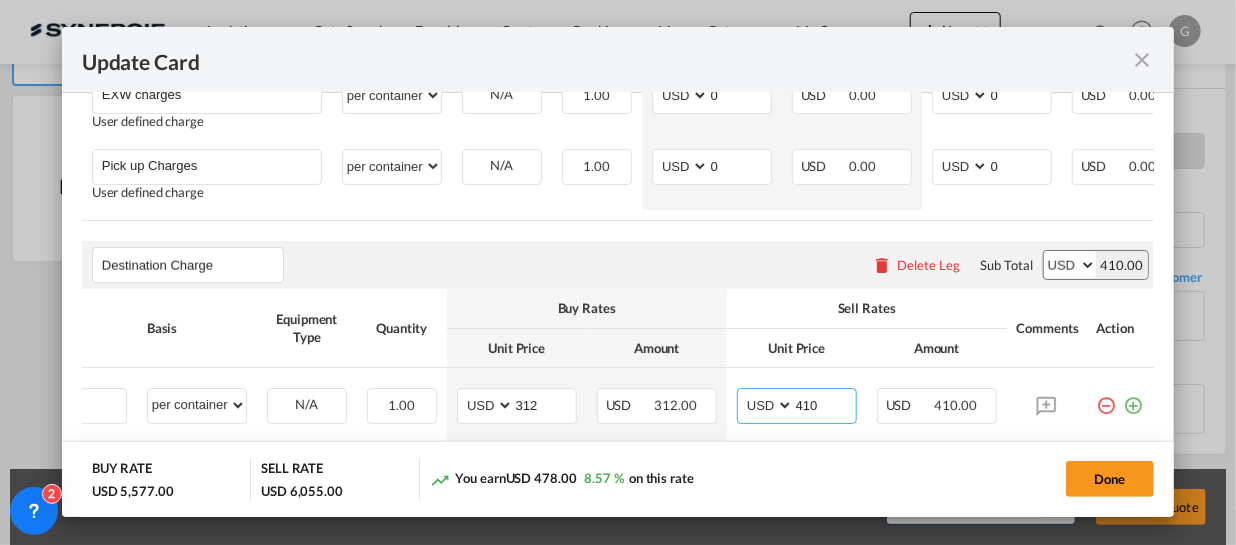 type on "410" 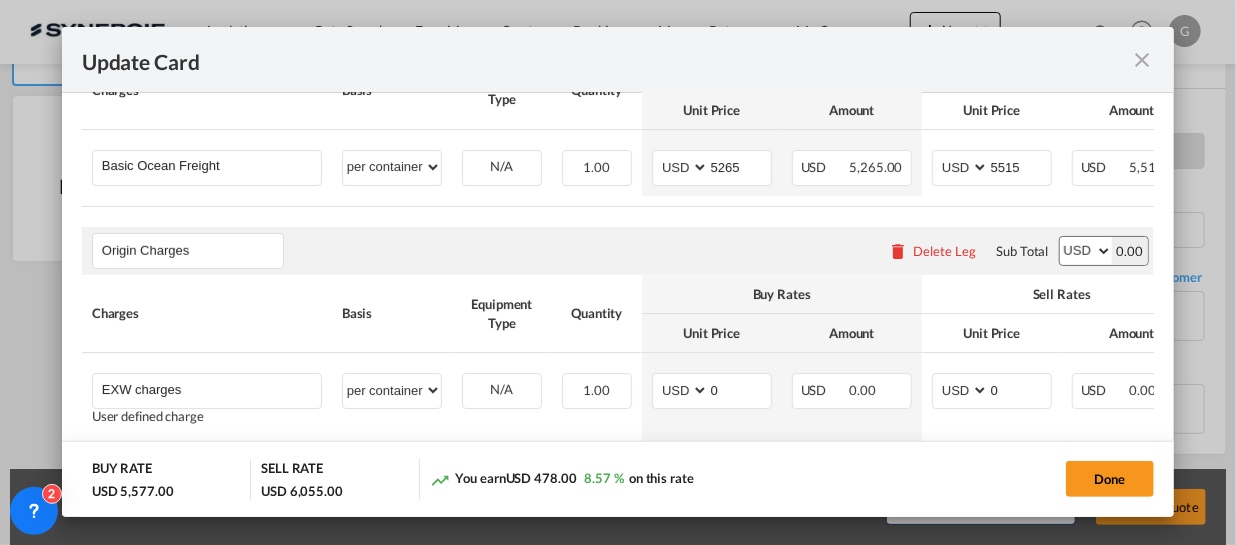 scroll, scrollTop: 727, scrollLeft: 0, axis: vertical 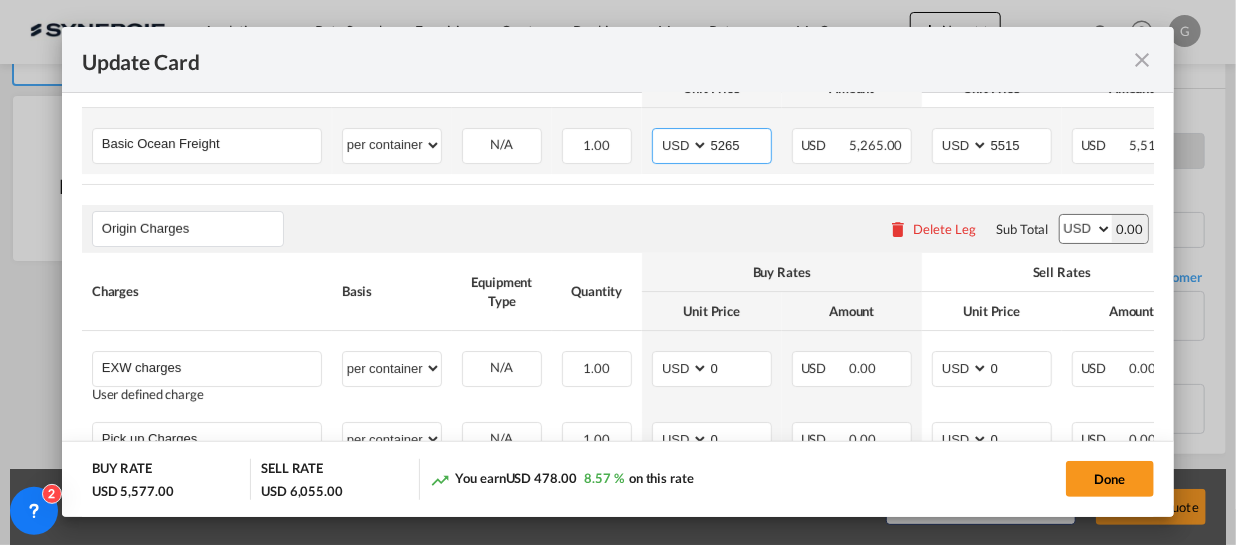 drag, startPoint x: 733, startPoint y: 144, endPoint x: 718, endPoint y: 144, distance: 15 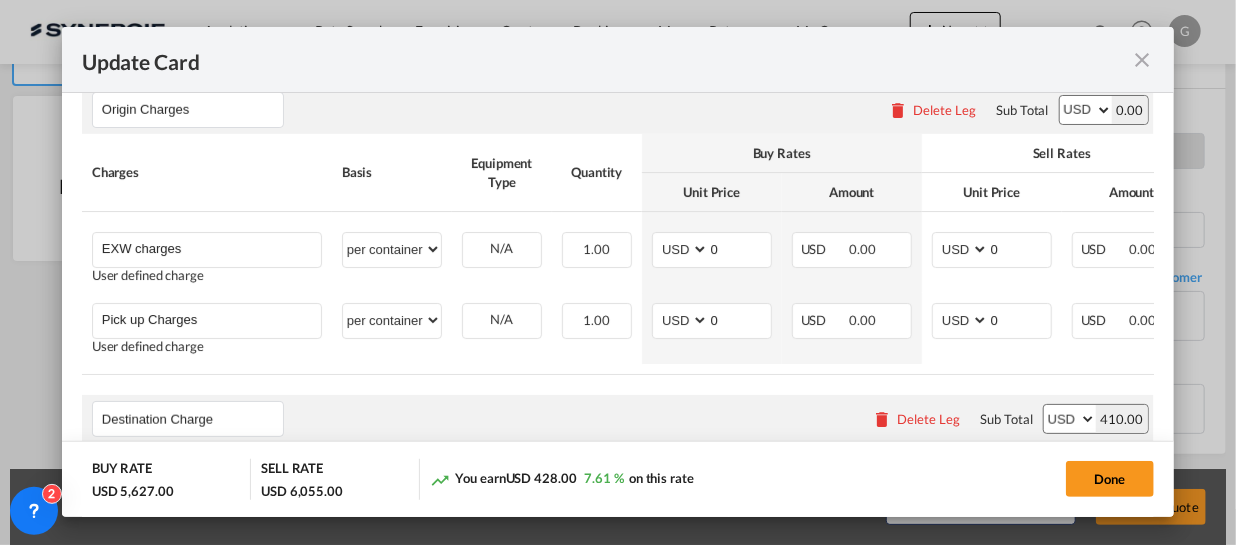 scroll, scrollTop: 1000, scrollLeft: 0, axis: vertical 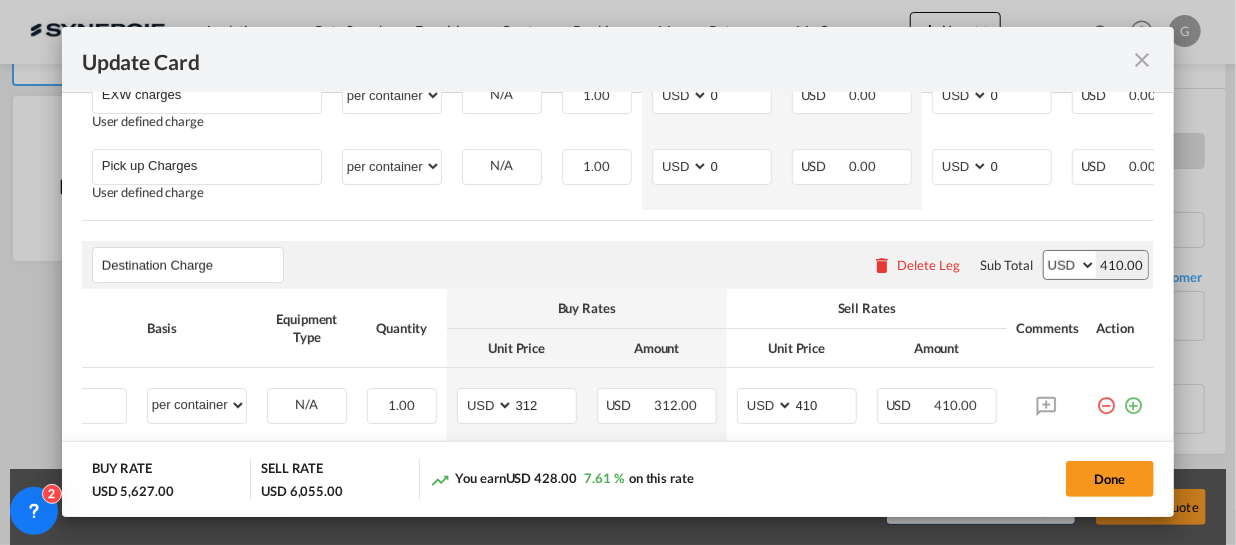 type on "5315" 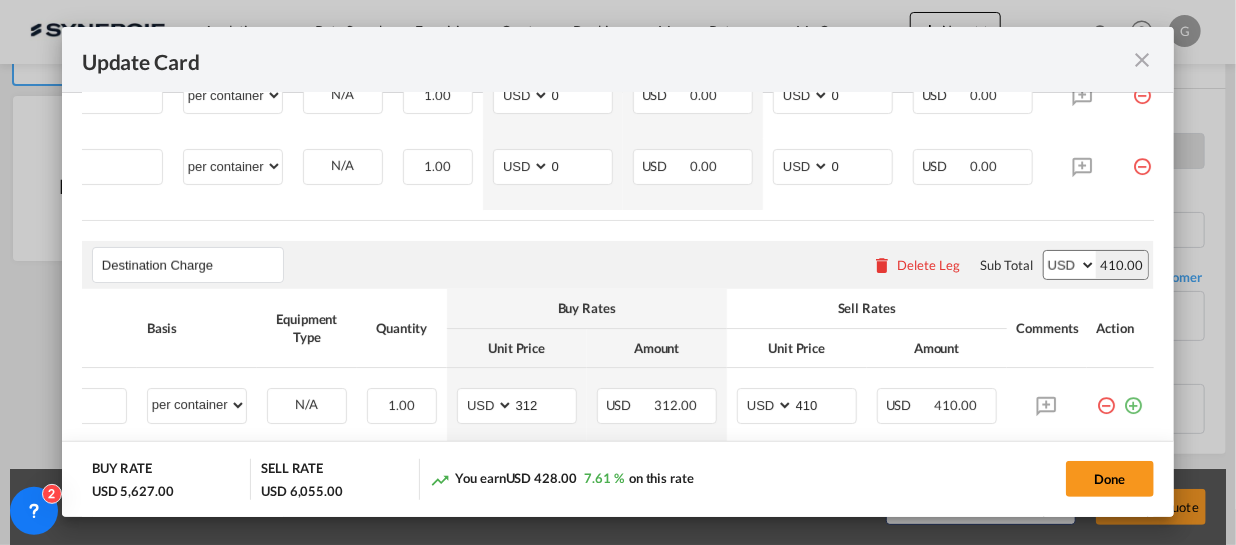 scroll, scrollTop: 0, scrollLeft: 208, axis: horizontal 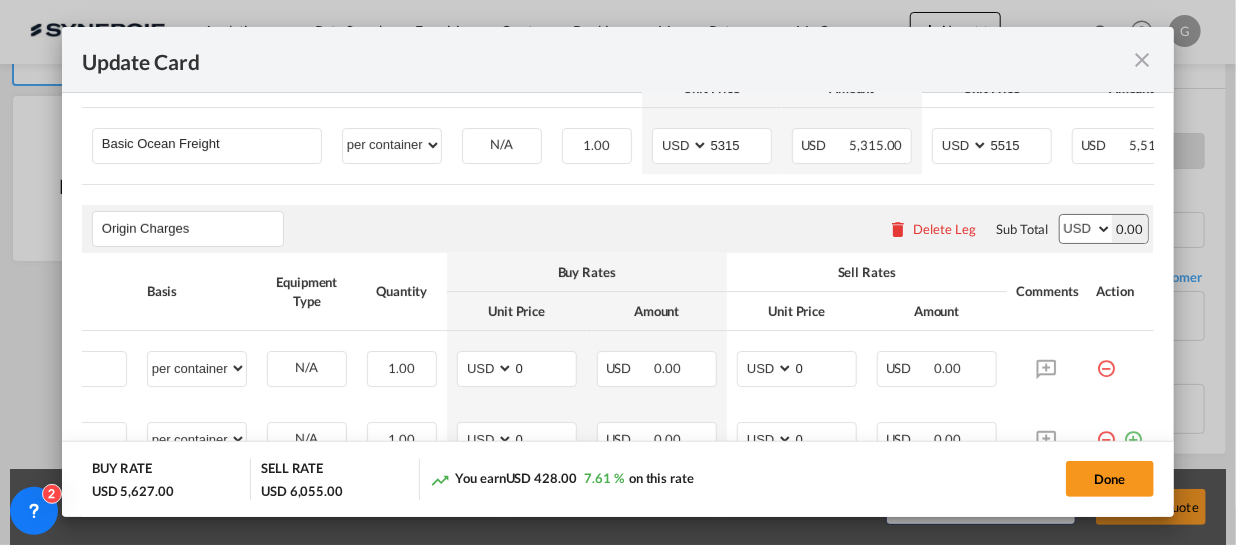click on "Delete Leg" at bounding box center (932, 229) 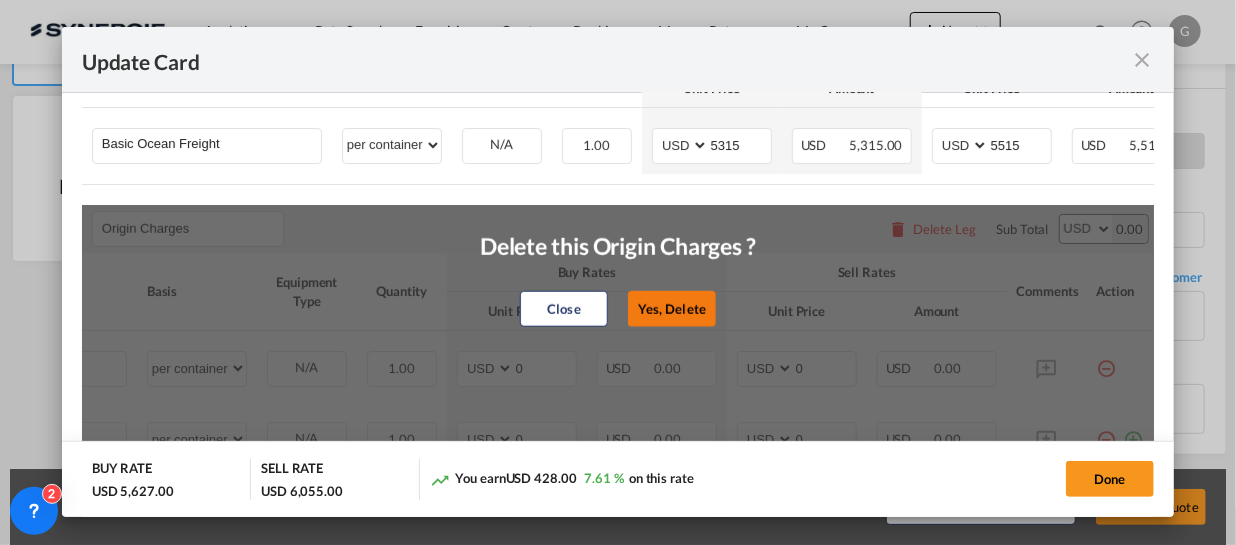 click on "Yes, Delete" at bounding box center [672, 309] 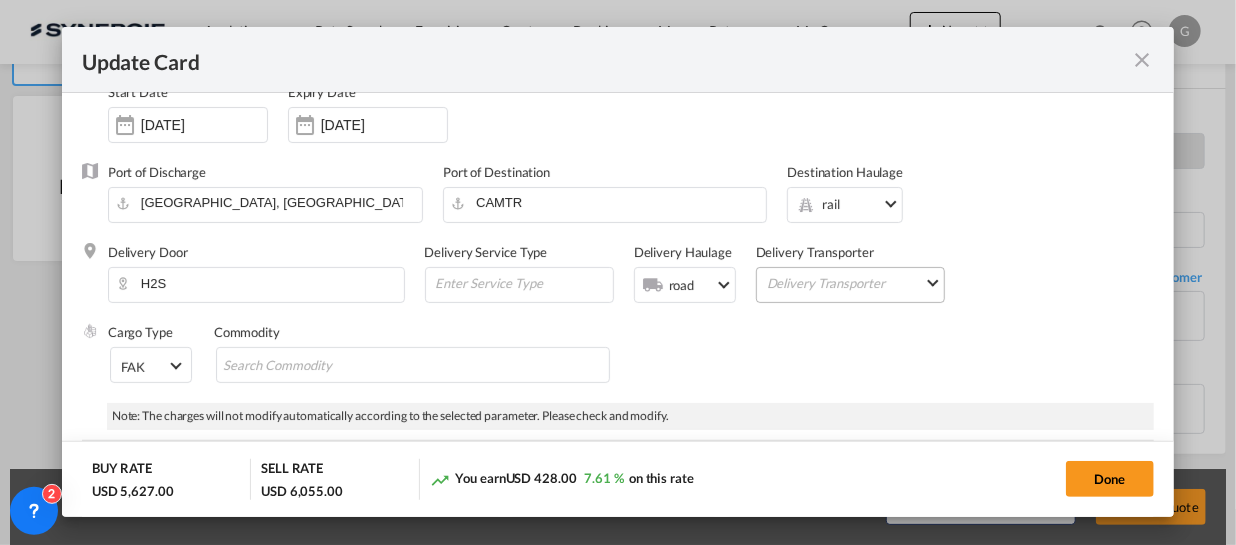 scroll, scrollTop: 160, scrollLeft: 0, axis: vertical 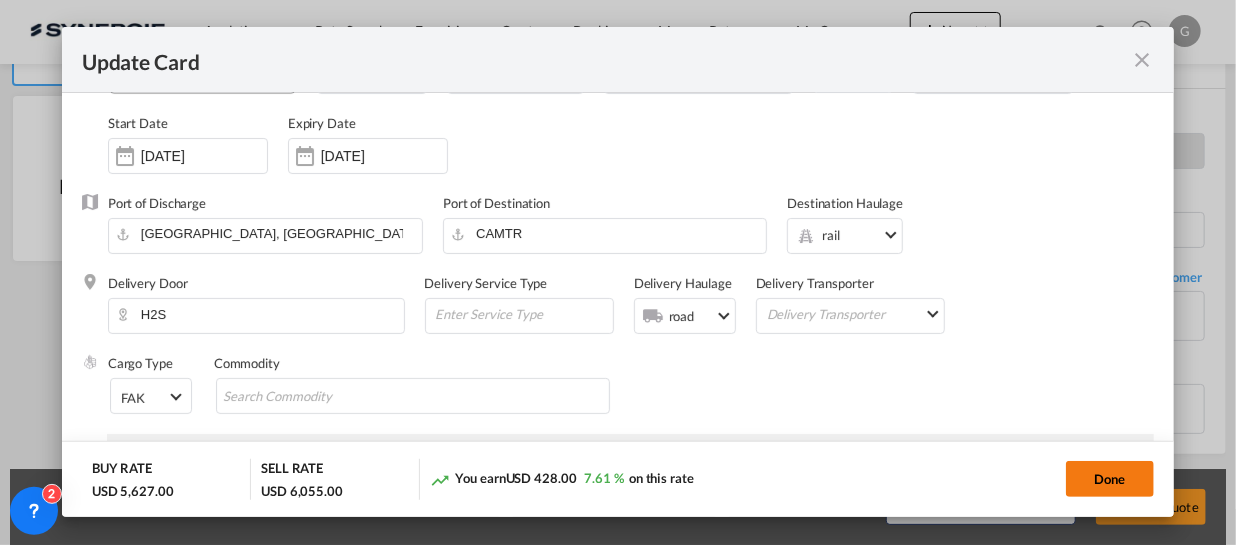 click on "Done" 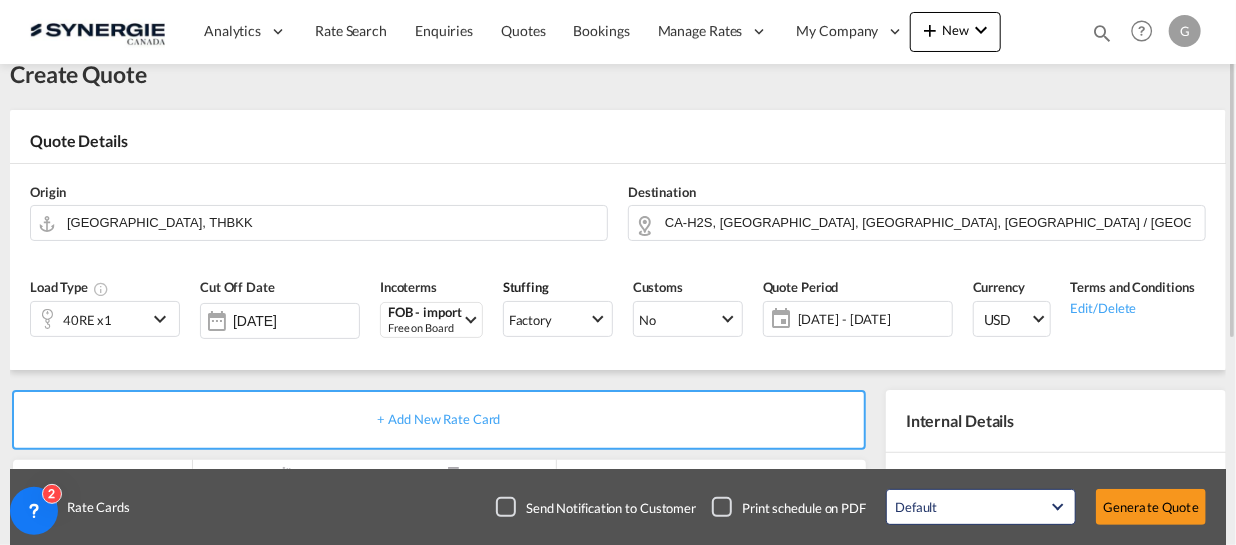 scroll, scrollTop: 135, scrollLeft: 0, axis: vertical 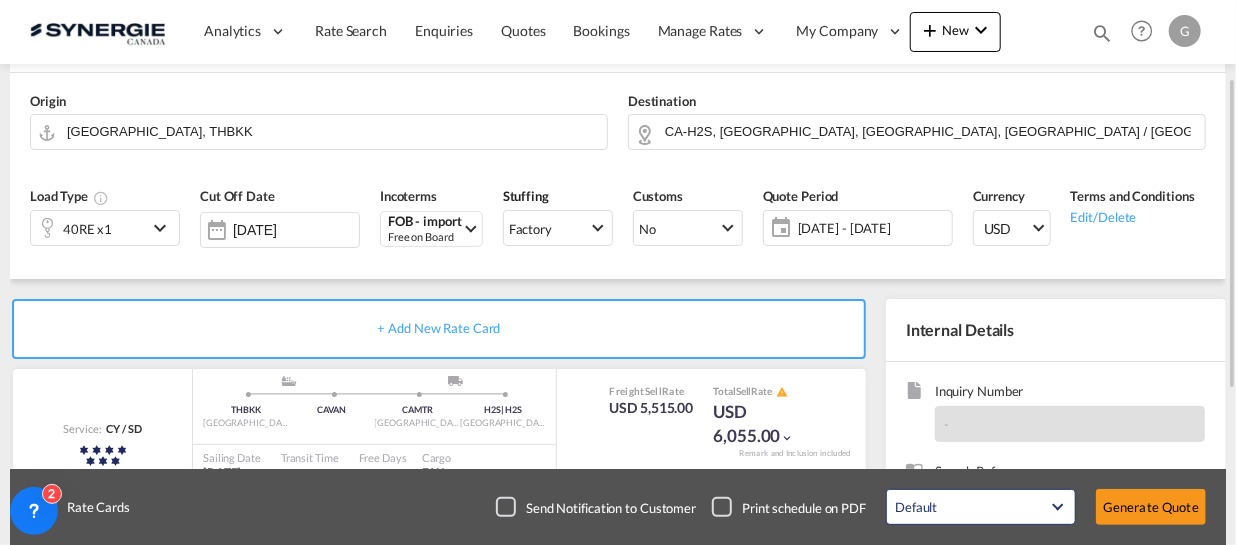 click on "40RE x1" at bounding box center [89, 228] 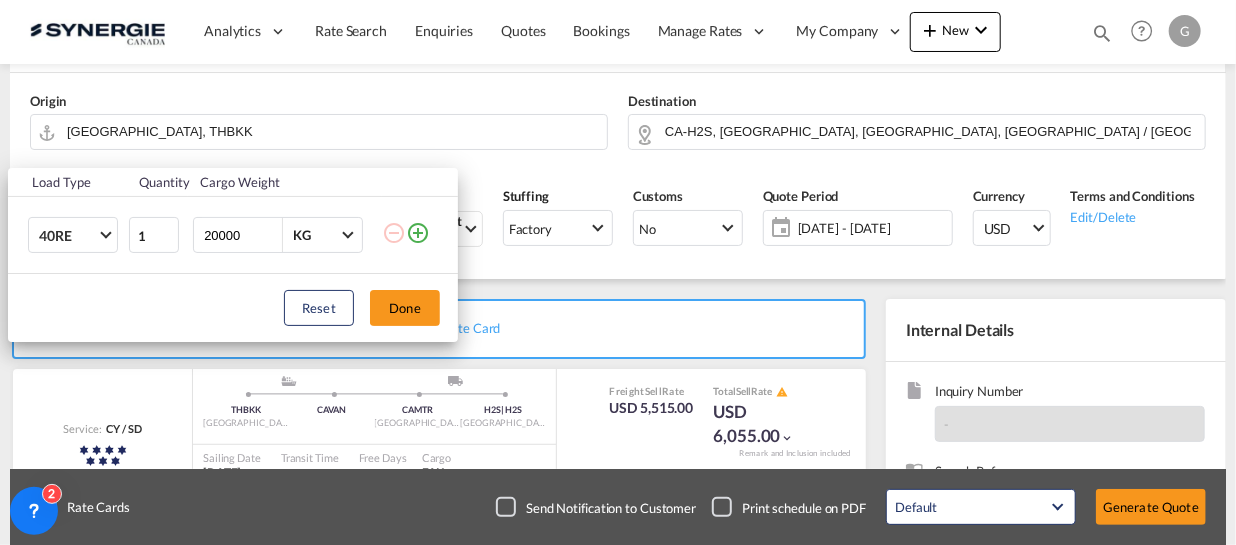 click at bounding box center (418, 233) 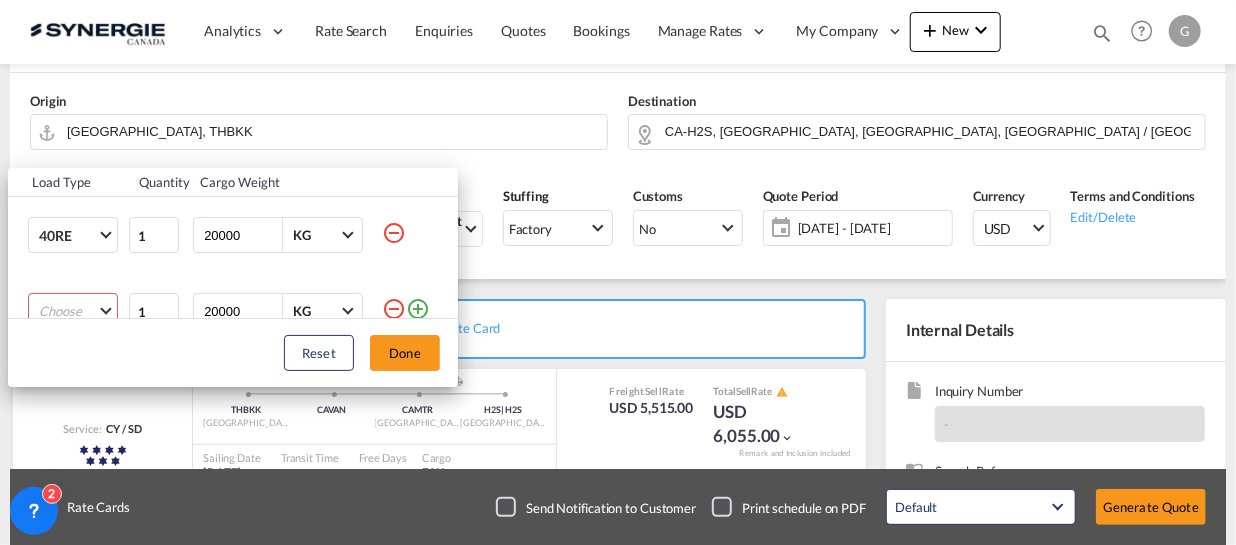 click on "Choose
20GP
40GP
40HC
45HC
20RE
40RE
40HR
20OT
40OT
20FR
40FR
40NR
20NR
45S
20TK
40TK
OTHR
53HC
20HC" at bounding box center (73, 311) 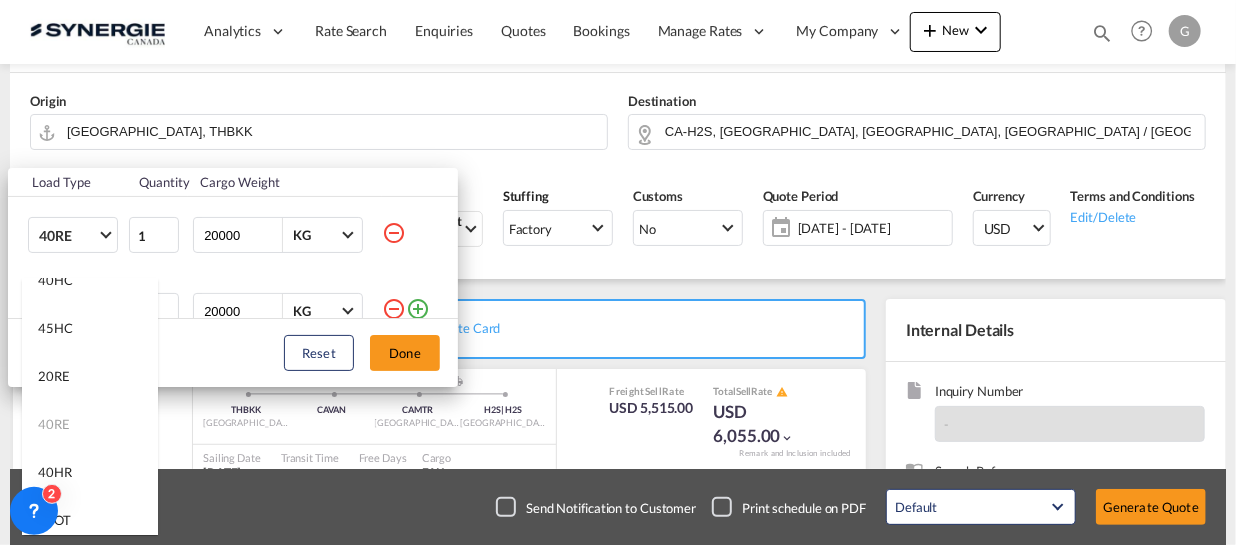 scroll, scrollTop: 181, scrollLeft: 0, axis: vertical 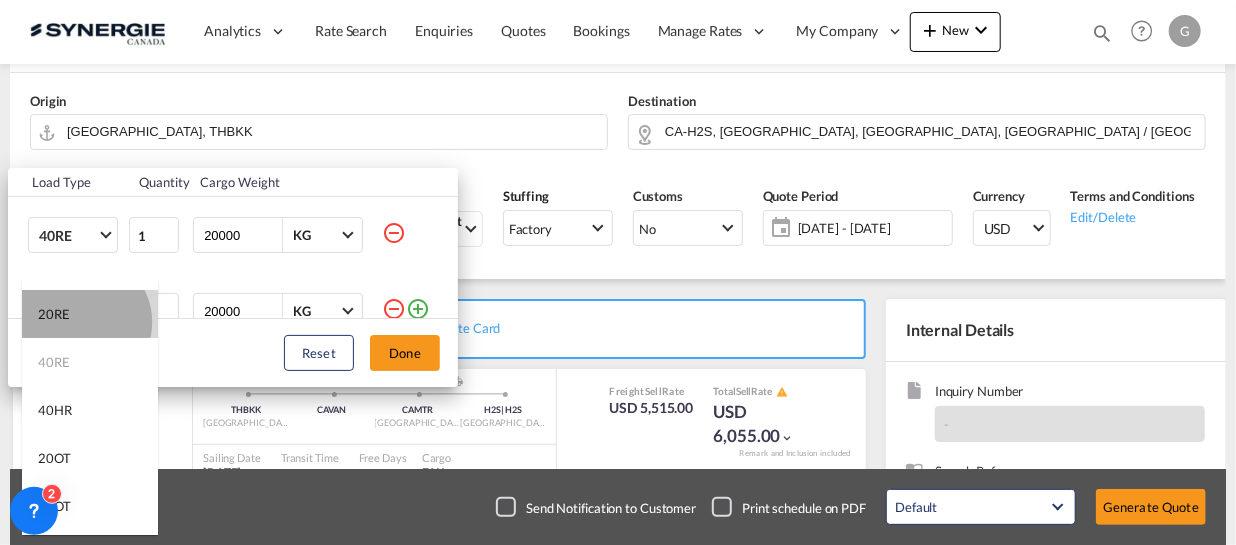 click on "20RE" at bounding box center (90, 314) 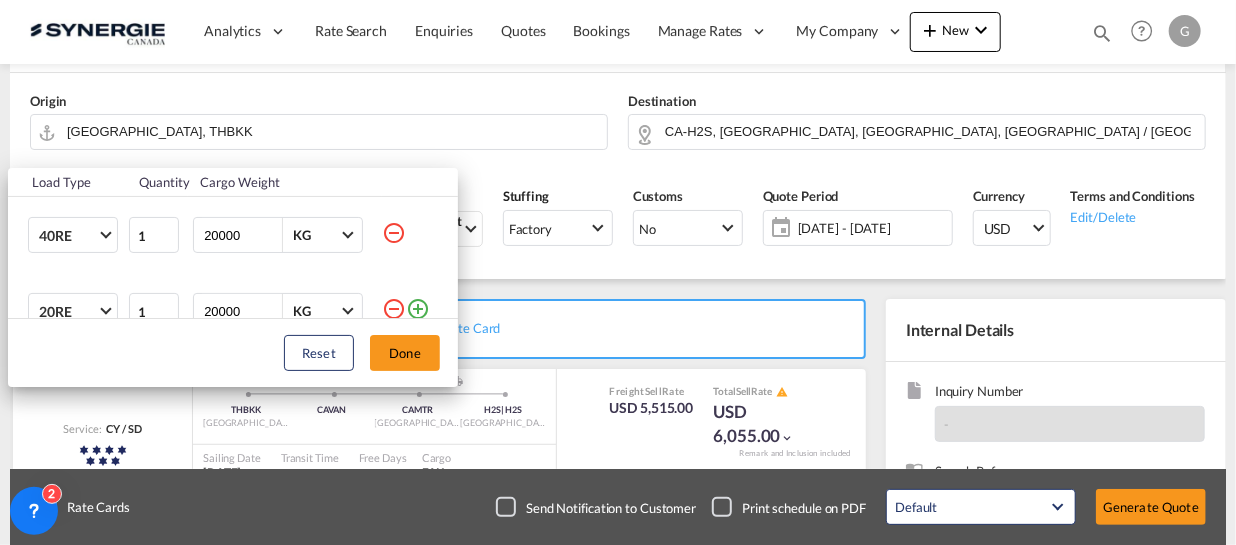 scroll, scrollTop: 10, scrollLeft: 0, axis: vertical 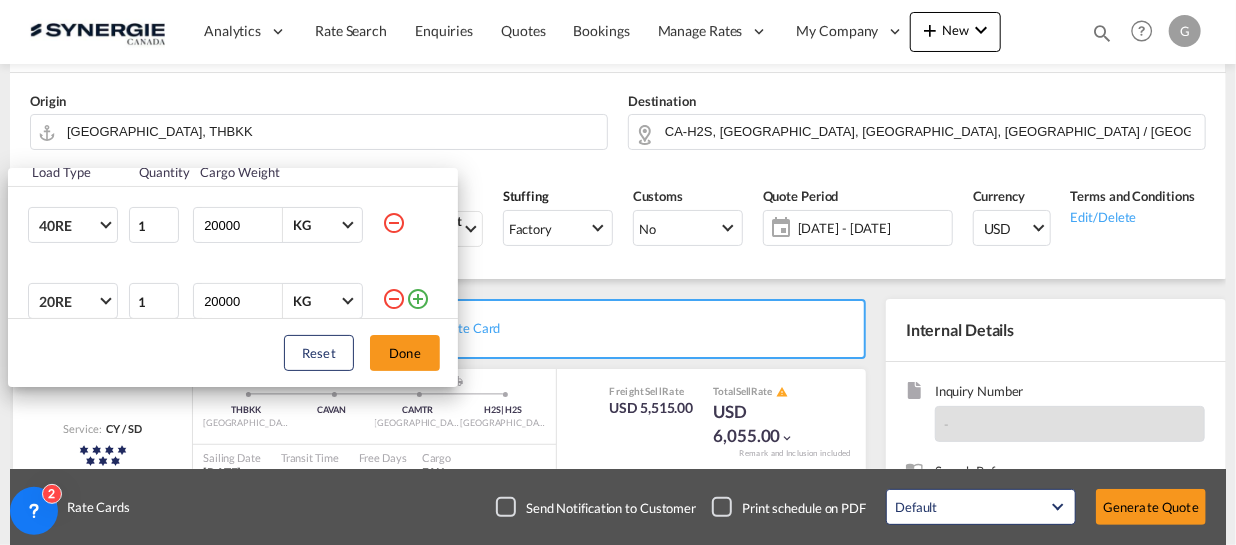 drag, startPoint x: 211, startPoint y: 227, endPoint x: 186, endPoint y: 227, distance: 25 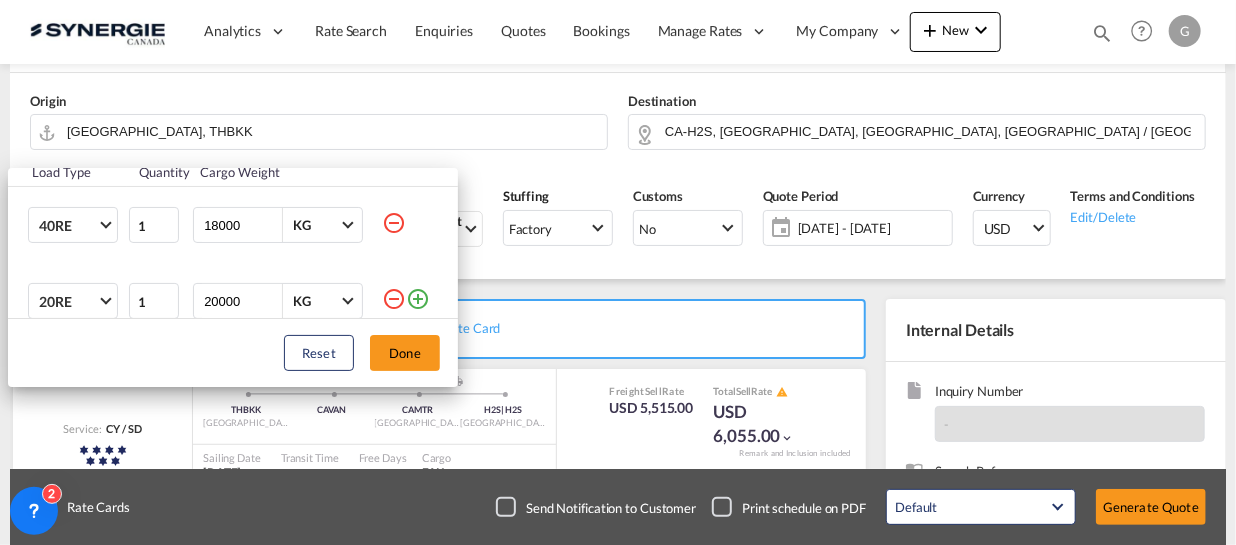 type on "18000" 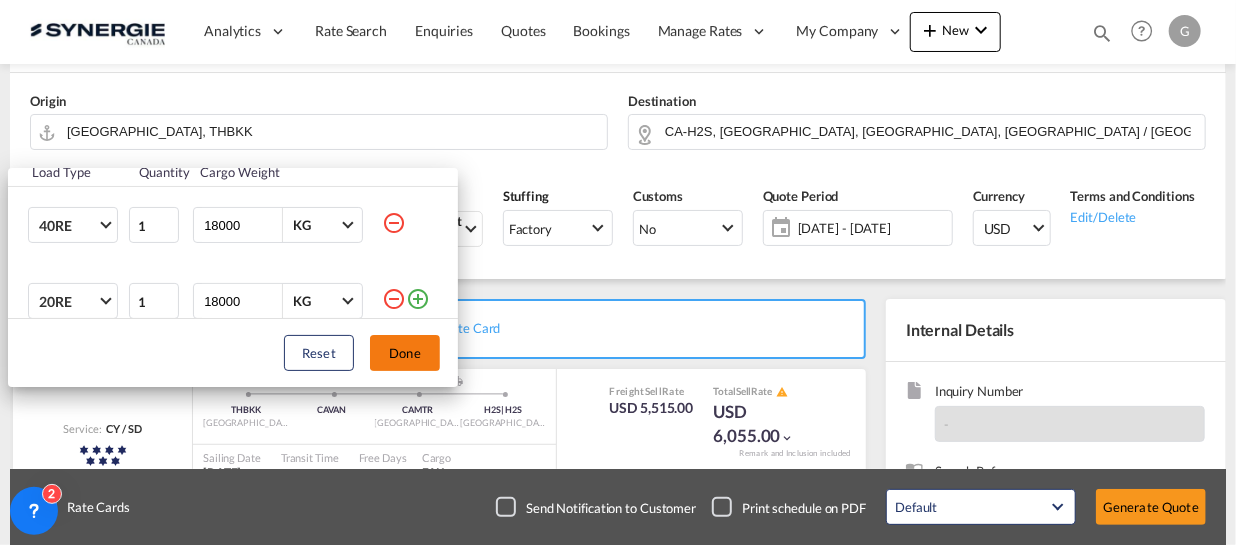 type on "18000" 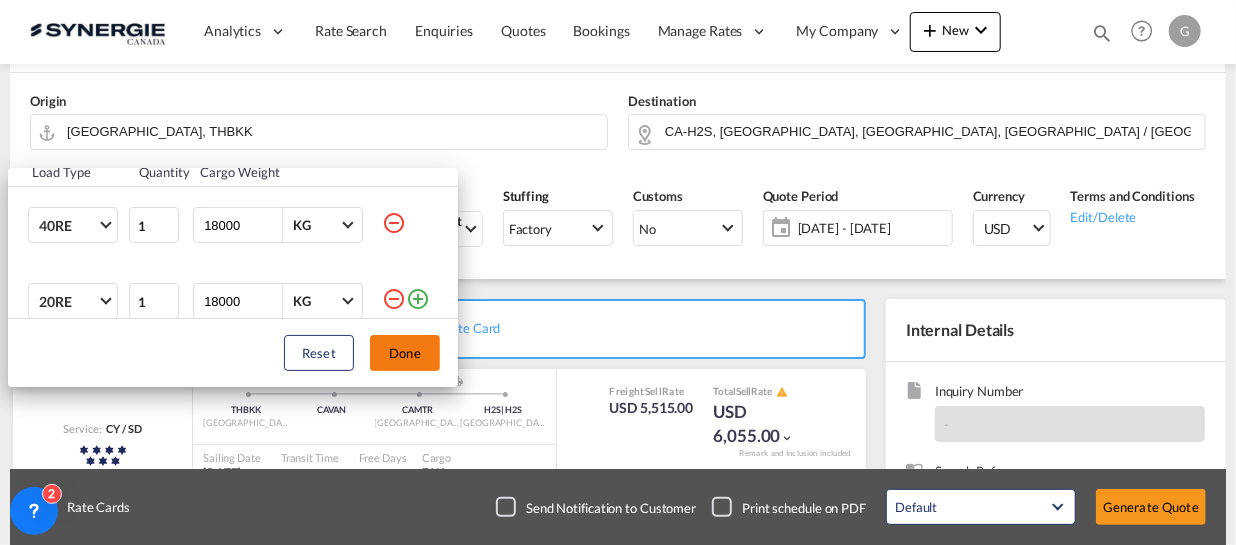 click on "Done" at bounding box center [405, 353] 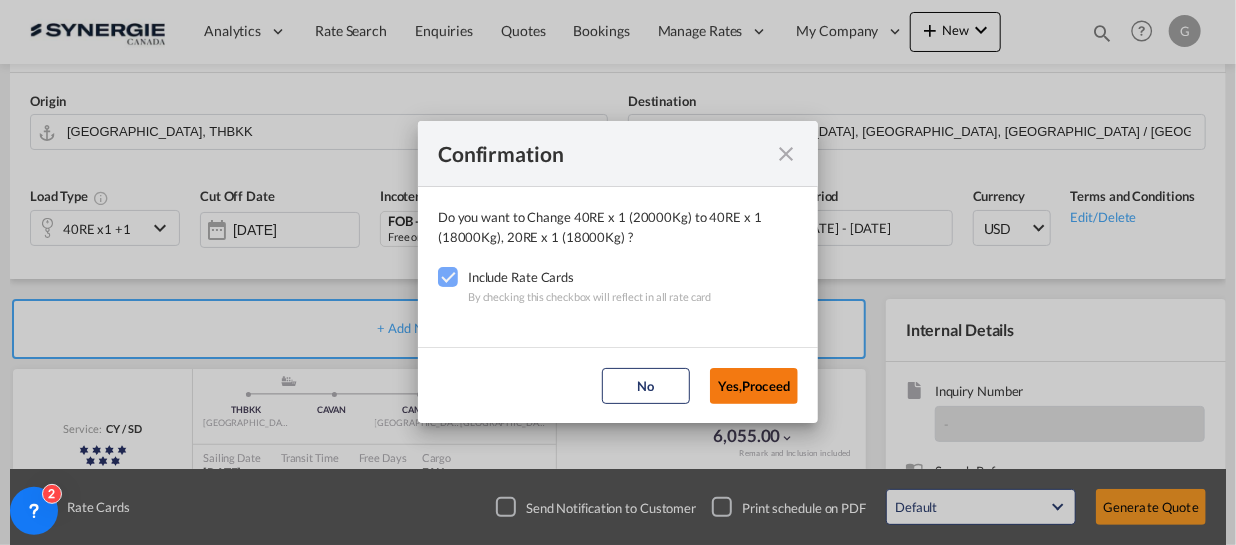 click on "Yes,Proceed" at bounding box center [754, 386] 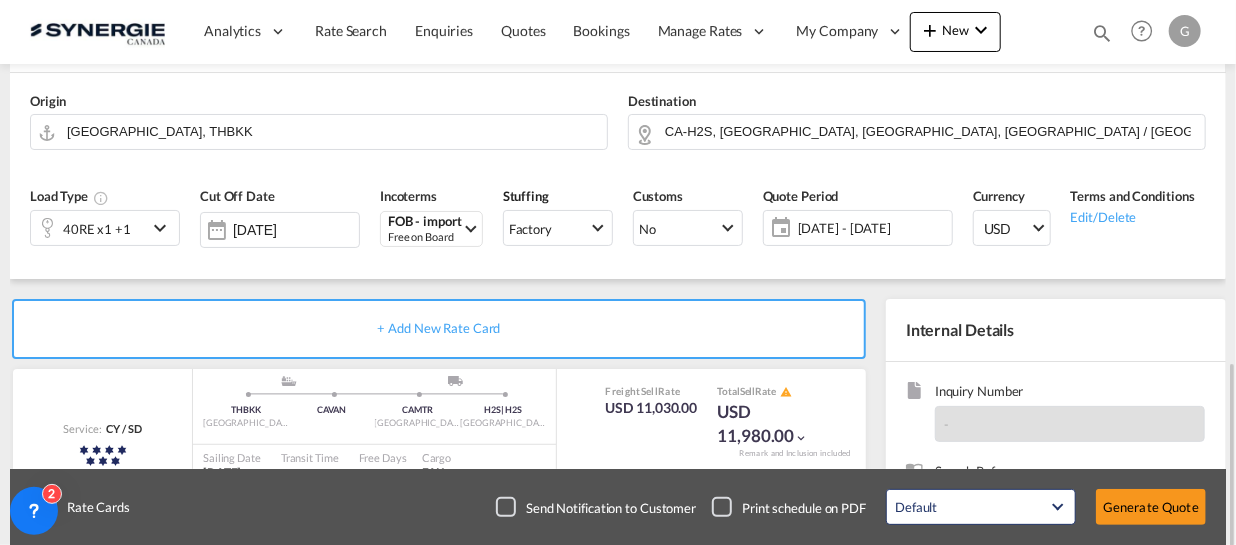 scroll, scrollTop: 317, scrollLeft: 0, axis: vertical 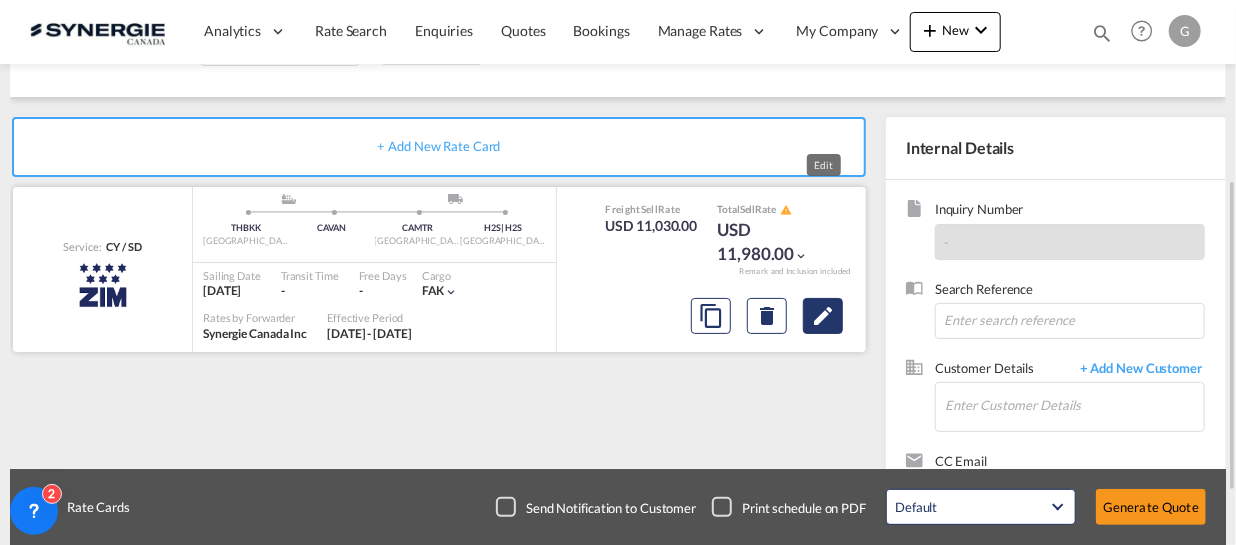 click at bounding box center (823, 316) 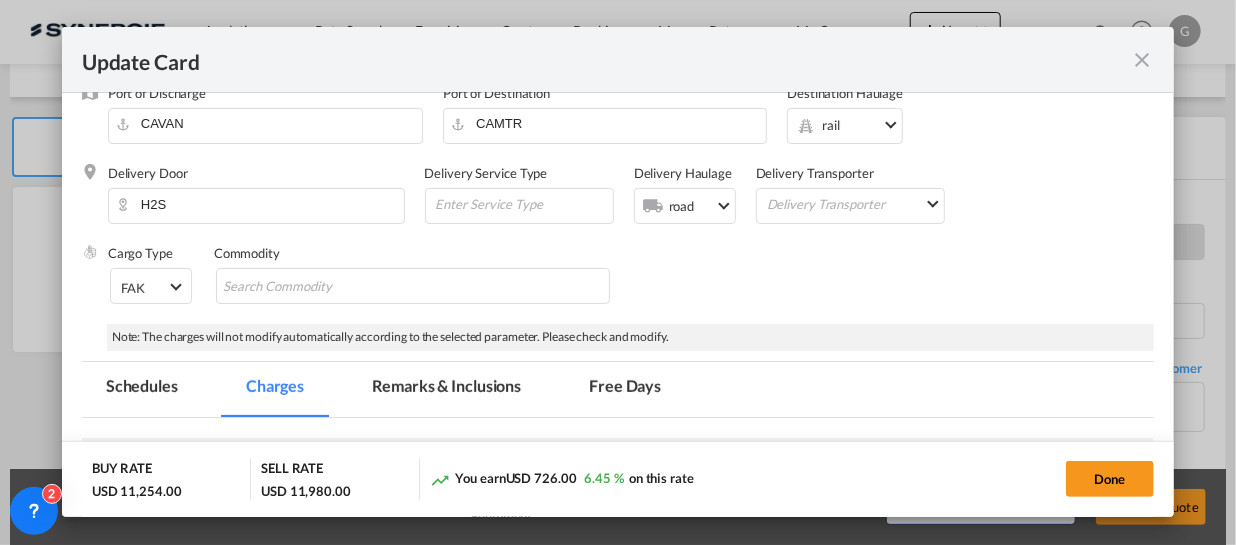 scroll, scrollTop: 363, scrollLeft: 0, axis: vertical 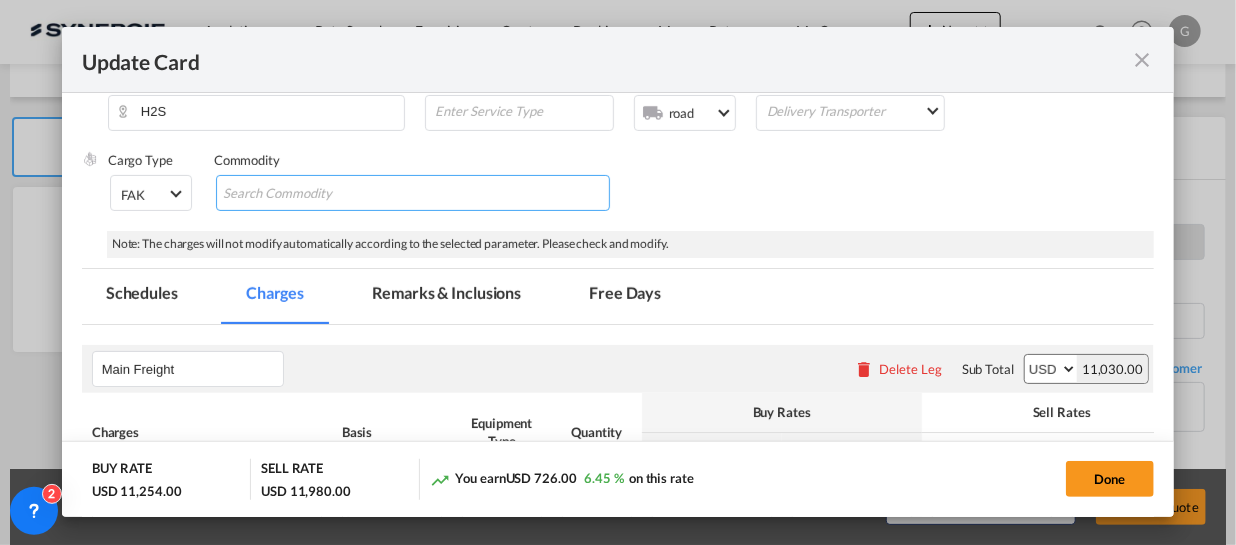 click at bounding box center [314, 194] 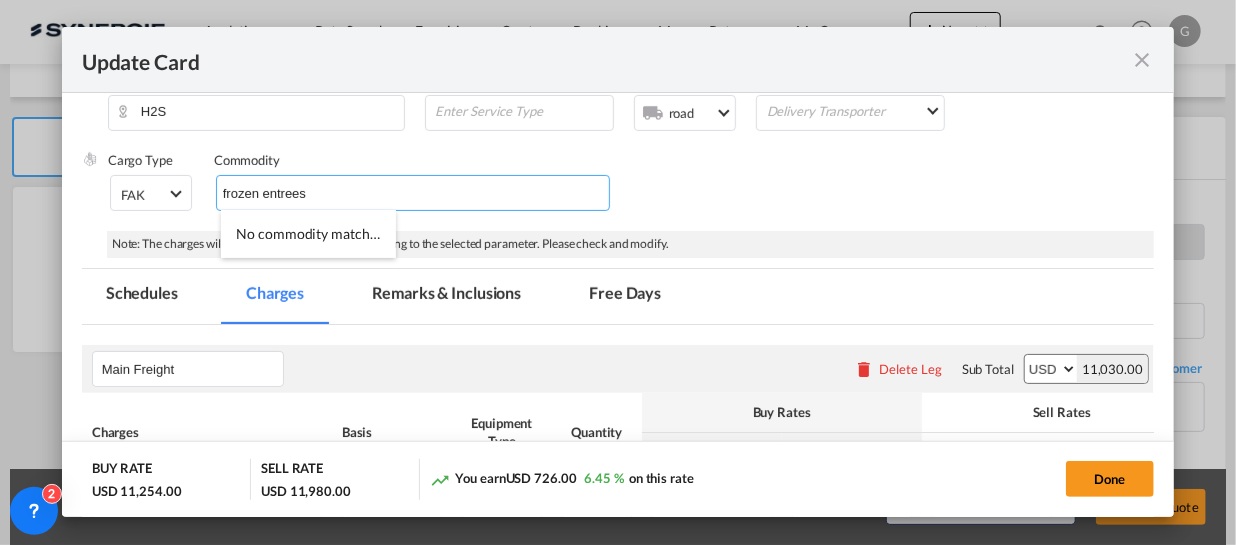 type on "frozen entrees" 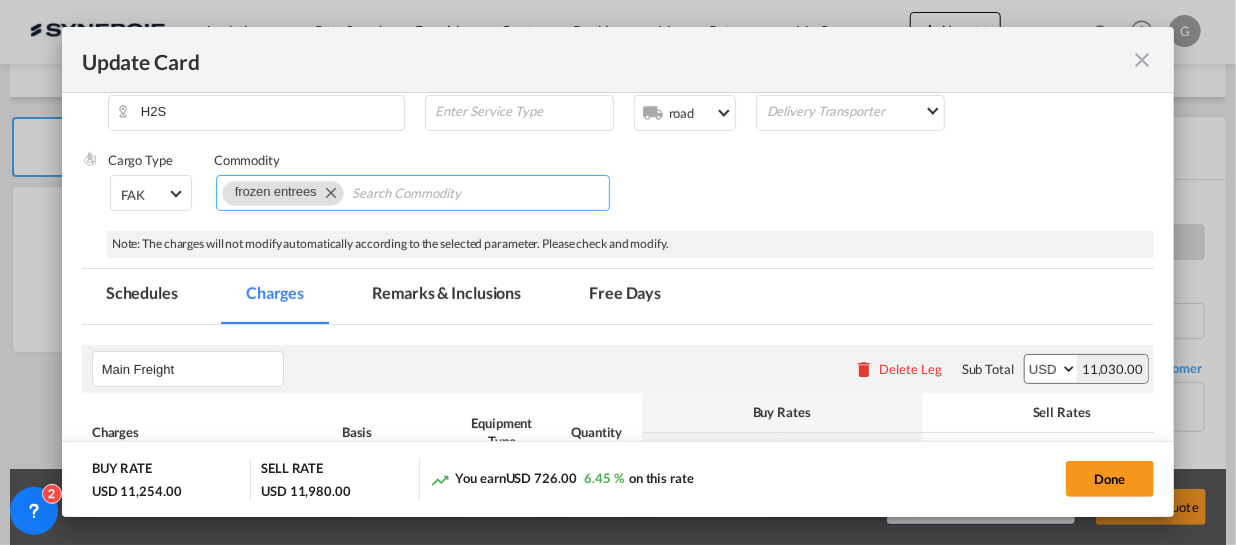 click at bounding box center (444, 194) 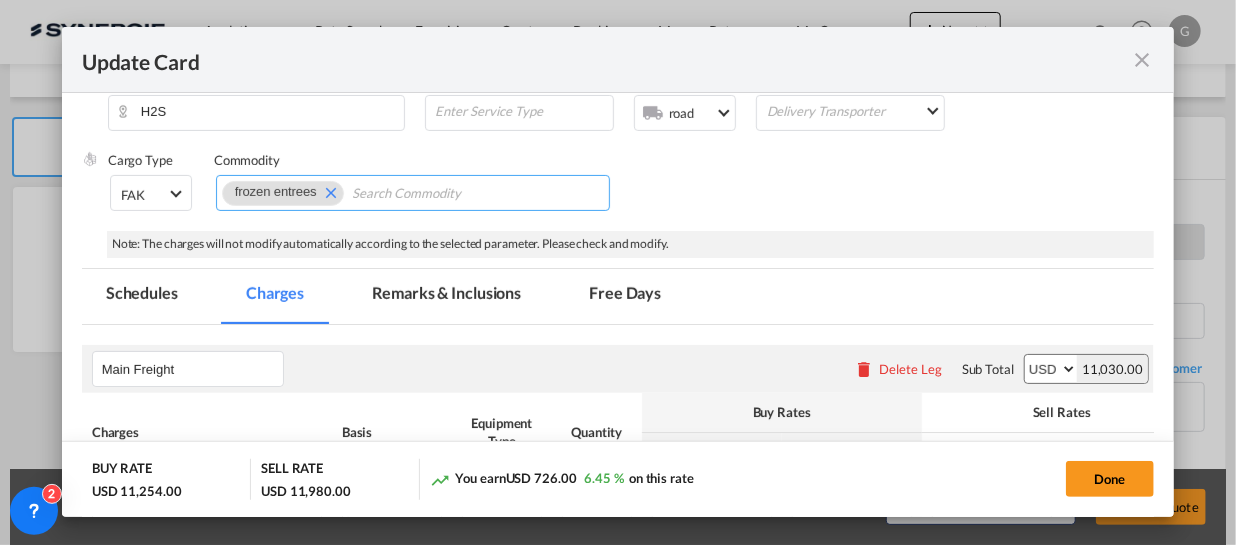 paste on "canned pineapple" 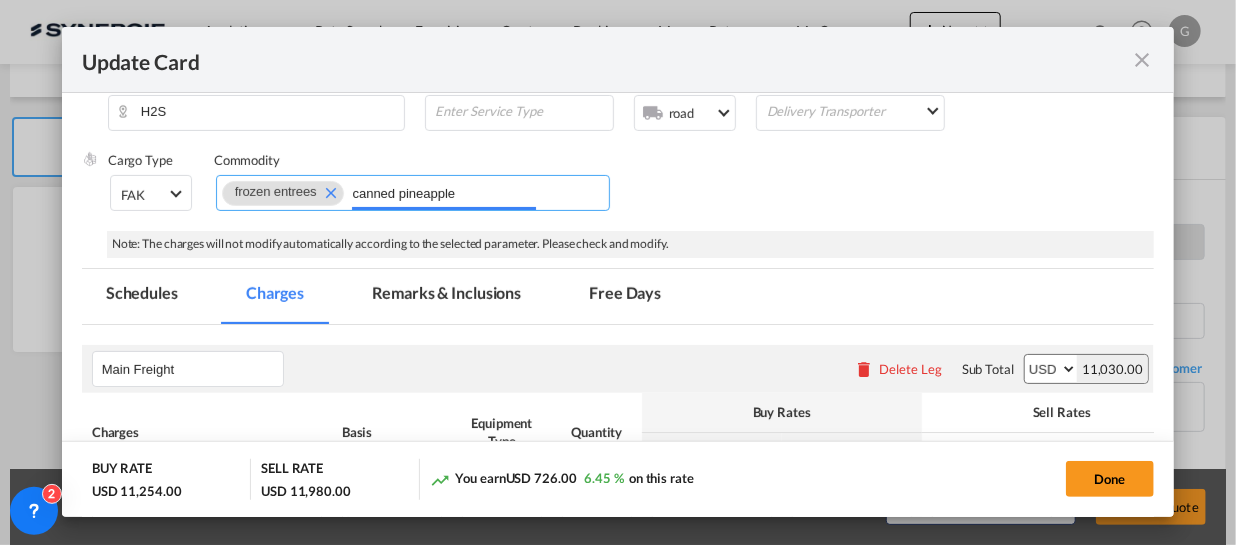 type on "canned pineapple" 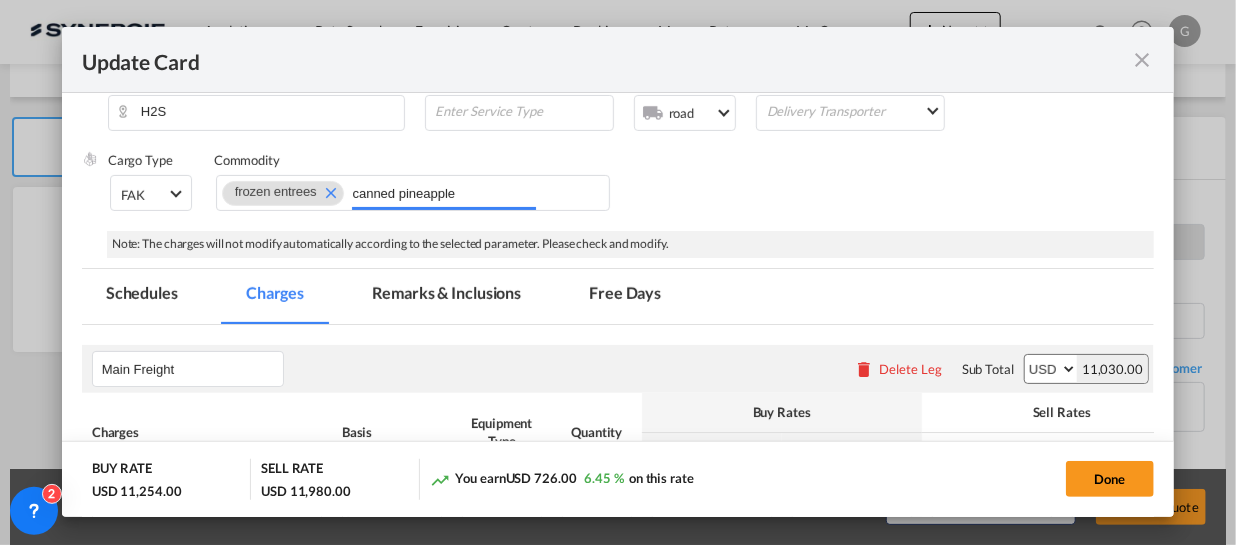 type 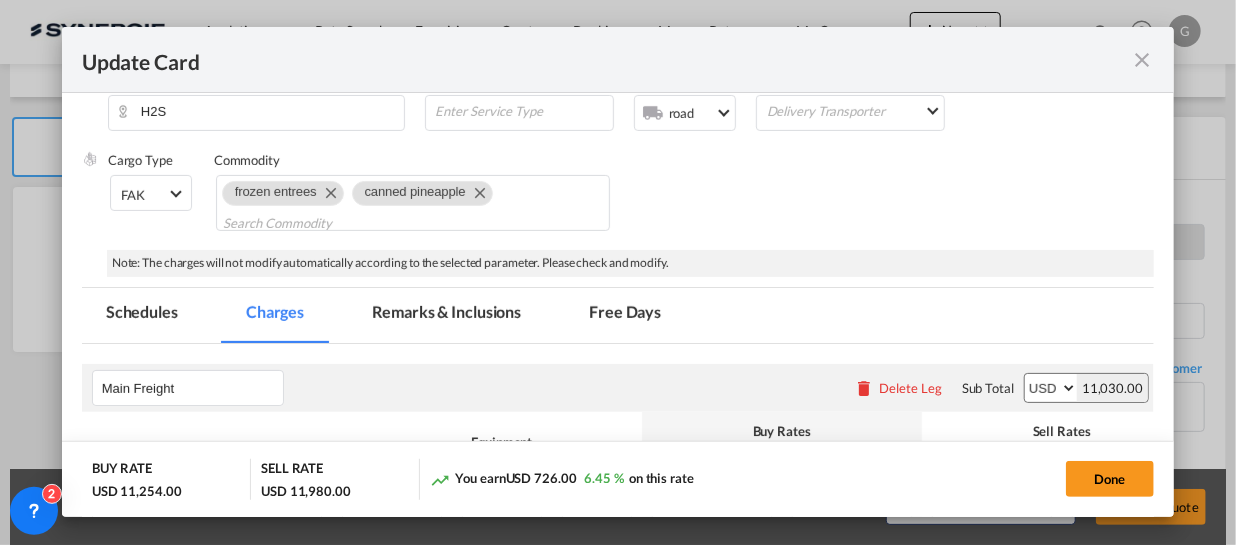 click on "Cargo Type FAK   FAK GCR GDSM General Cargo Hazardous Cargo Ambient Foodstuff Chilled Frozen Perishables Flexibags Out of Gauge Others Group NAC NAC Vehicles
Commodity
frozen entrees
canned pineapple" at bounding box center [631, 200] 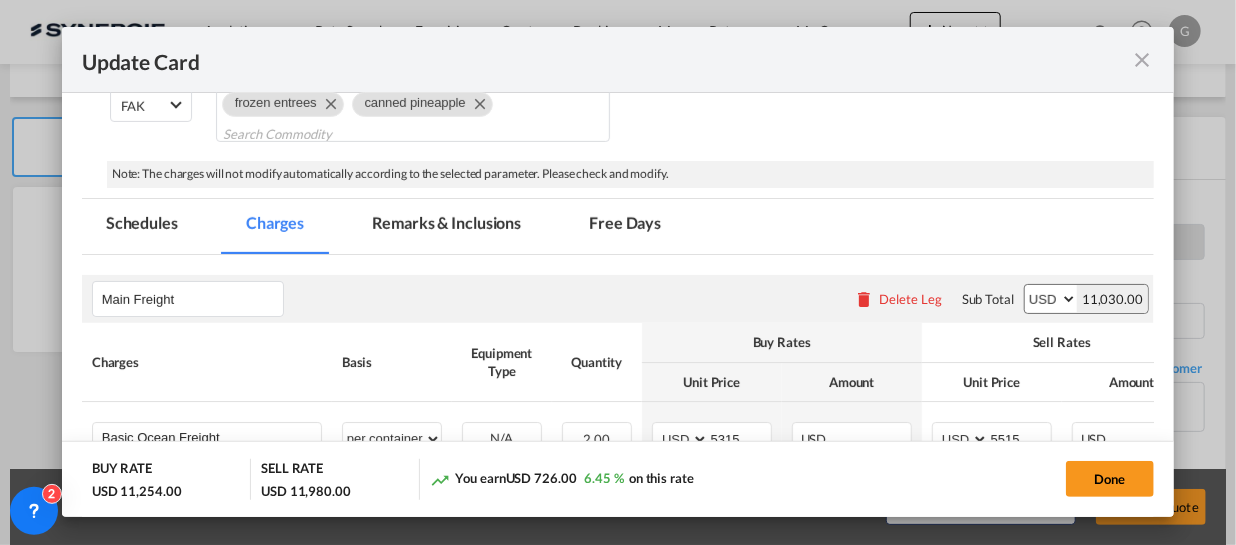 scroll, scrollTop: 545, scrollLeft: 0, axis: vertical 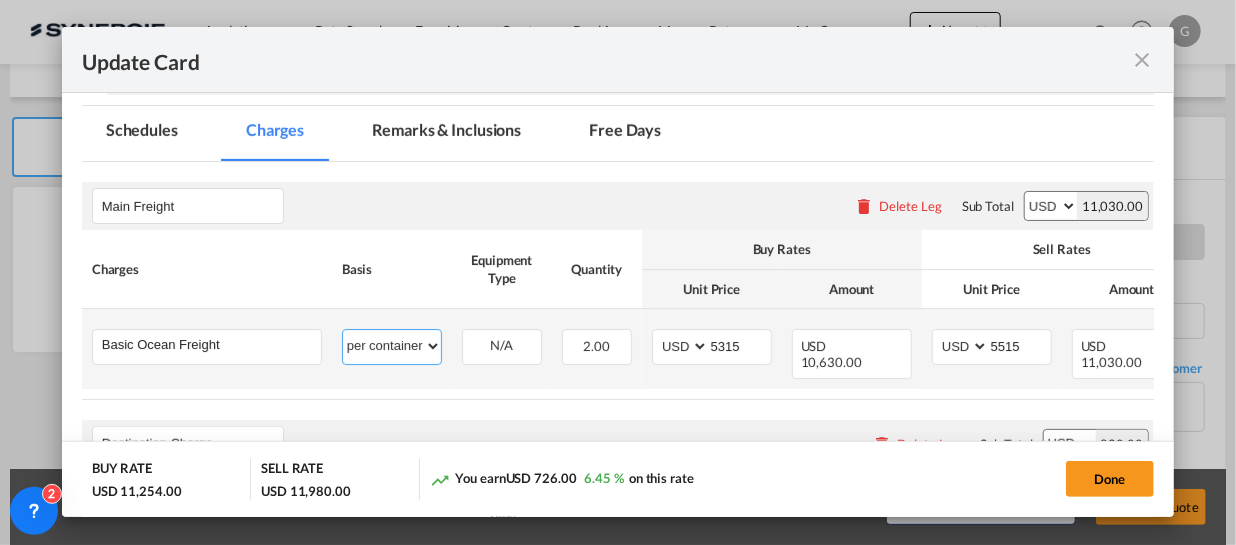 click on "per equipment
per container
per B/L
per shipping bill
per shipment
% on freight
per pallet
per carton
per vehicle
per shift
per invoice
per package
per day
per revalidation
per teu
per kg
per ton
per hour
flat
per_hbl
per belt
per_declaration
per_document
per chasis split
per clearance" at bounding box center [392, 346] 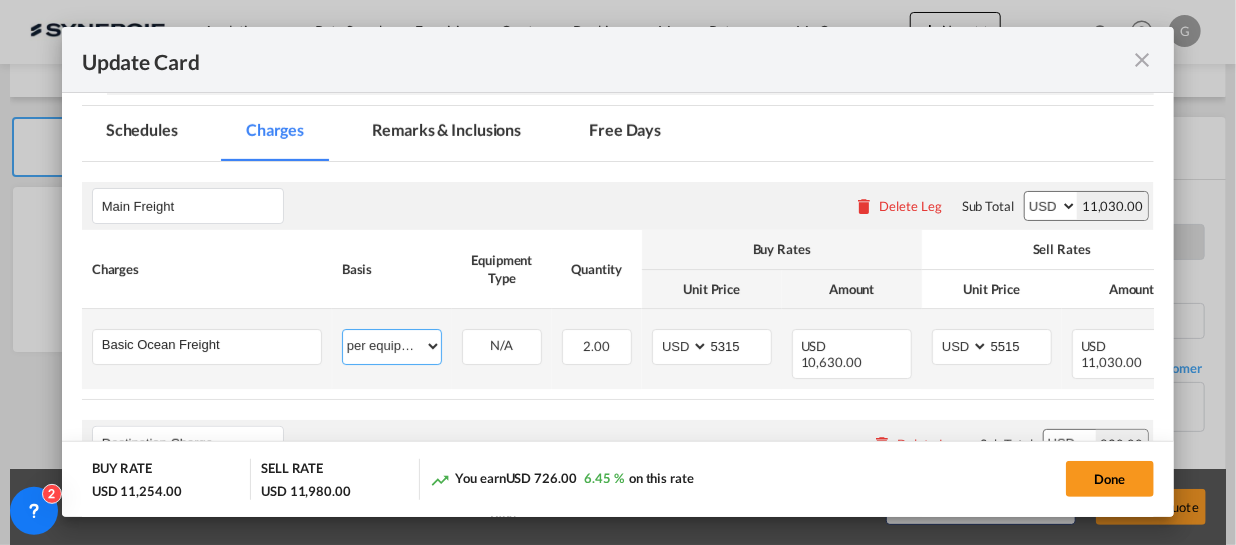 click on "per equipment
per container
per B/L
per shipping bill
per shipment
% on freight
per pallet
per carton
per vehicle
per shift
per invoice
per package
per day
per revalidation
per teu
per kg
per ton
per hour
flat
per_hbl
per belt
per_declaration
per_document
per chasis split
per clearance" at bounding box center [392, 346] 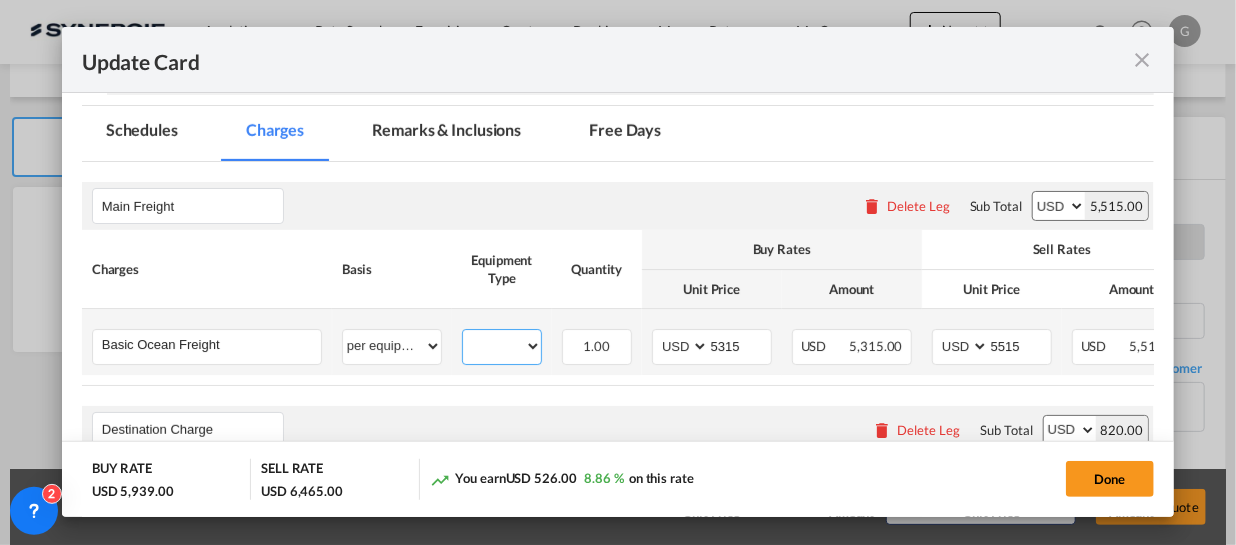 click on "40RE 20RE" at bounding box center [502, 346] 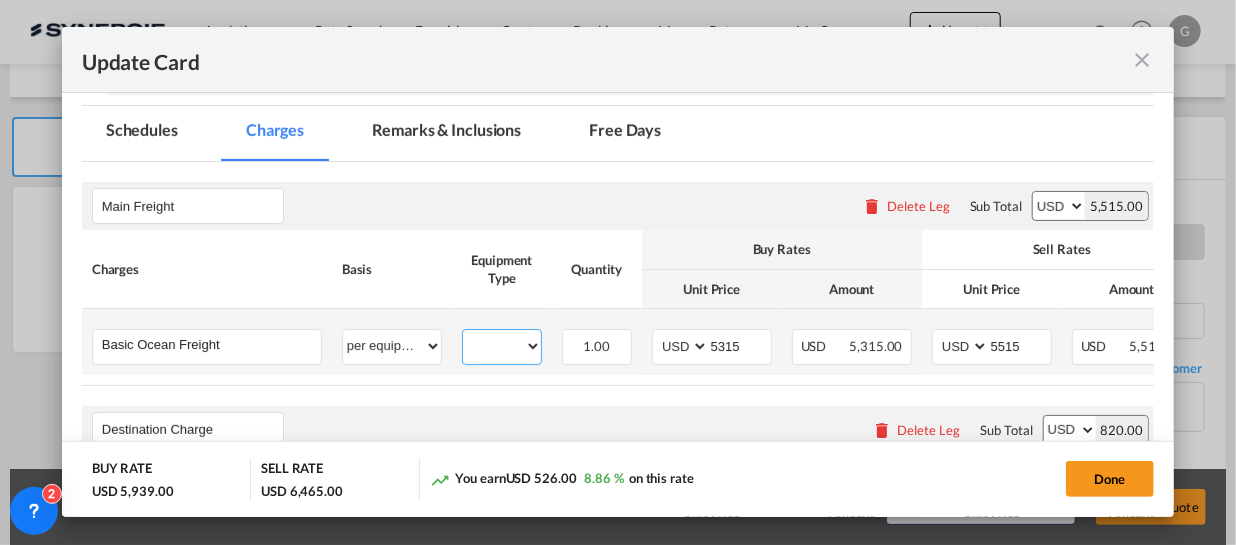 select on "20RE" 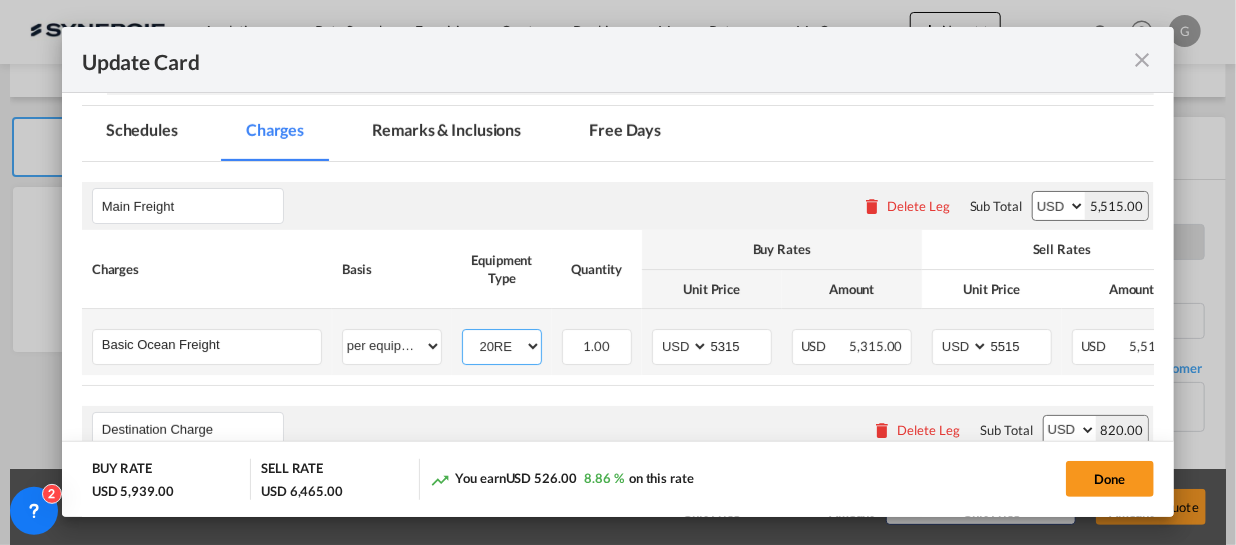 click on "40RE 20RE" at bounding box center [502, 346] 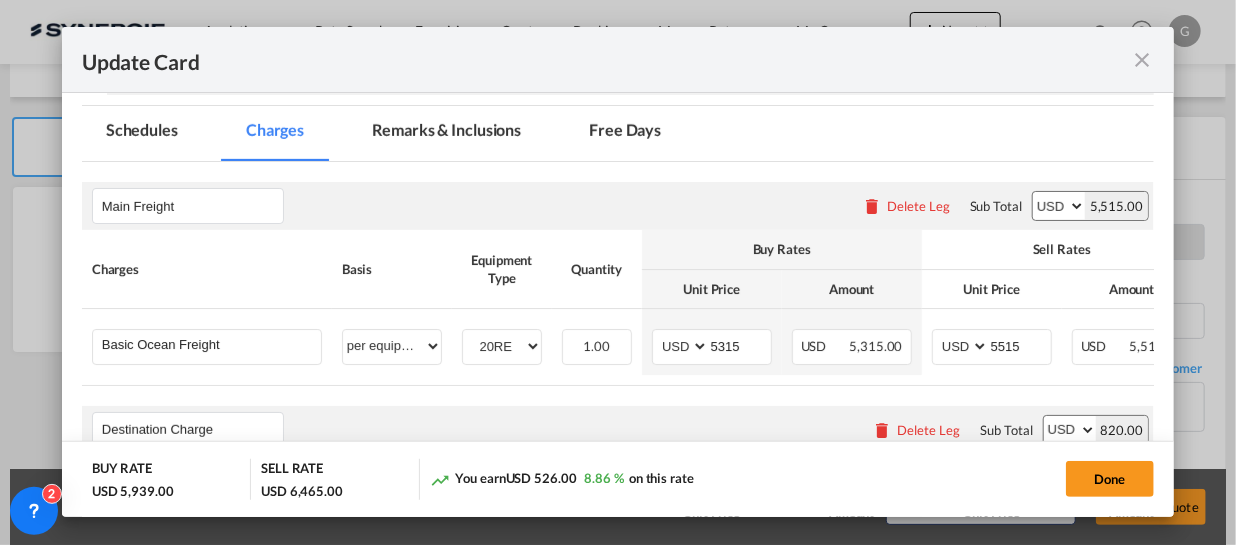 click on "Charges Basis
Equipment Type Quantity Buy Rates Sell Rates
Comments Action Unit Price Amount Unit Price Amount                                 Basic Ocean Freight
Please Enter
User Defined Charges Cannot Be Published
per equipment
per container
per B/L
per shipping bill
per shipment
% on freight
per pallet
per carton
per vehicle
per shift
per invoice
per package
per day
per revalidation
per teu
per kg
per ton
per hour
flat
per_hbl
per belt
per_declaration
per_document
per chasis split
per clearance per equipment can not applied for this charge.   Please Select   Already exist
40RE 20RE
Please Select
Already exists 1.00 Please Enter
Invalid Input
AED AFN ALL AMD ANG AOA ARS AUD AWG AZN BAM BBD BDT BGN BHD BIF BMD BND BOB BRL BSD BTN BWP BYN BZD CAD CDF CHF CLP CNY COP CRC CUC CUP CVE CZK DJF DKK DOP DZD EGP ERN ETB EUR FJD FKP FOK GBP GEL GGP GHS GIP GMD GNF GTQ GYD HKD HNL HRK HTG HUF IDR ILS IMP INR IQD IRR" at bounding box center (715, 307) 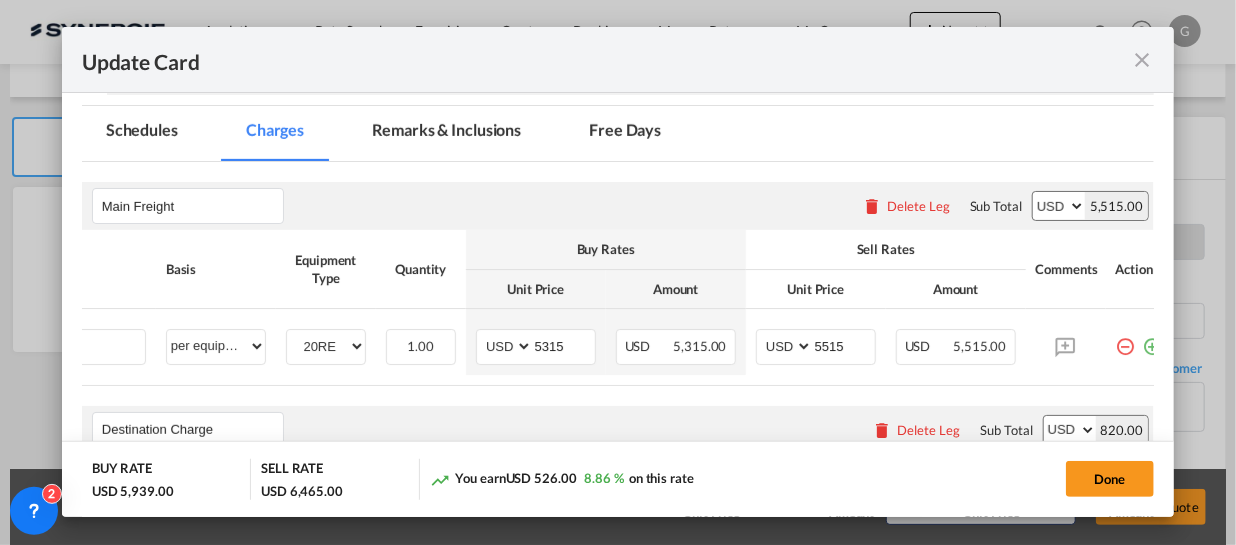 scroll, scrollTop: 0, scrollLeft: 208, axis: horizontal 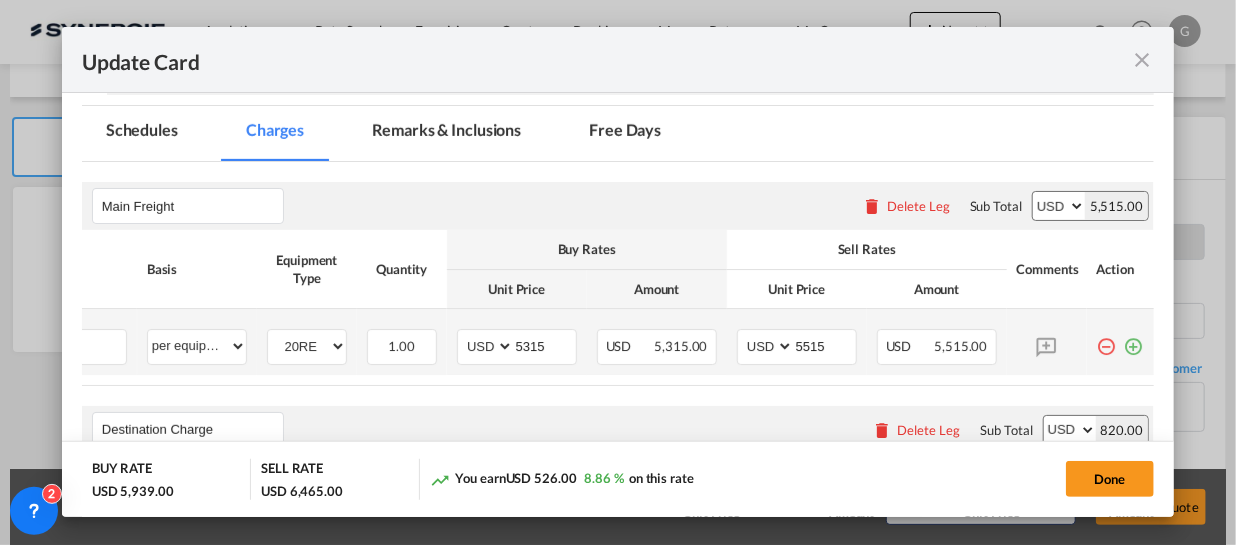 click at bounding box center (1134, 339) 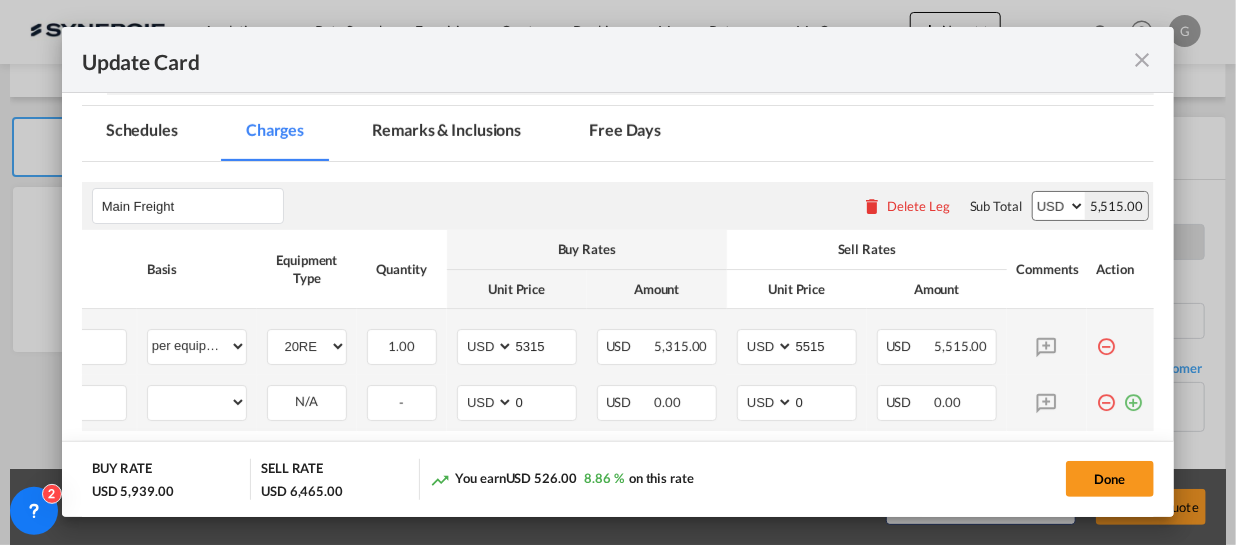 scroll, scrollTop: 0, scrollLeft: 20, axis: horizontal 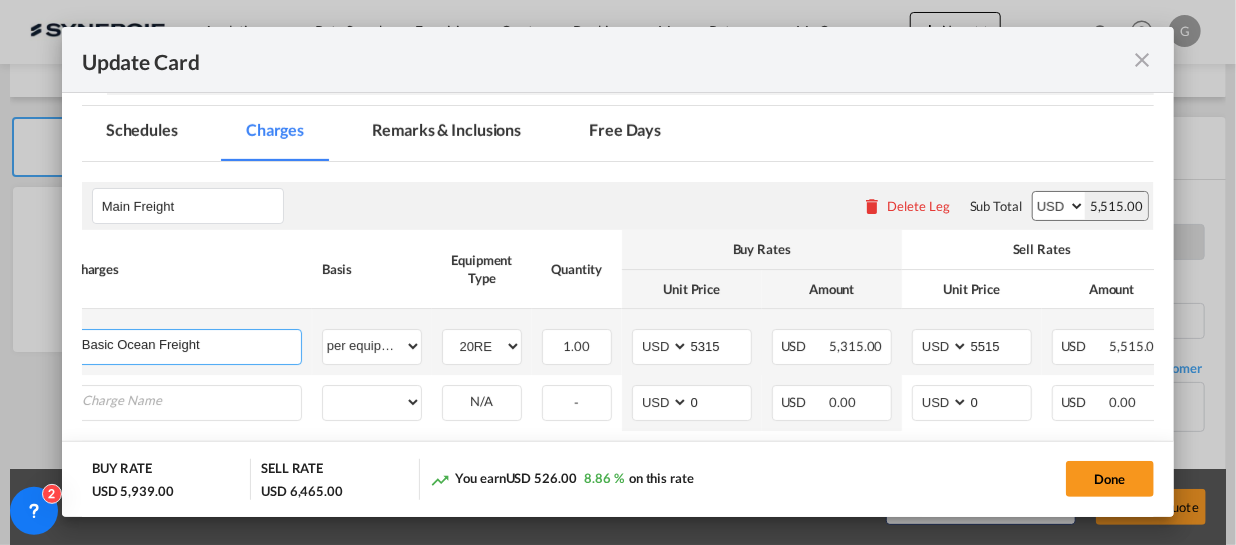 click on "Basic Ocean Freight" at bounding box center [191, 345] 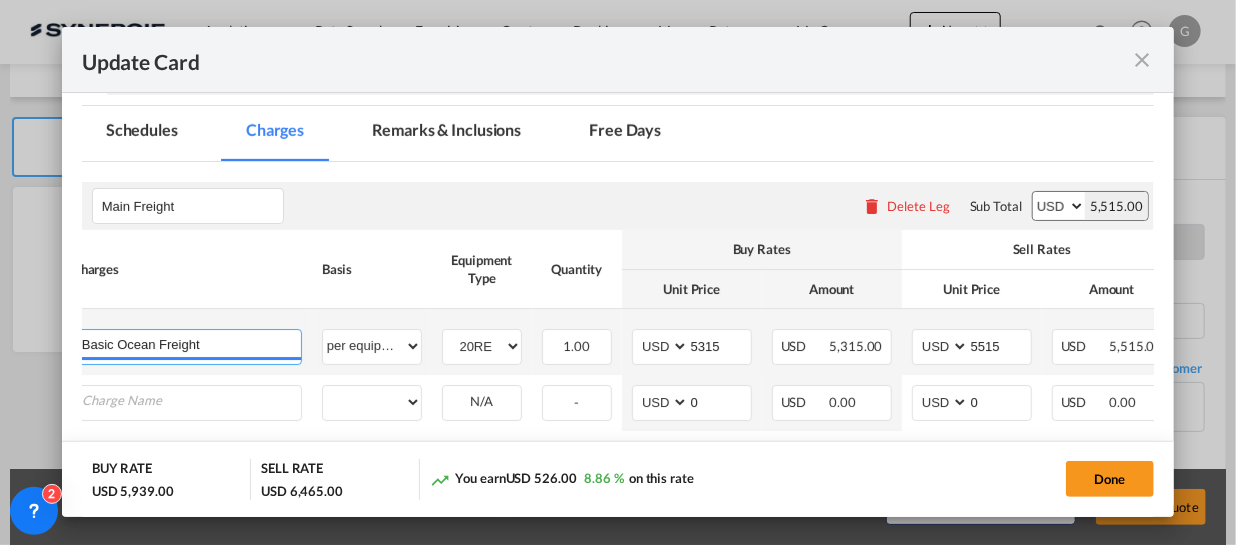 click on "Basic Ocean Freight" at bounding box center (191, 345) 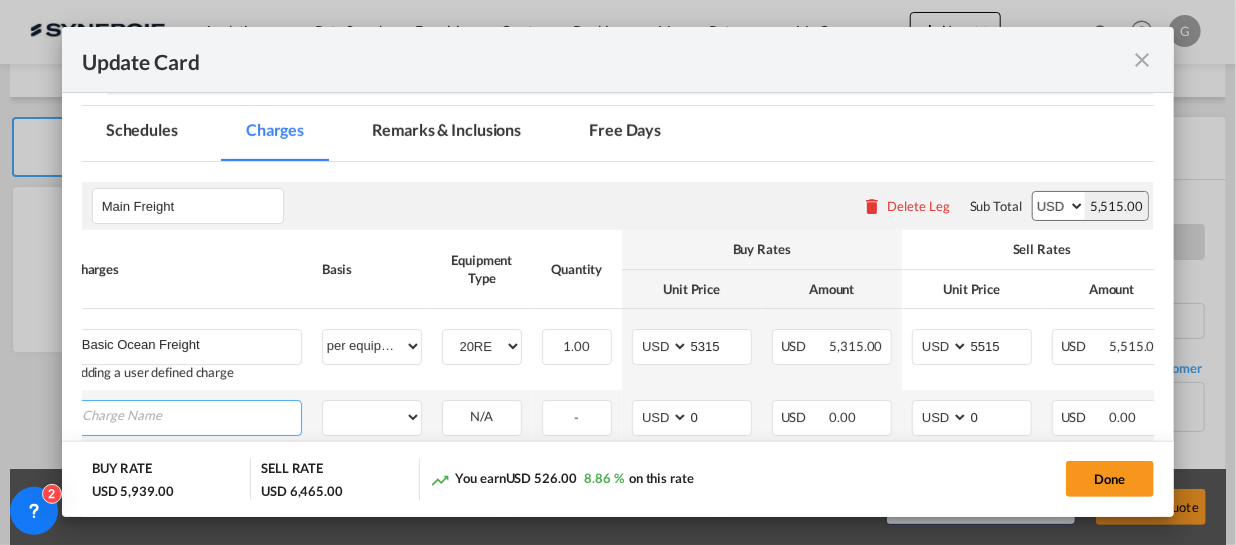 click at bounding box center [191, 416] 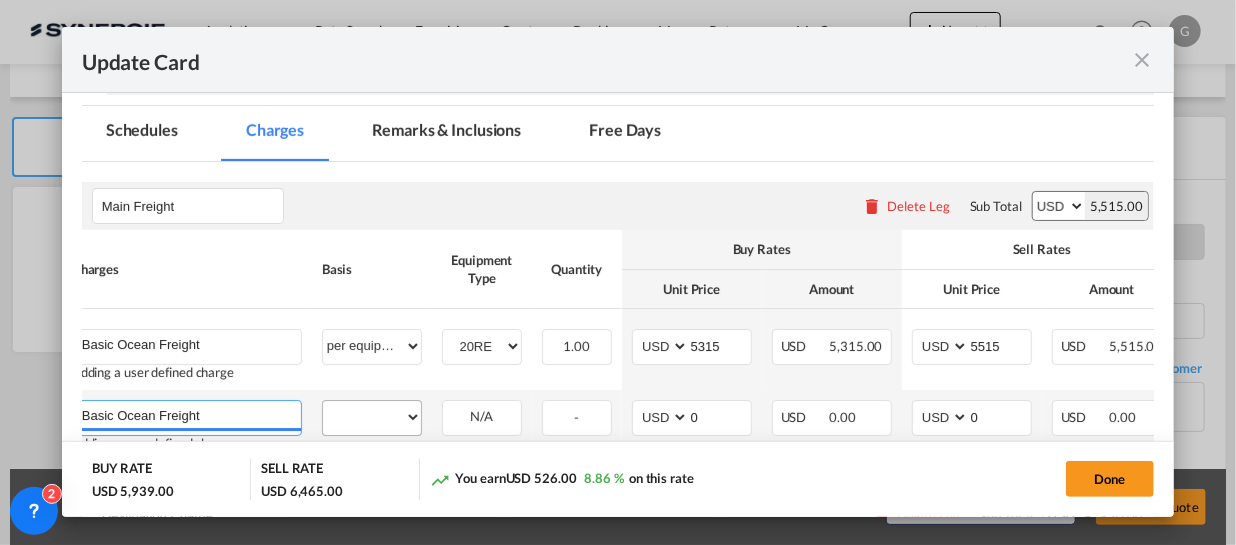 type on "Basic Ocean Freight" 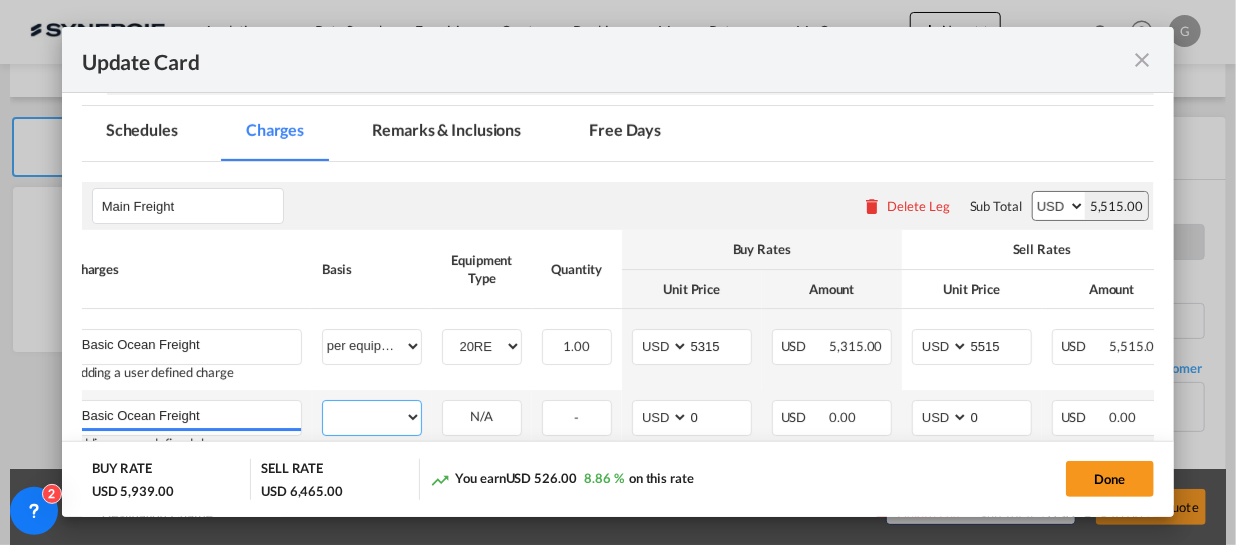 click on "per equipment
per container
per B/L
per shipping bill
per shipment
% on freight
per pallet
per carton
per vehicle
per shift
per invoice
per package
per day
per revalidation
per teu
per kg
per ton
per hour
flat
per_hbl
per belt
per_declaration
per_document
per chasis split
per clearance" at bounding box center [372, 417] 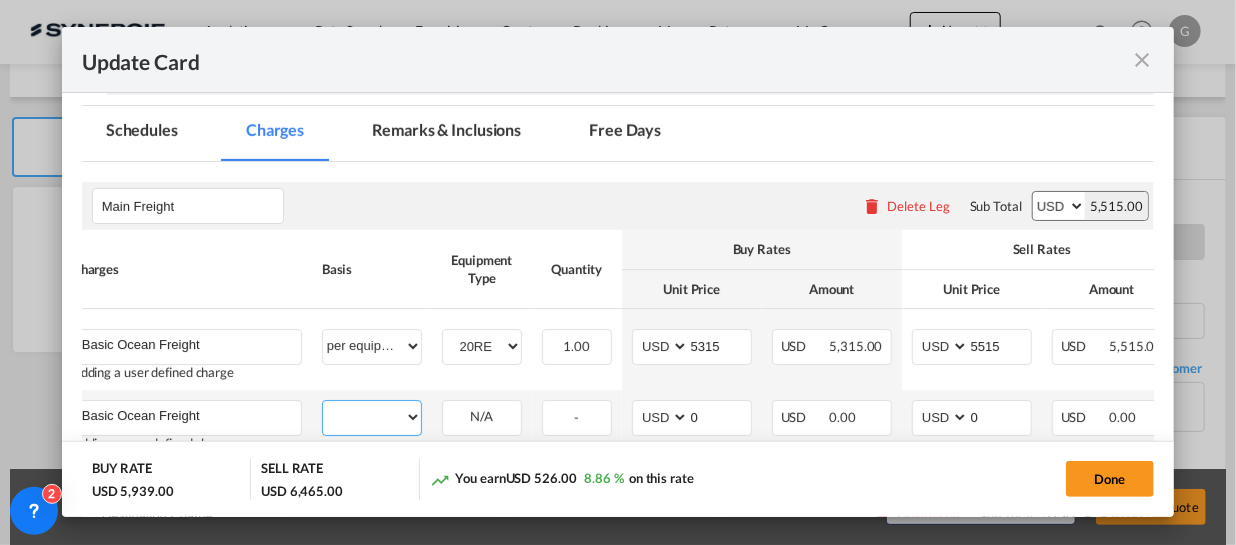 select on "per equipment" 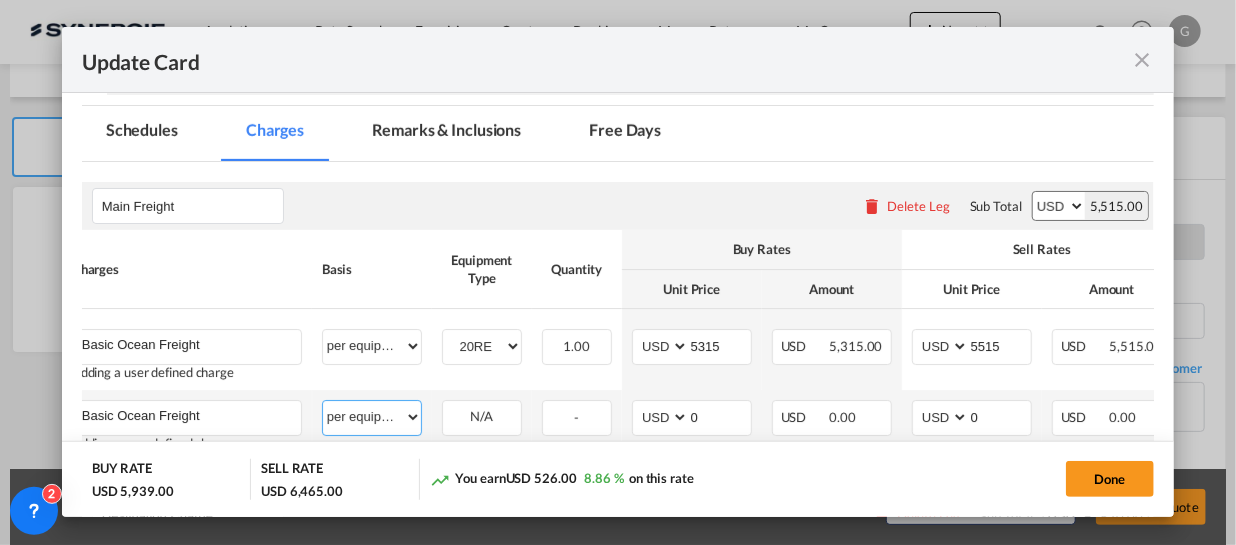 click on "per equipment
per container
per B/L
per shipping bill
per shipment
% on freight
per pallet
per carton
per vehicle
per shift
per invoice
per package
per day
per revalidation
per teu
per kg
per ton
per hour
flat
per_hbl
per belt
per_declaration
per_document
per chasis split
per clearance" at bounding box center (372, 417) 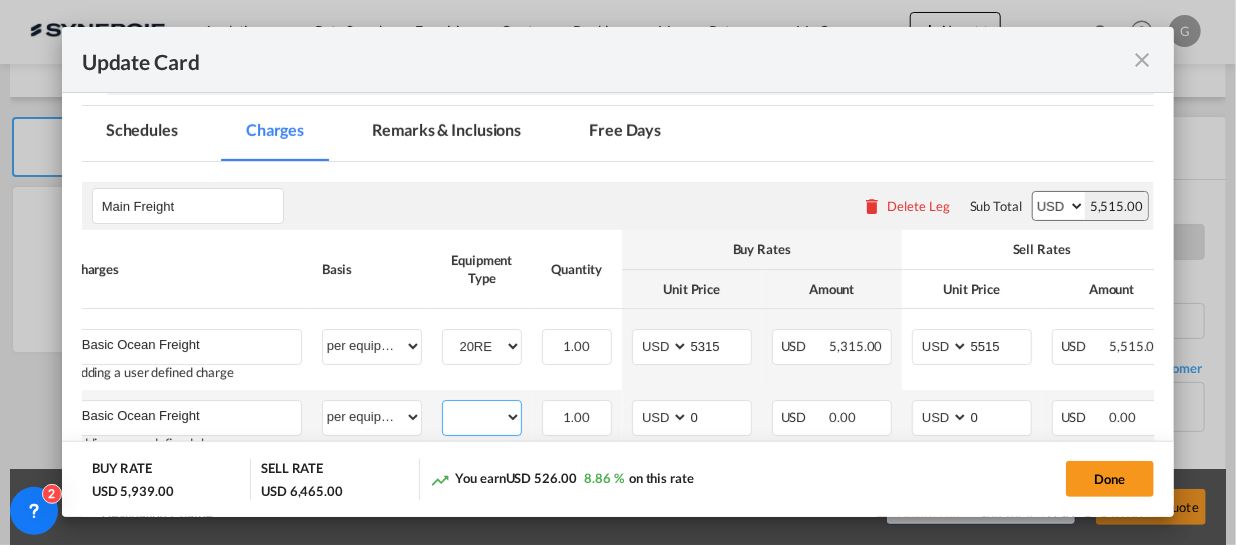 click on "40RE 20RE" at bounding box center (482, 417) 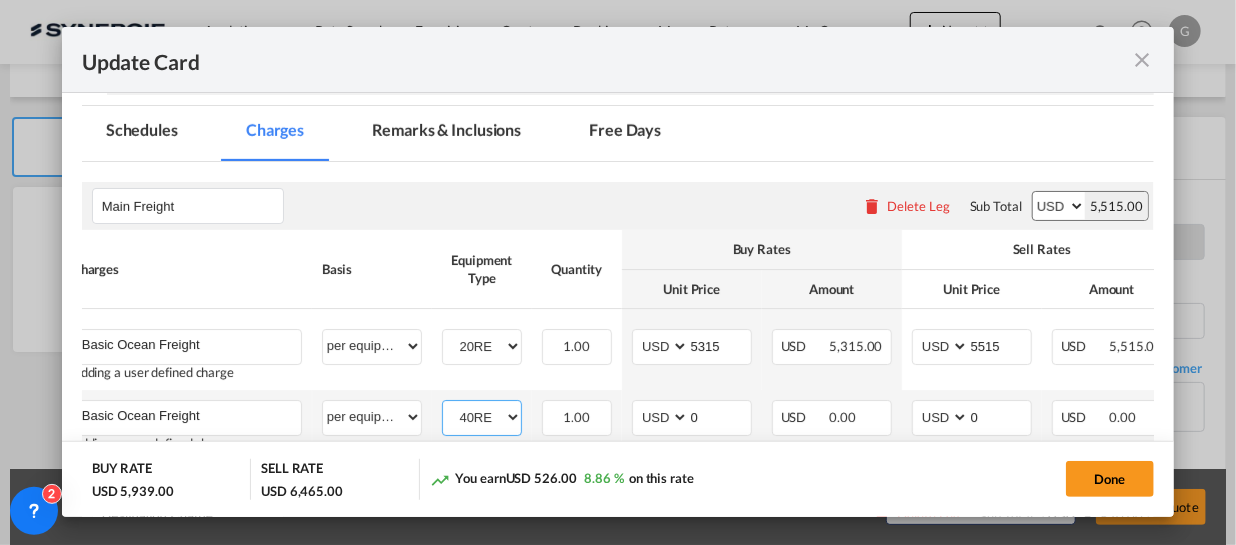 click on "40RE 20RE" at bounding box center (482, 417) 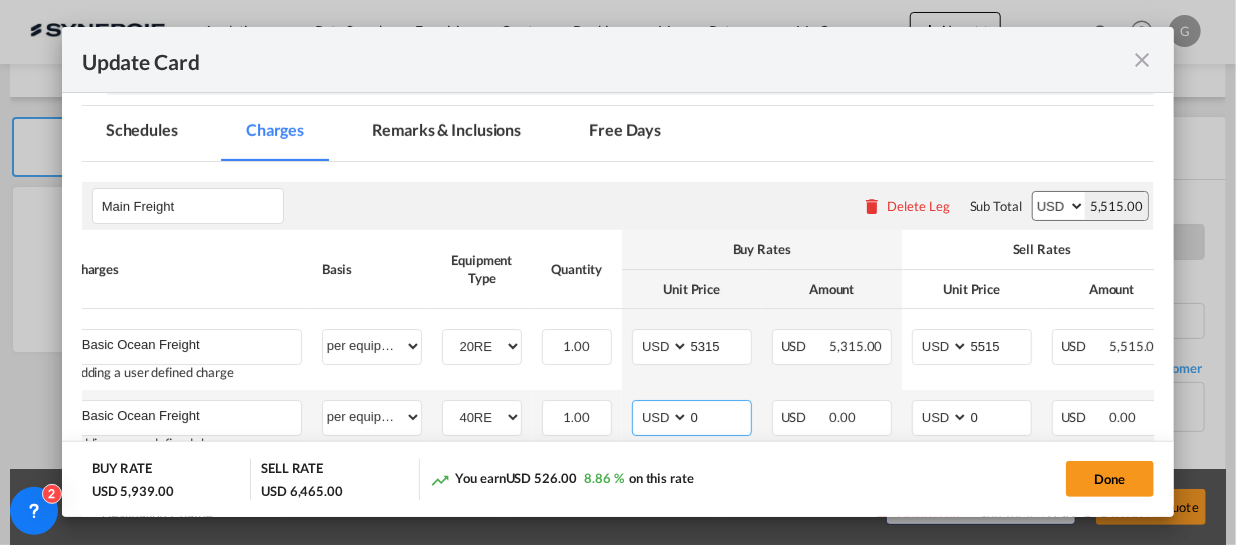 click on "0" at bounding box center [720, 416] 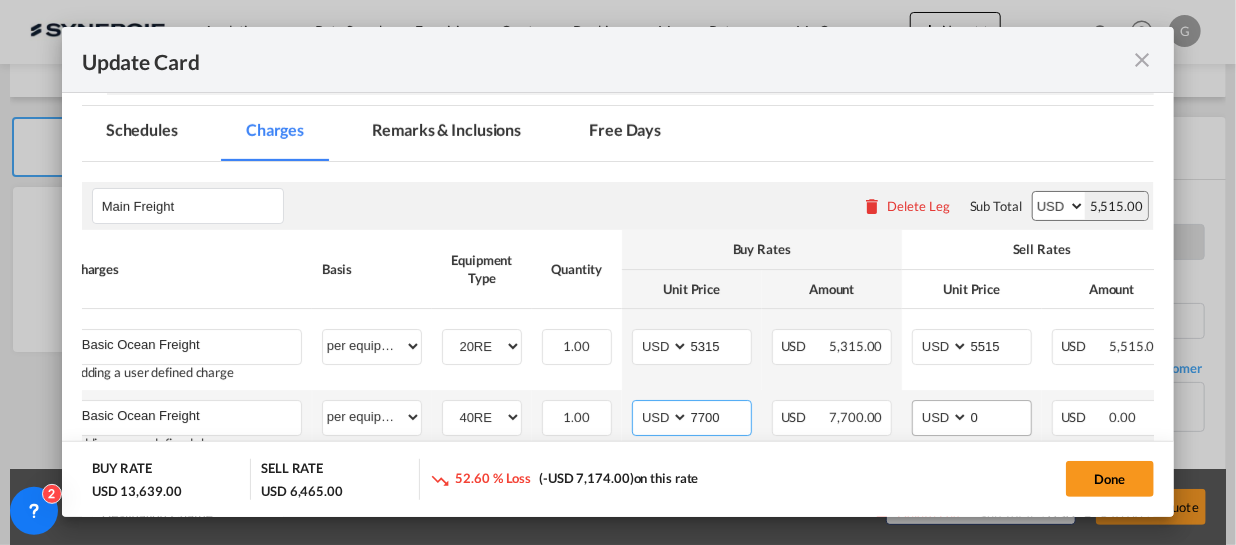 type on "7700" 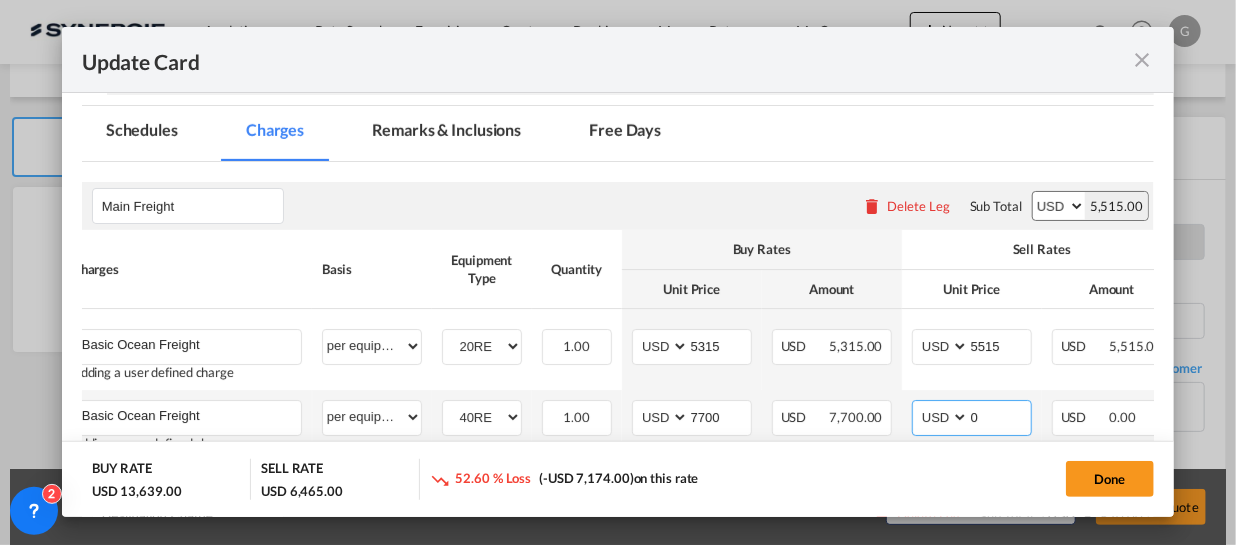 click on "0" at bounding box center [1000, 416] 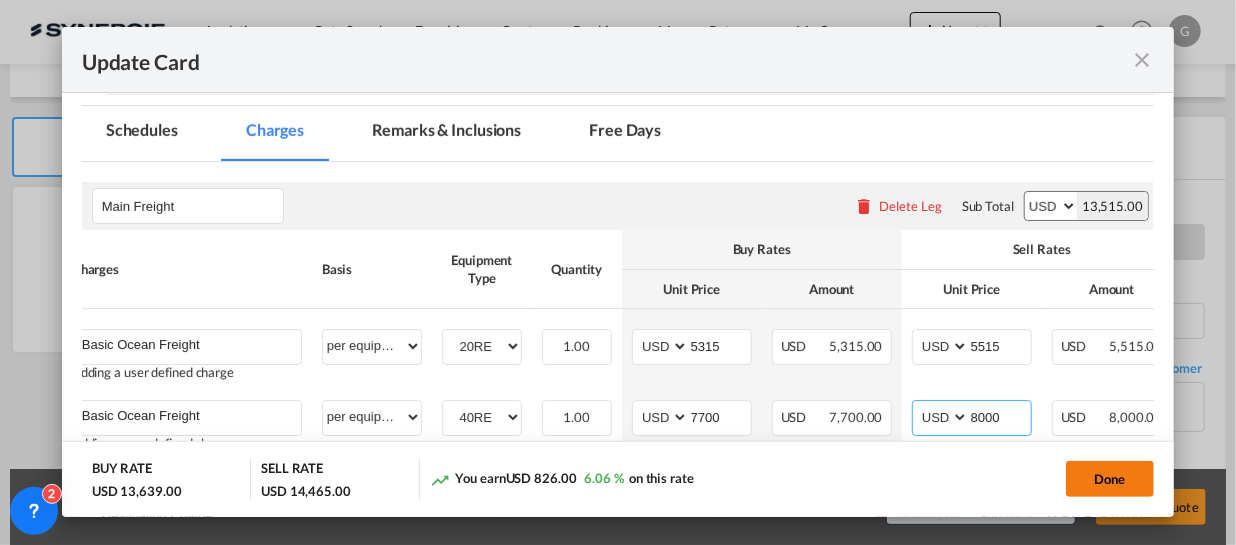 type on "8000" 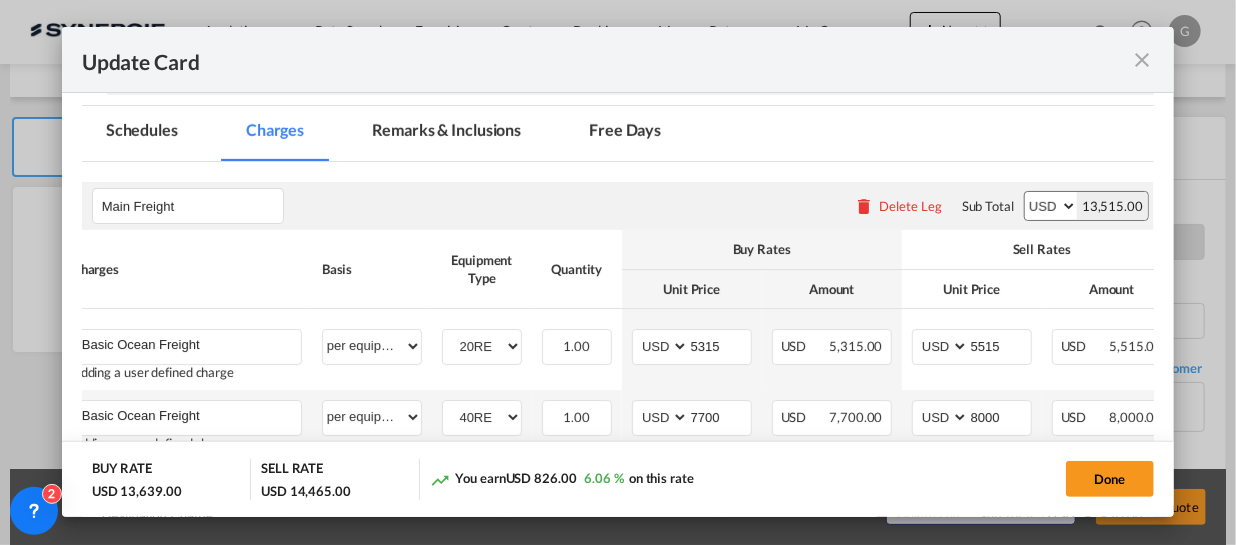 drag, startPoint x: 1093, startPoint y: 484, endPoint x: 733, endPoint y: 394, distance: 371.0795 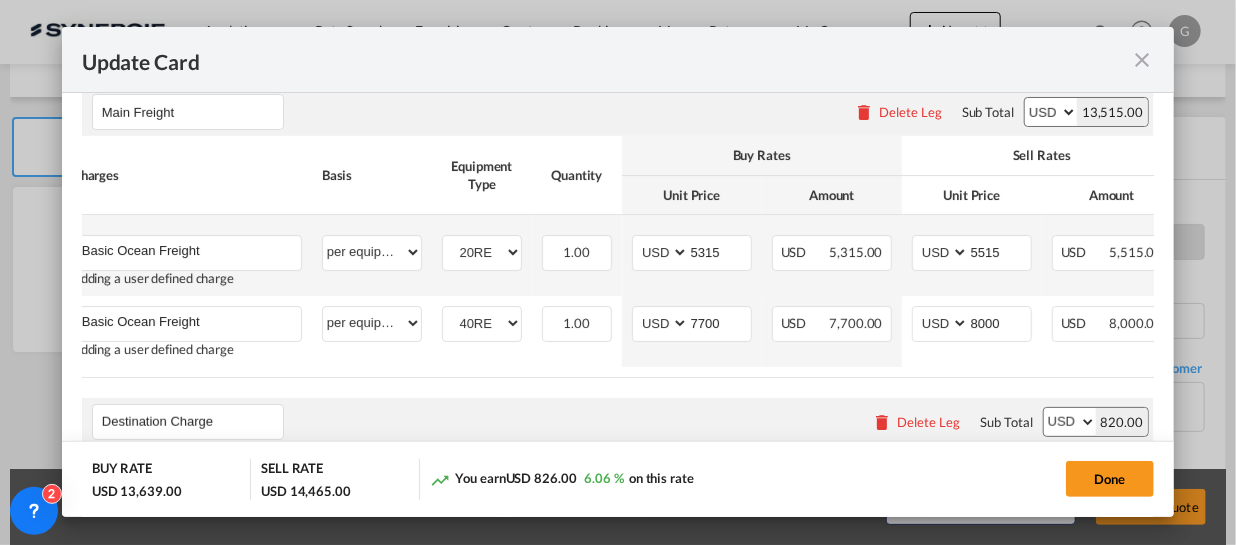 scroll, scrollTop: 272, scrollLeft: 0, axis: vertical 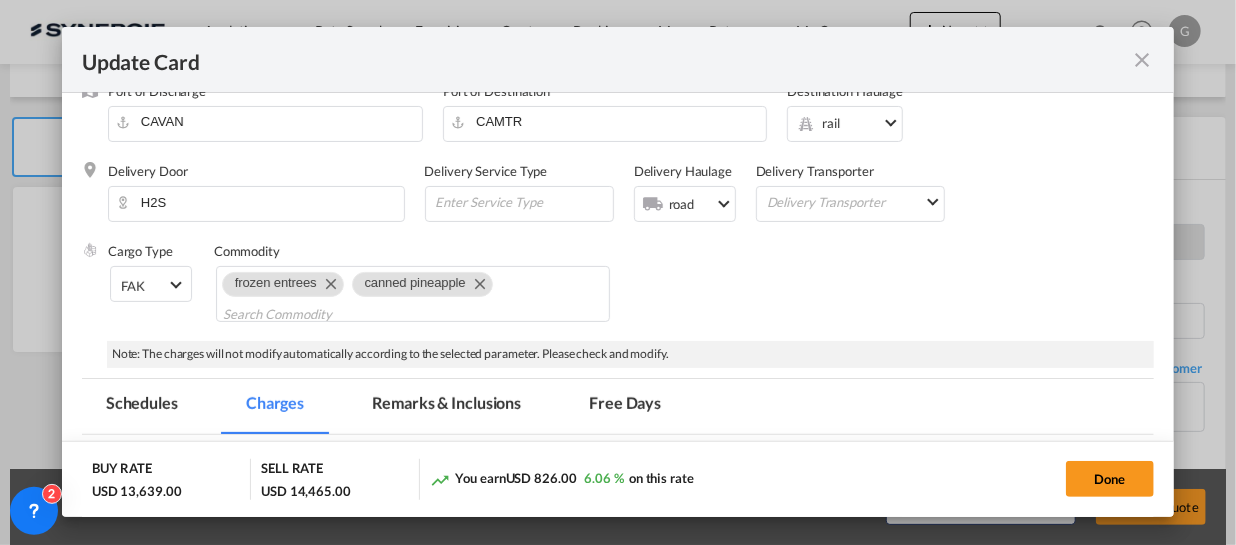 click on "Remarks & Inclusions" at bounding box center (446, 406) 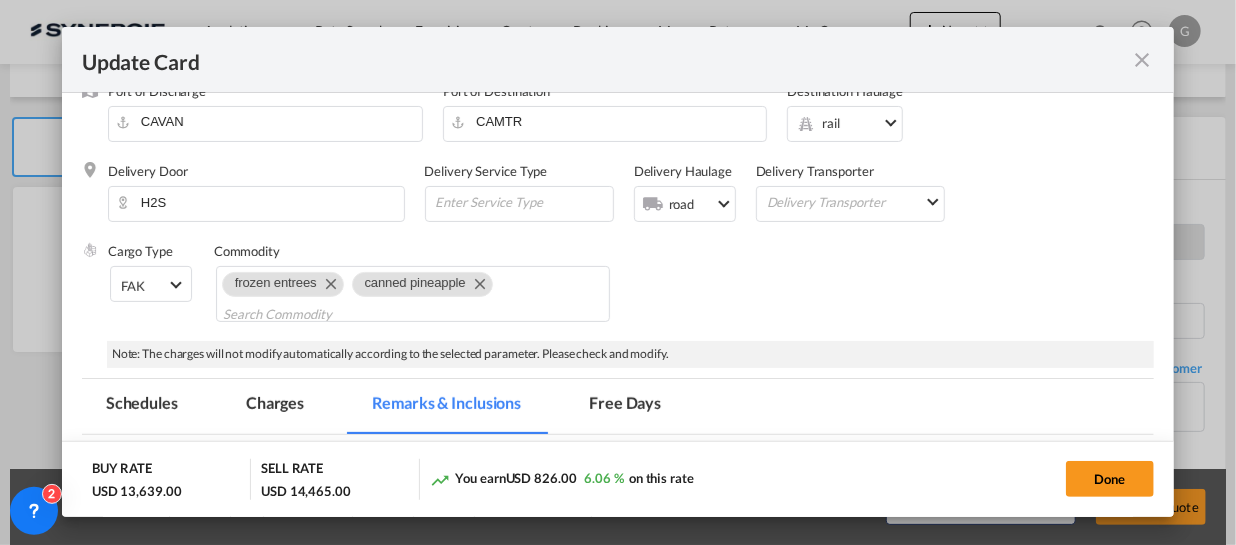 scroll, scrollTop: 0, scrollLeft: 0, axis: both 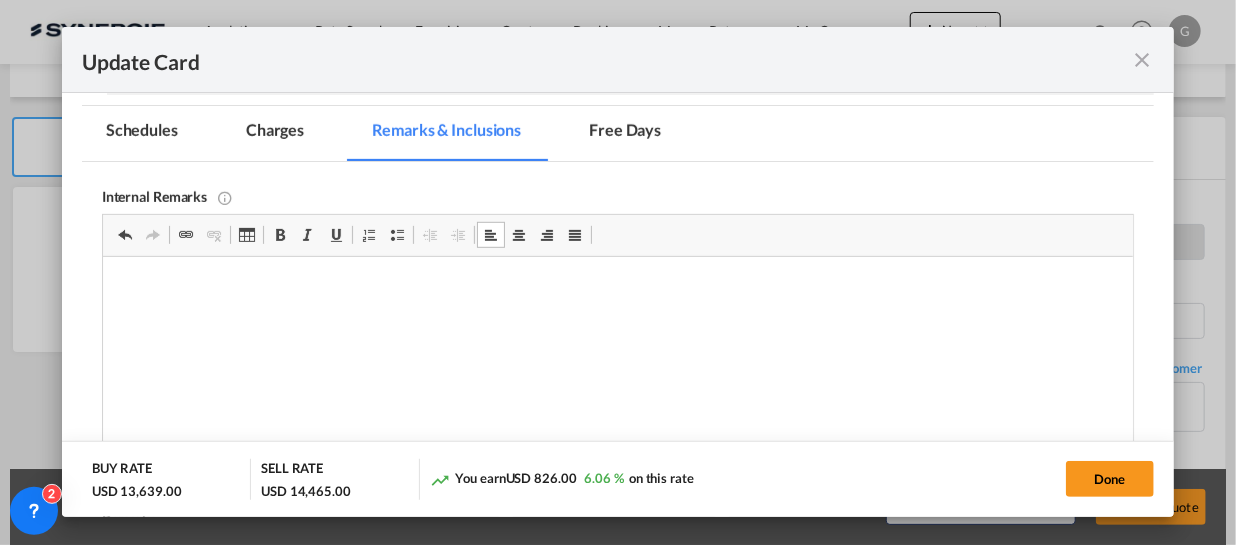 type 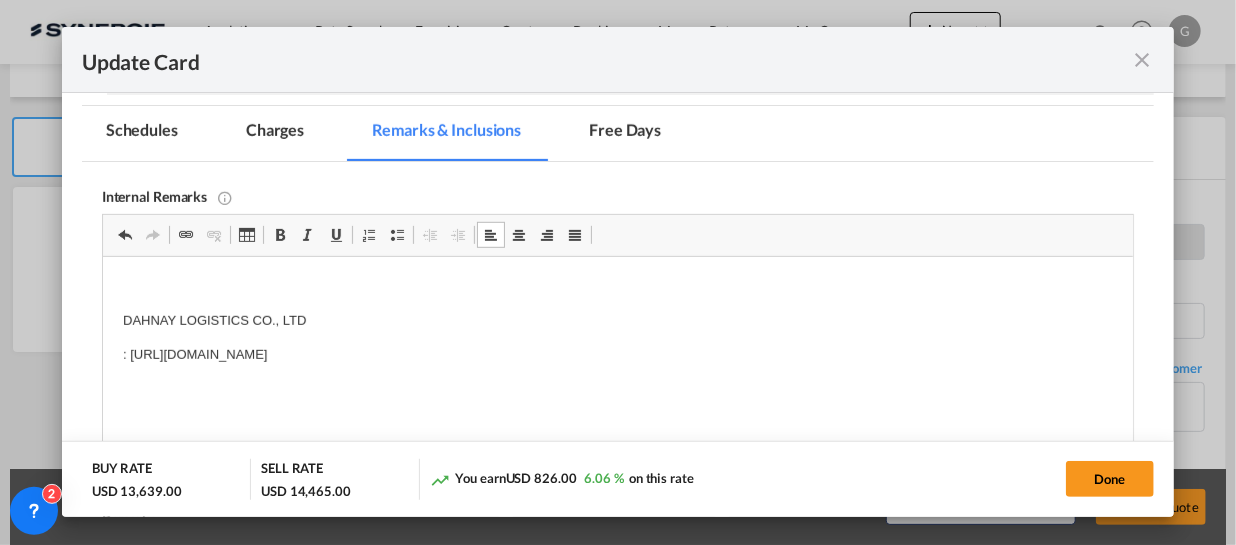 type 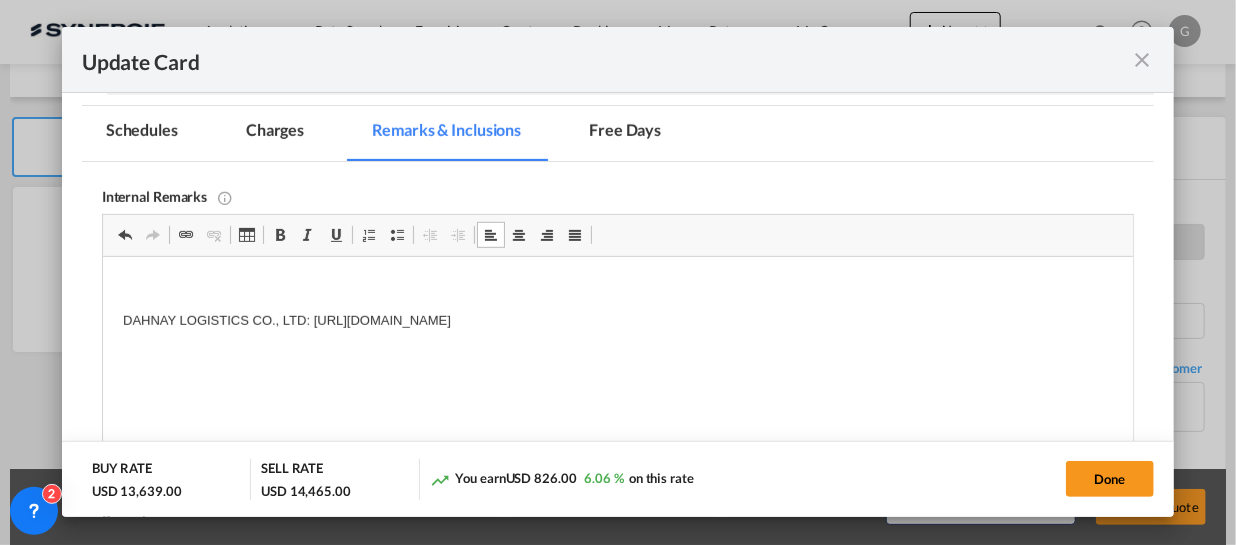 click at bounding box center [617, 287] 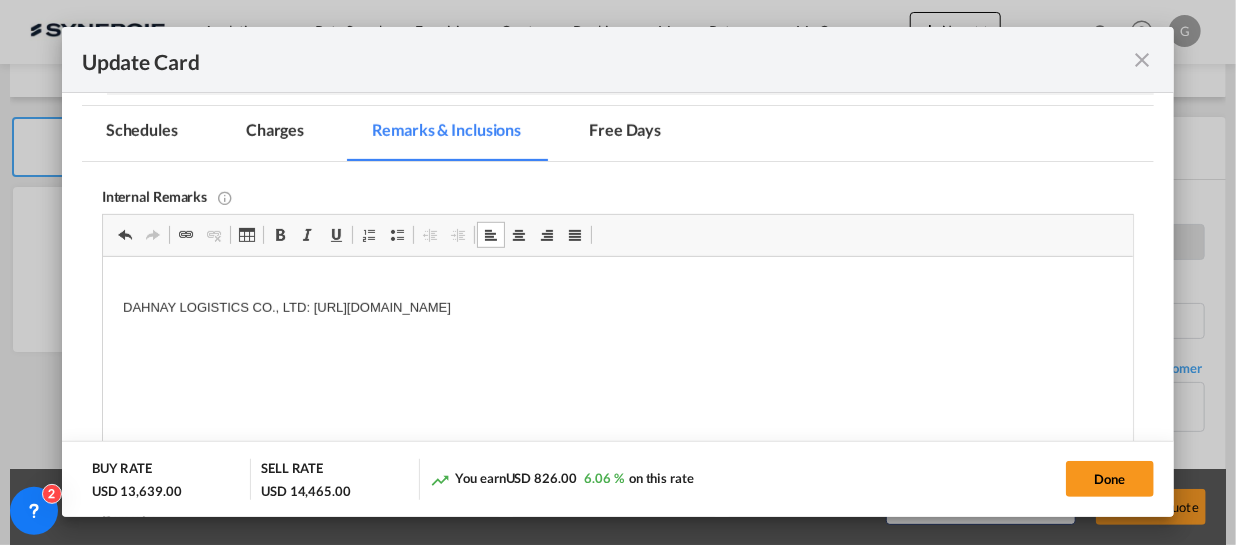 click on "​​​​​​​ DAHNAY LOGISTICS CO., LTD  : https://app.frontapp.com/open/cnv_pwd2nyn?key=bzRPH1H7WYxVPliQalKV3qkQSL5hhxta" at bounding box center [617, 298] 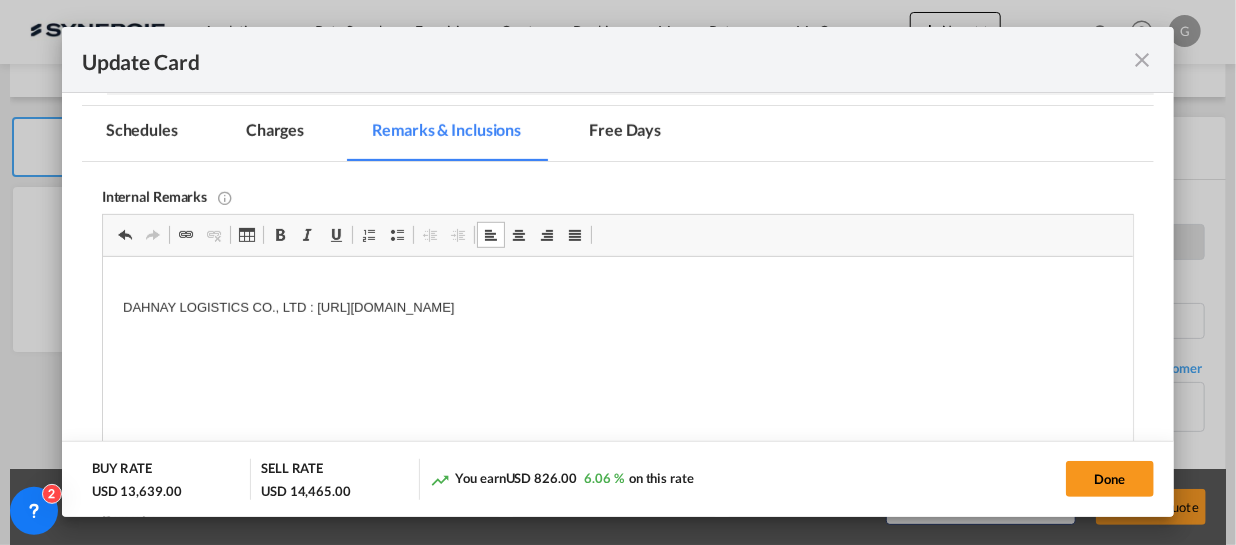 type 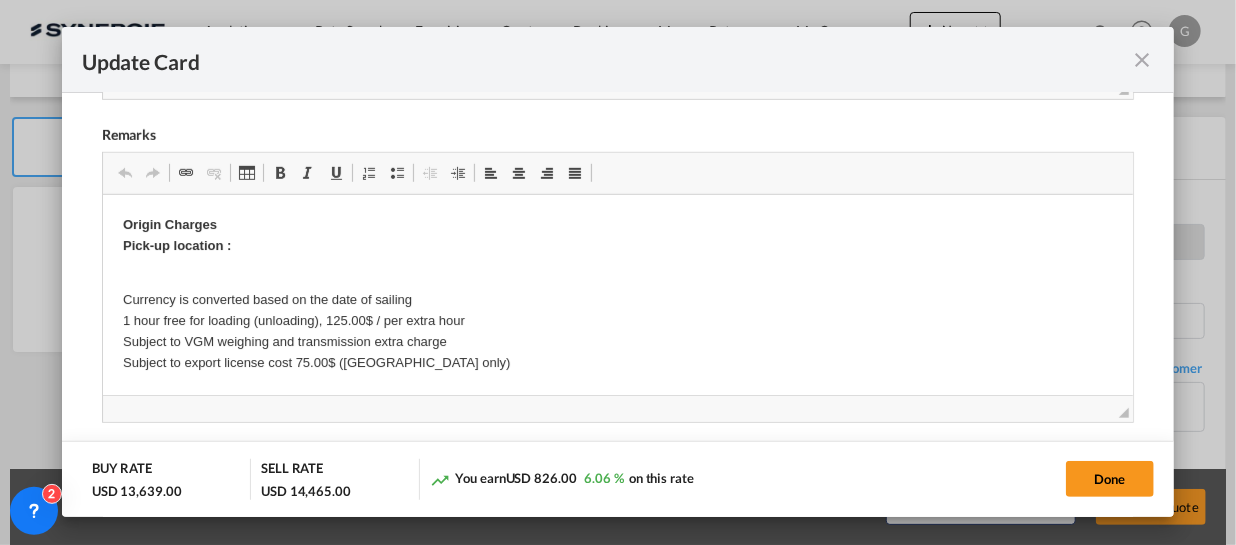 scroll, scrollTop: 1000, scrollLeft: 0, axis: vertical 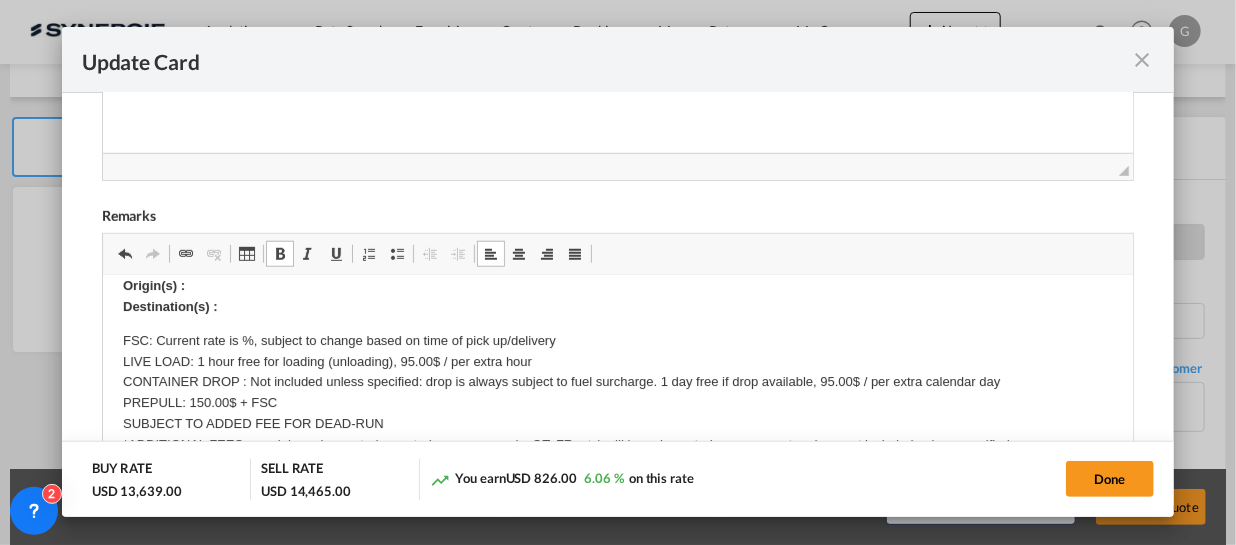 click on "Origin(s) : Destination(s) :" at bounding box center (617, 297) 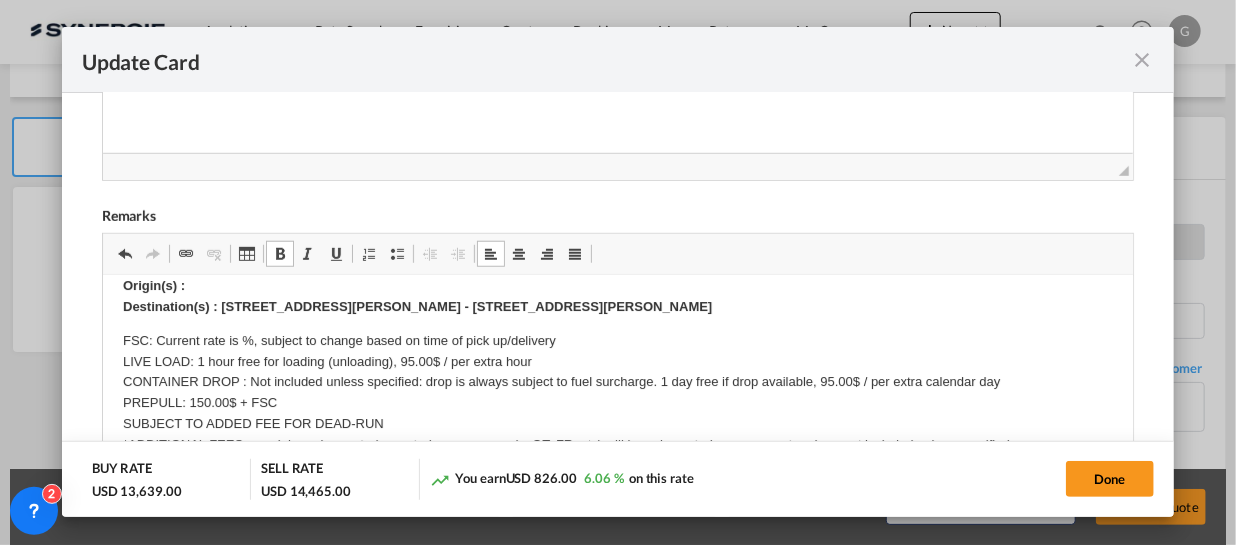 click on "Origin(s) : Destination(s) : 6910 - 1, Clark St, Montreal, QC H2S 3G26910 - 1, Clark St, Montreal, QC H2S 3G2" at bounding box center [617, 297] 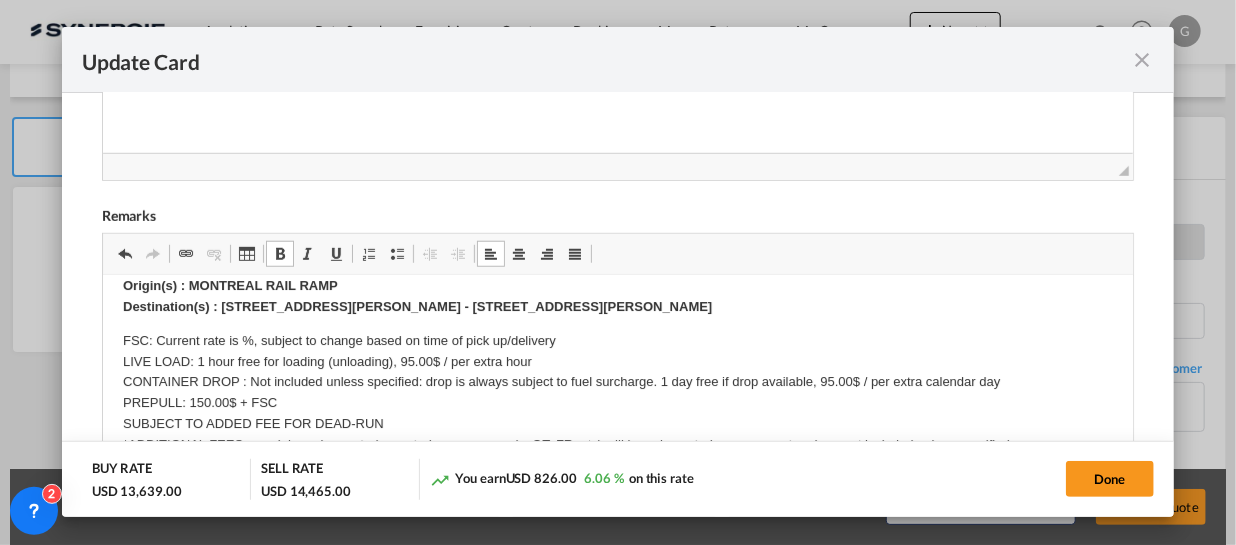 click on "FSC: Current rate is %, subject to change based on time of pick up/delivery LIVE LOAD: 1 hour free for loading (unloading), 95.00$ / per extra hour CONTAINER DROP : Not included unless specified: drop is always subject to fuel surcharge. 1 day free if drop available, 95.00$ / per extra calendar day PREPULL: 150.00$ + FSC SUBJECT TO ADDED FEE FOR DEAD-RUN *ADDITIONAL FEES: special requirements (genset, dangerous goods, OT, FR, etc) will be only quoted upon request and are not included unless specified." at bounding box center [617, 393] 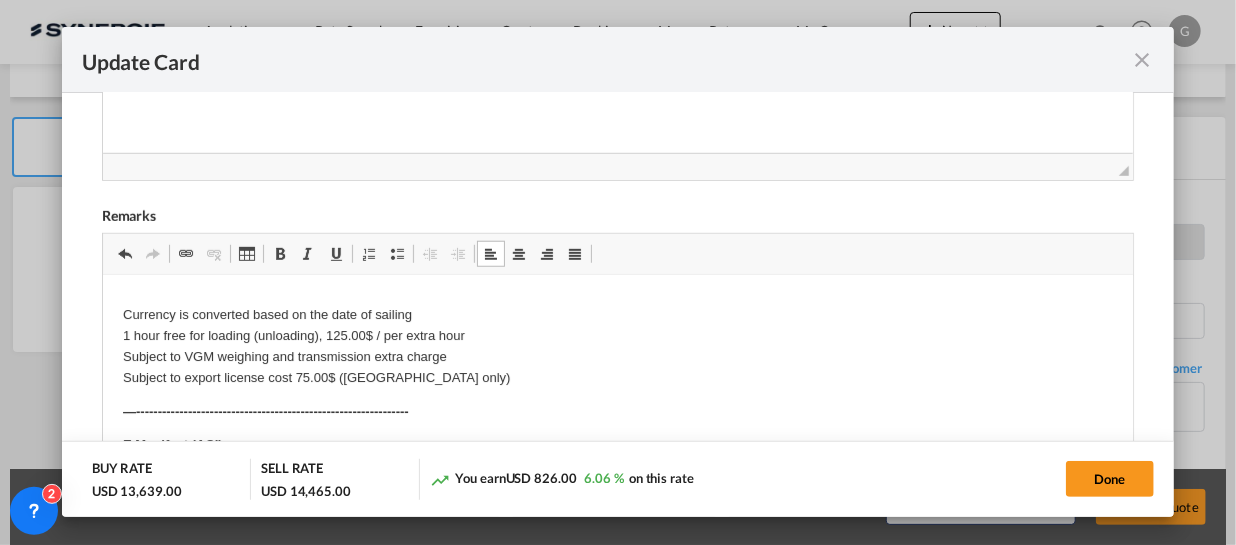 scroll, scrollTop: 90, scrollLeft: 0, axis: vertical 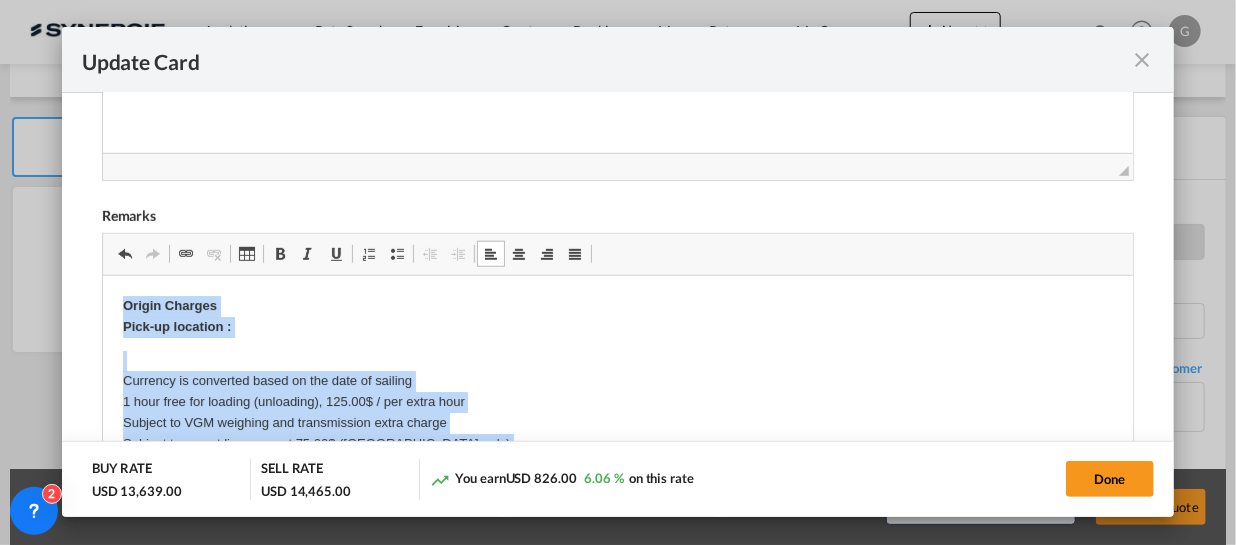 drag, startPoint x: 432, startPoint y: 394, endPoint x: 130, endPoint y: 385, distance: 302.13406 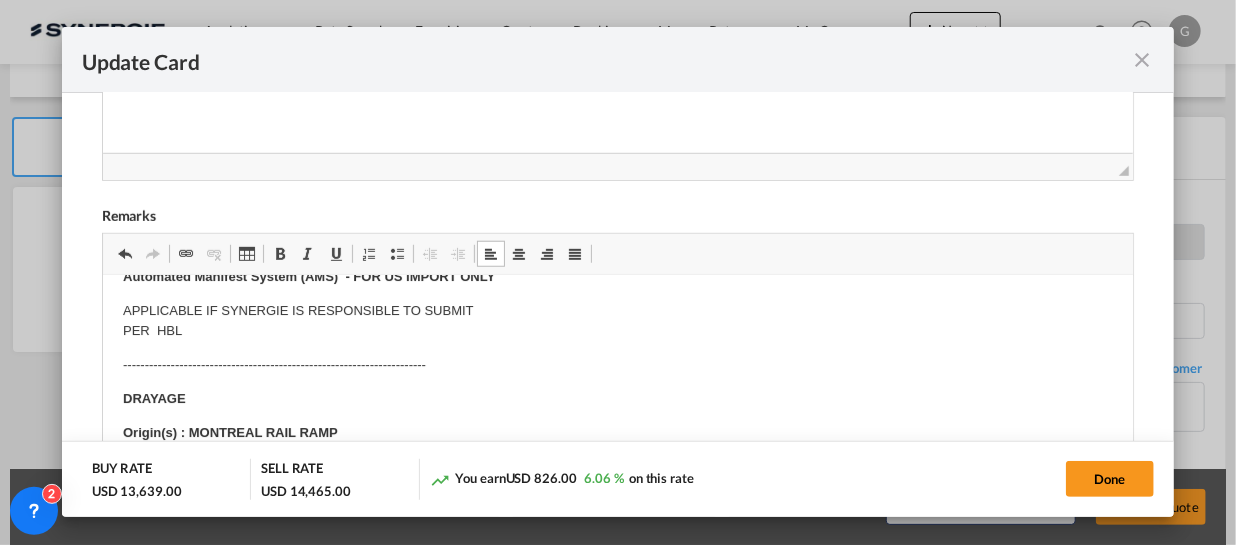 scroll, scrollTop: 0, scrollLeft: 0, axis: both 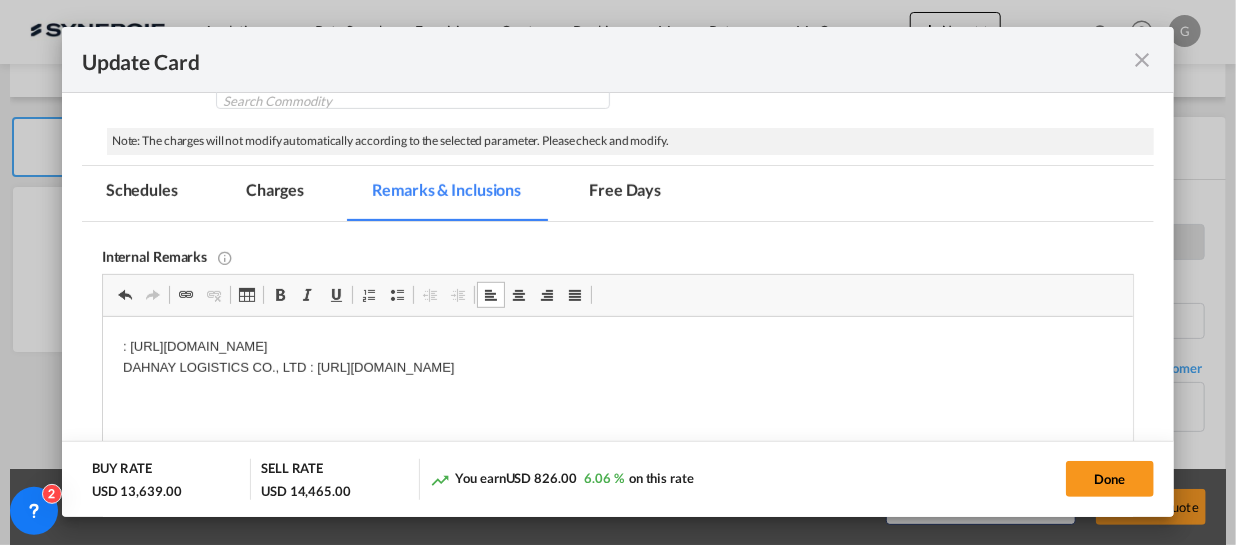type 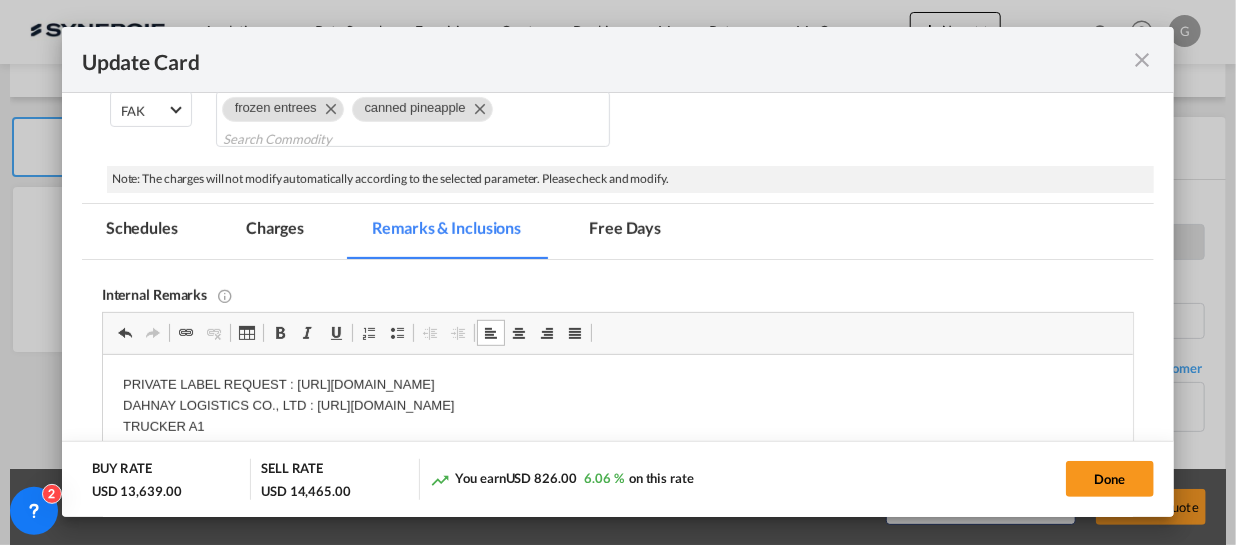 scroll, scrollTop: 445, scrollLeft: 0, axis: vertical 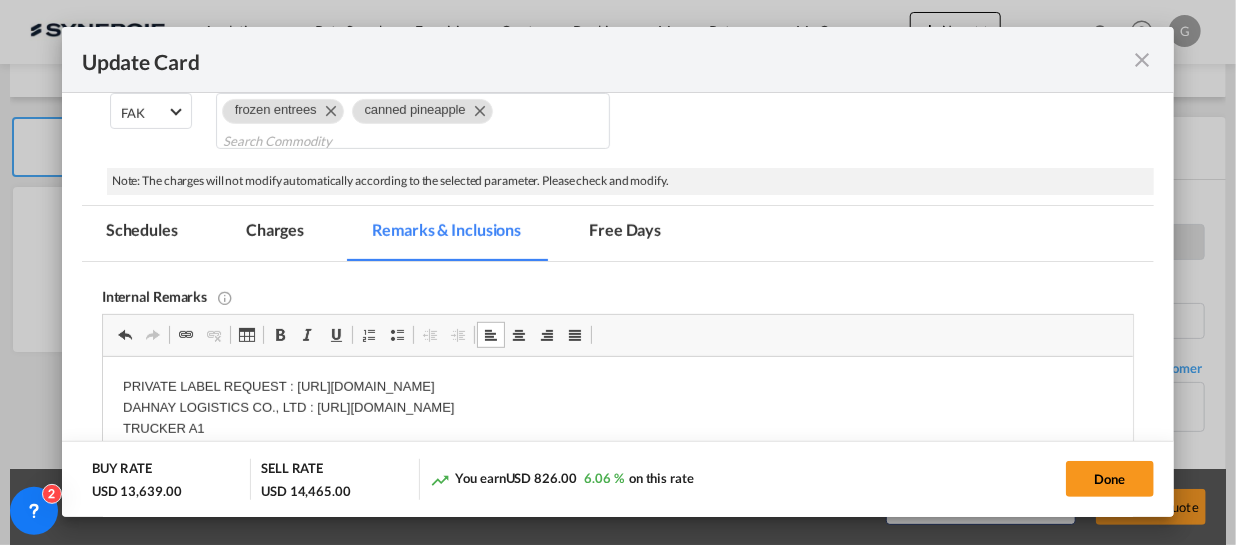 click on "Charges" at bounding box center [275, 233] 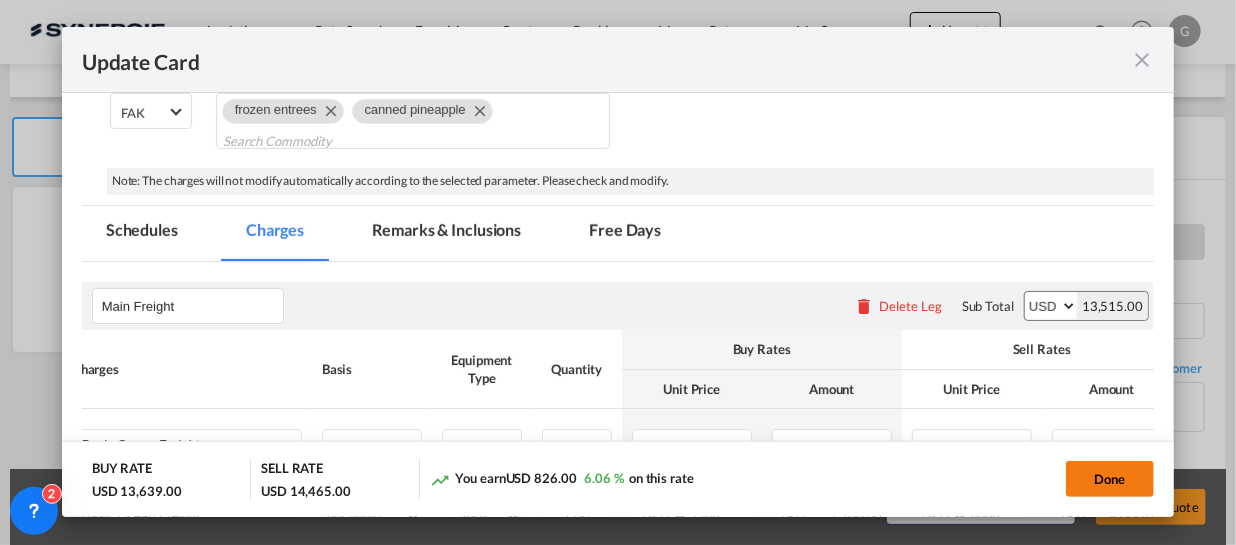 click on "Done" 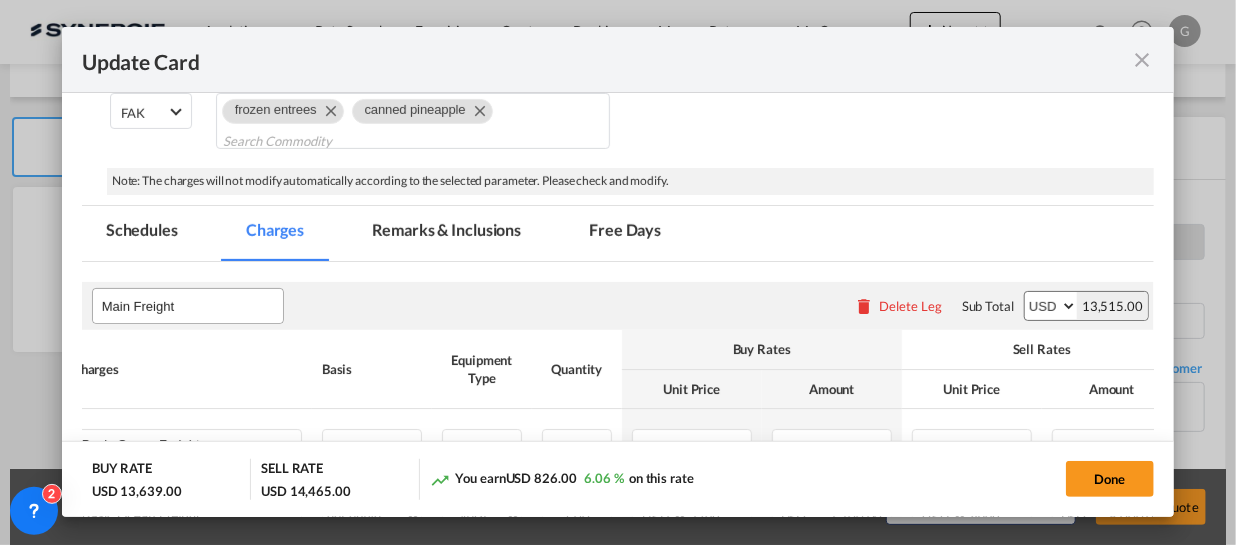 type on "21 Jul 2025" 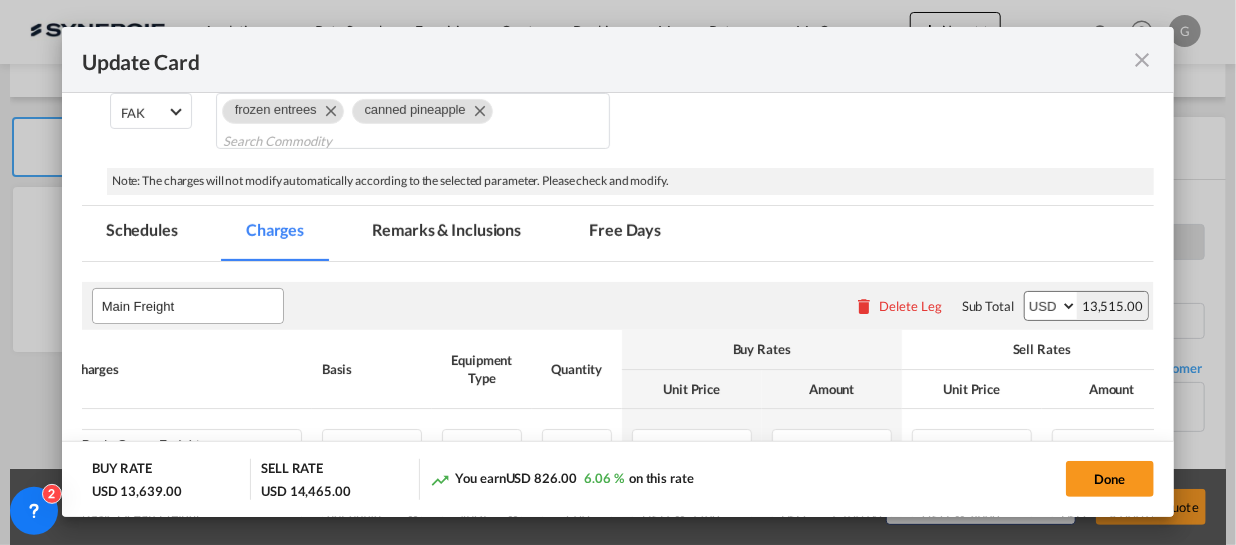 type on "13 Jul 2025" 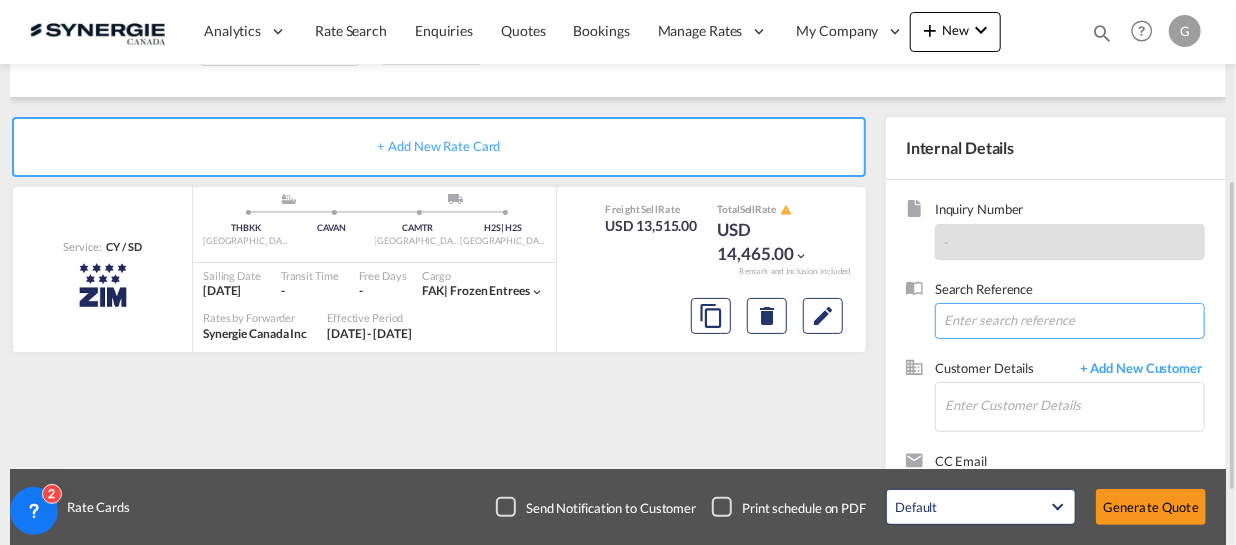 click at bounding box center (1070, 321) 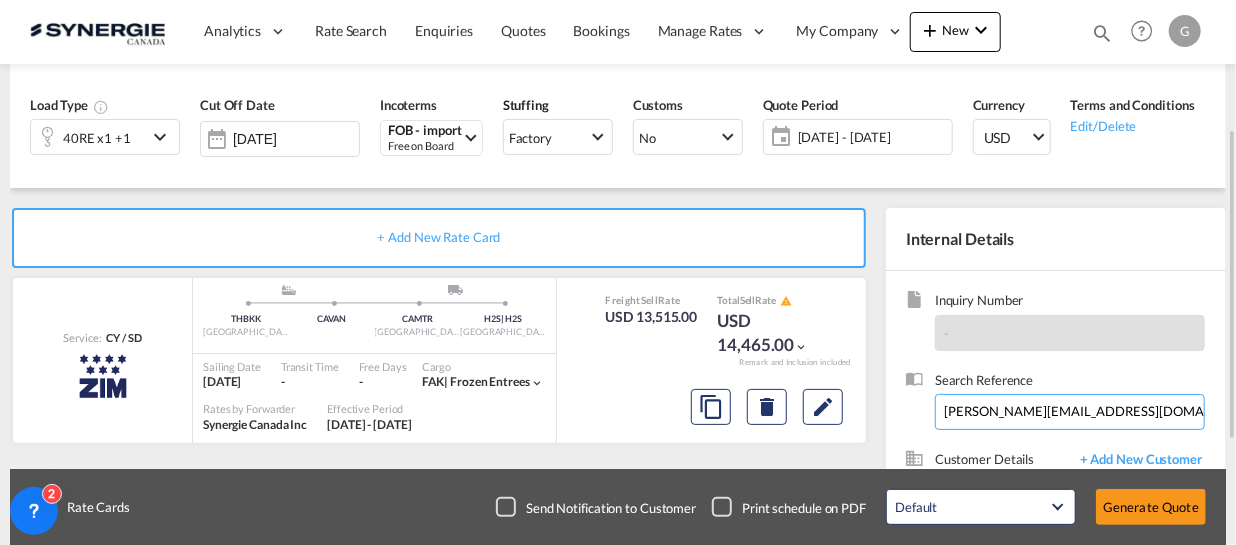 scroll, scrollTop: 408, scrollLeft: 0, axis: vertical 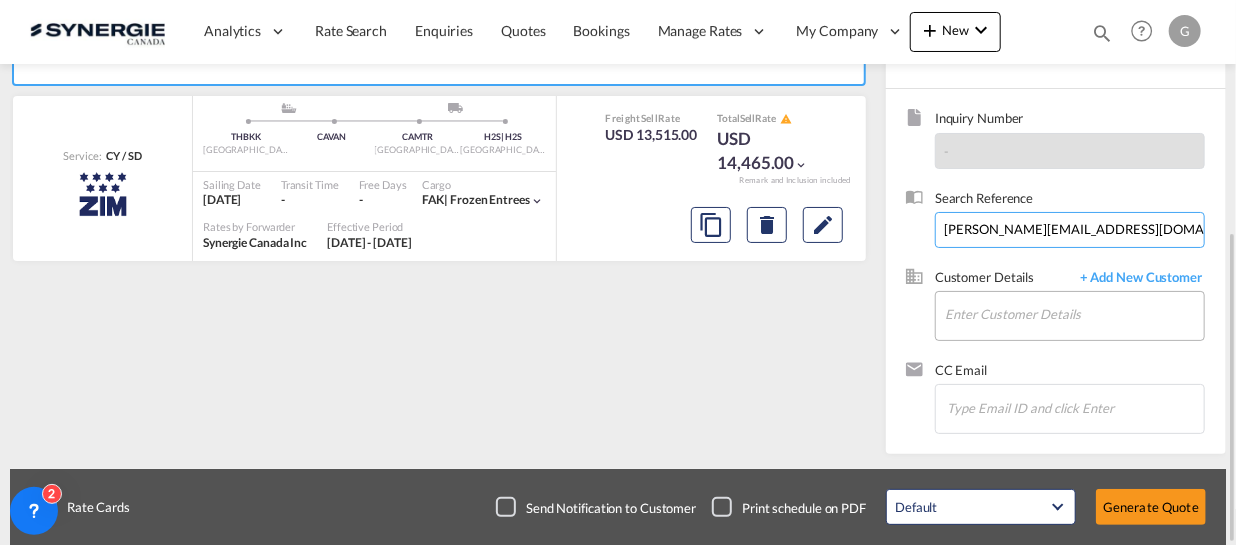 type on "n.gingras@synergiecanada.com" 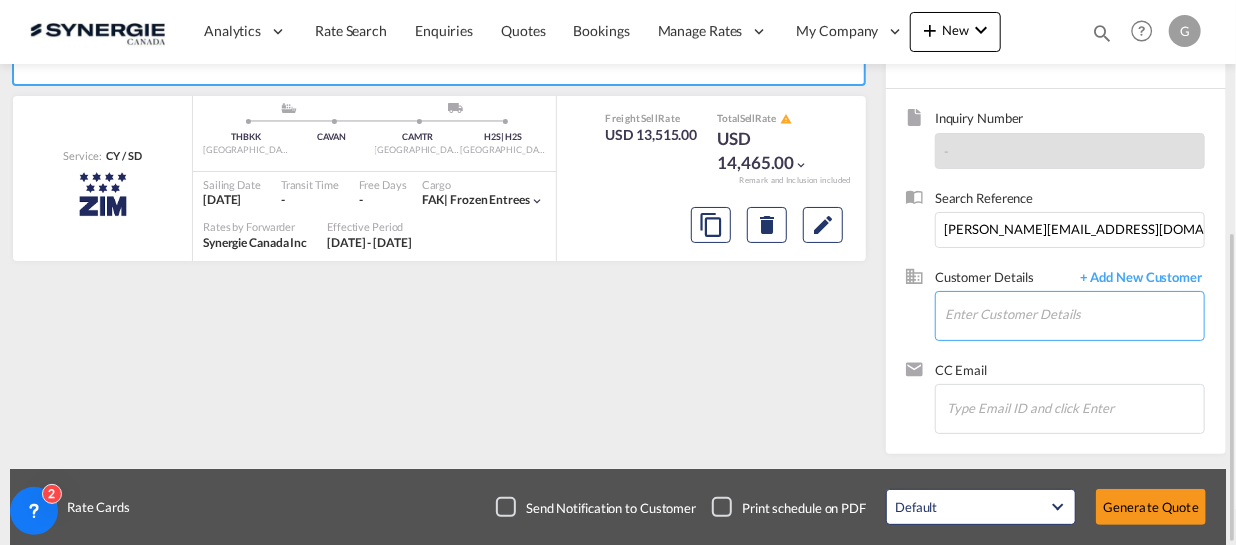 click on "Enter Customer Details" at bounding box center (1074, 314) 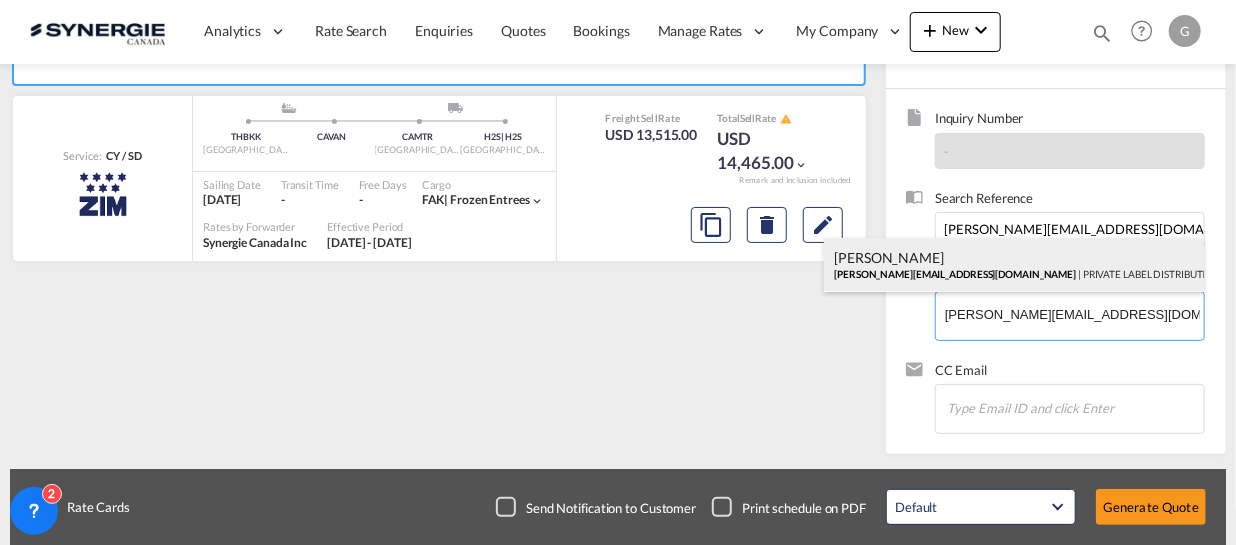 click on "KRITICA RATNAM kritica@pldistribution.ca    |    PRIVATE LABEL DISTRIBUTION" at bounding box center [1014, 265] 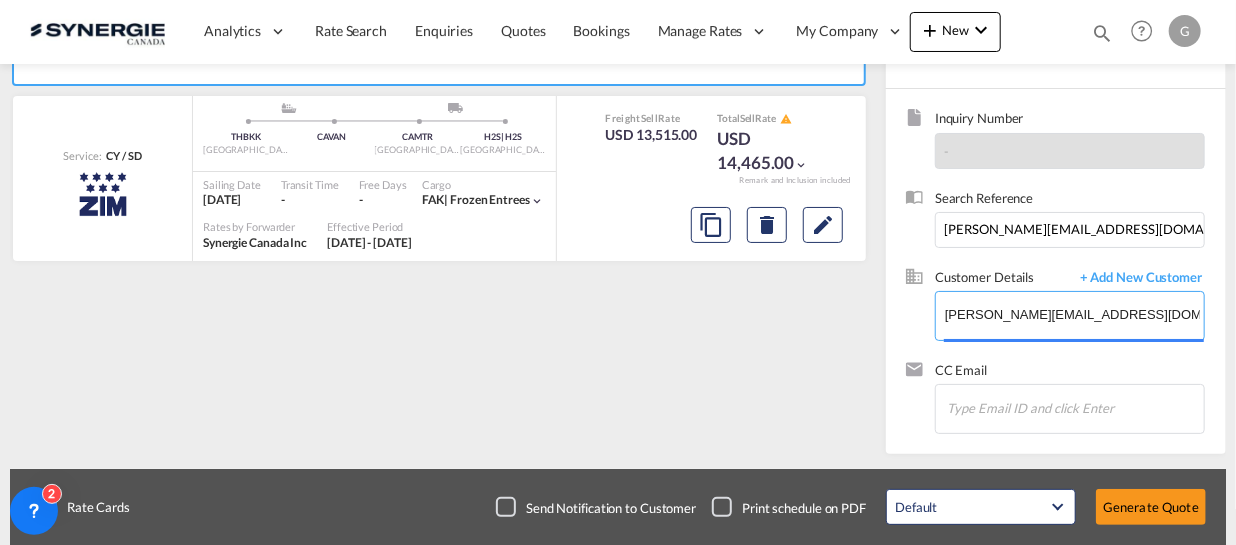 type on "PRIVATE LABEL DISTRIBUTION, KRITICA RATNAM, kritica@pldistribution.ca" 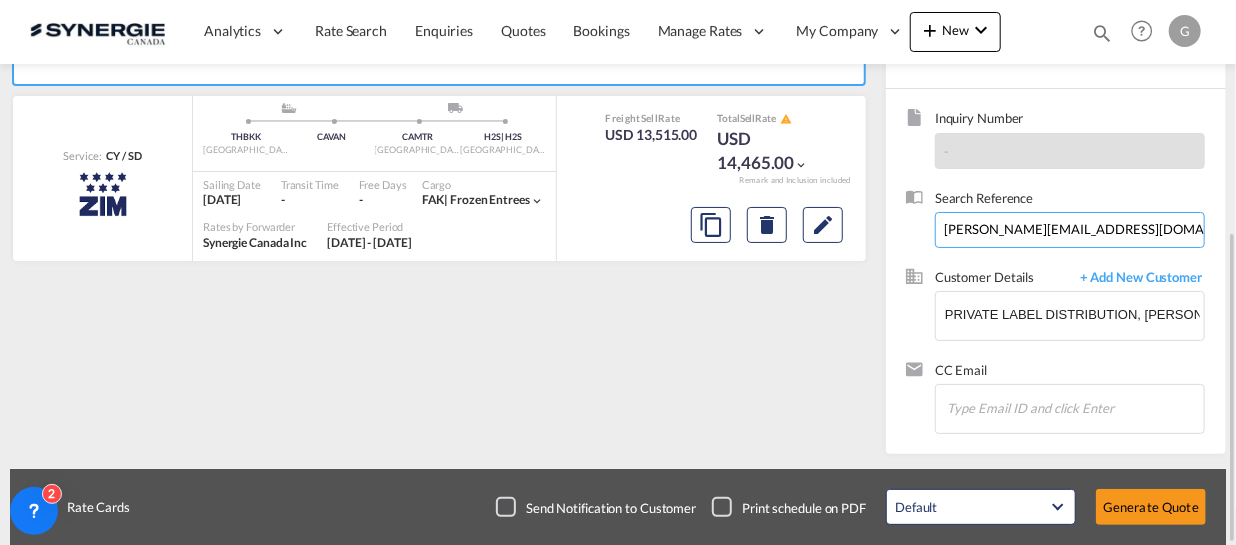 click on "n.gingras@synergiecanada.com" at bounding box center (1070, 230) 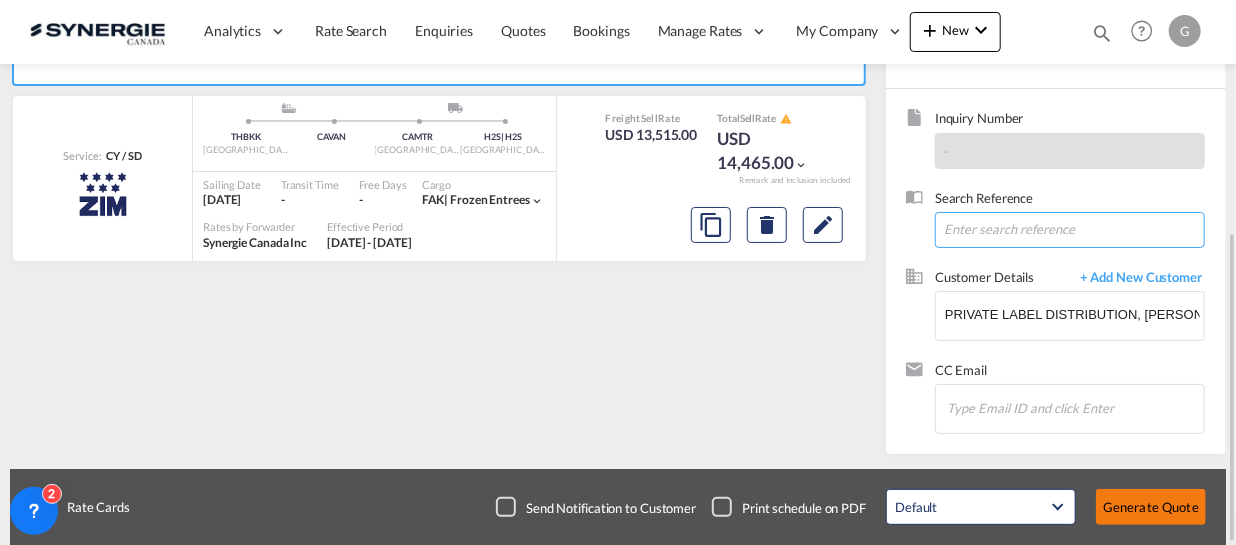 type 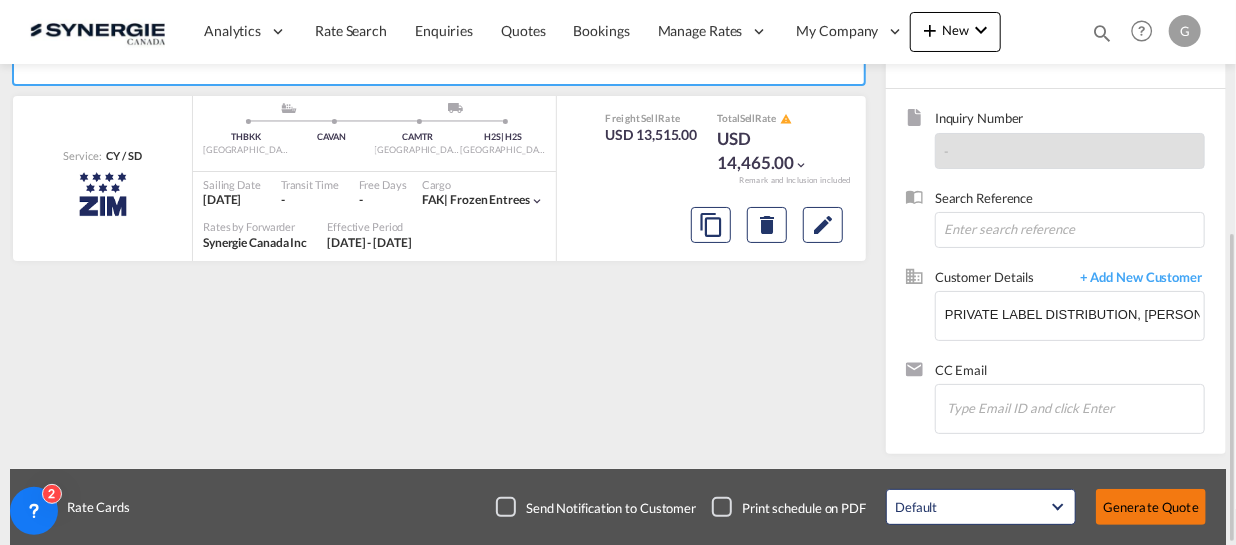 click on "Generate Quote" at bounding box center [1151, 507] 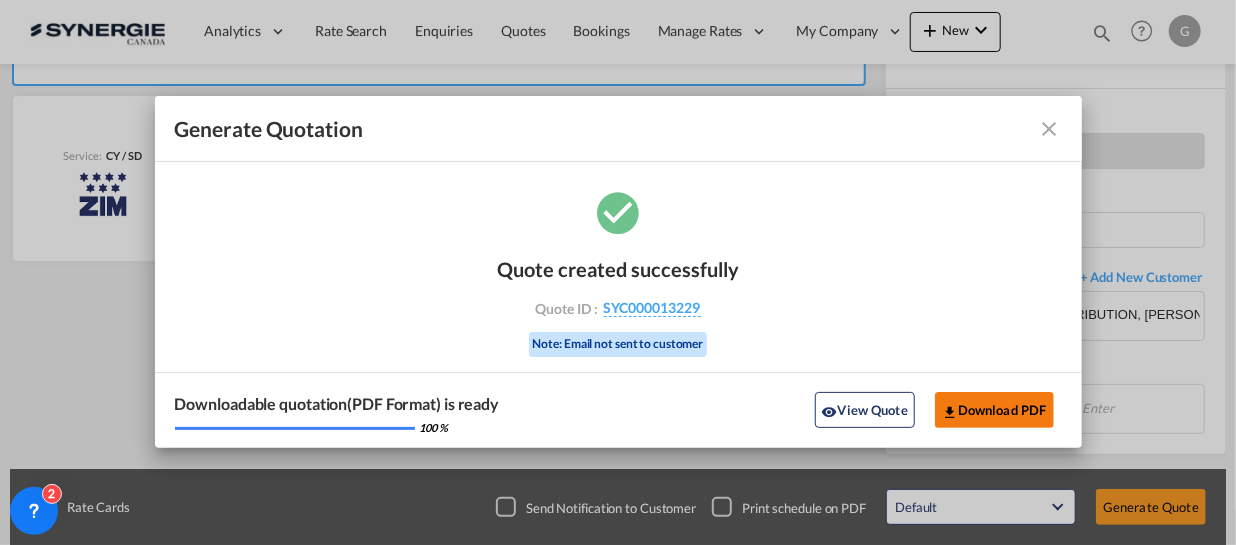 click on "Download PDF" at bounding box center (994, 410) 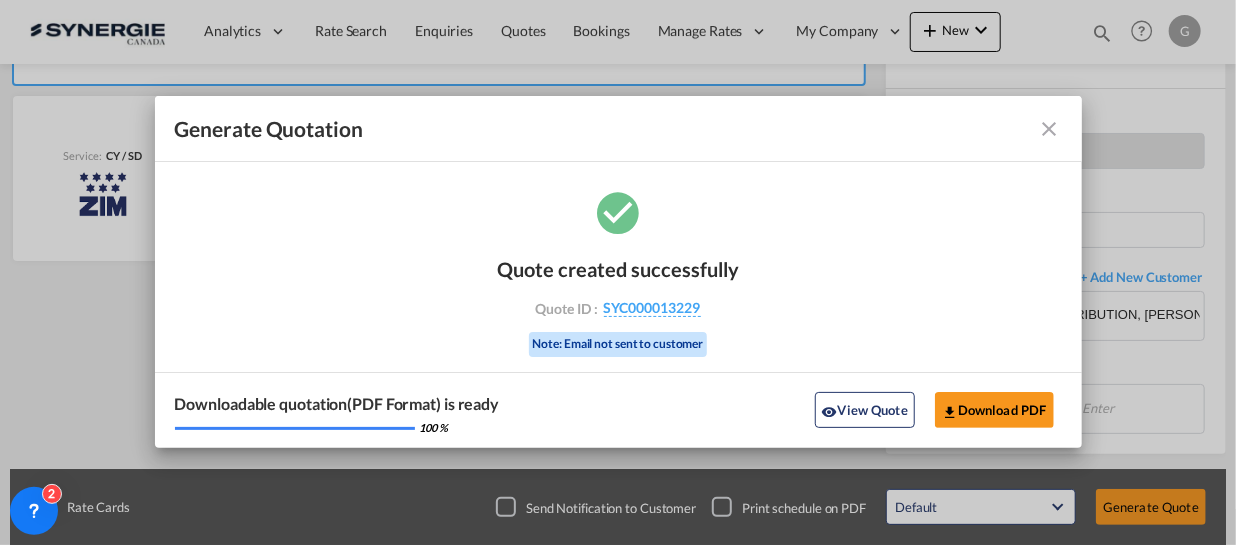 click at bounding box center [1050, 129] 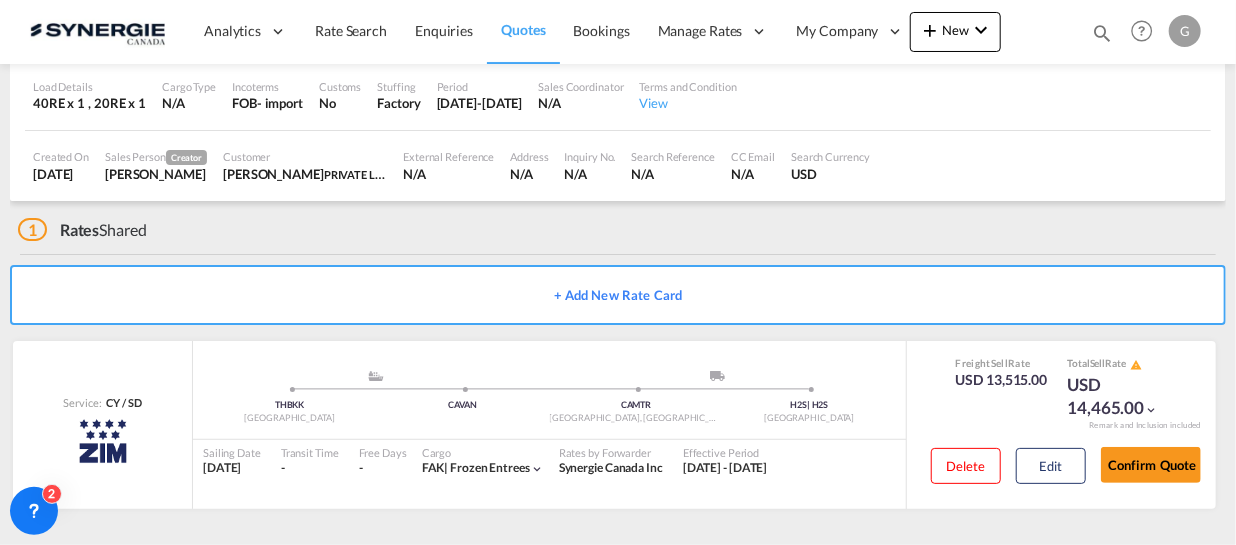 scroll, scrollTop: 185, scrollLeft: 0, axis: vertical 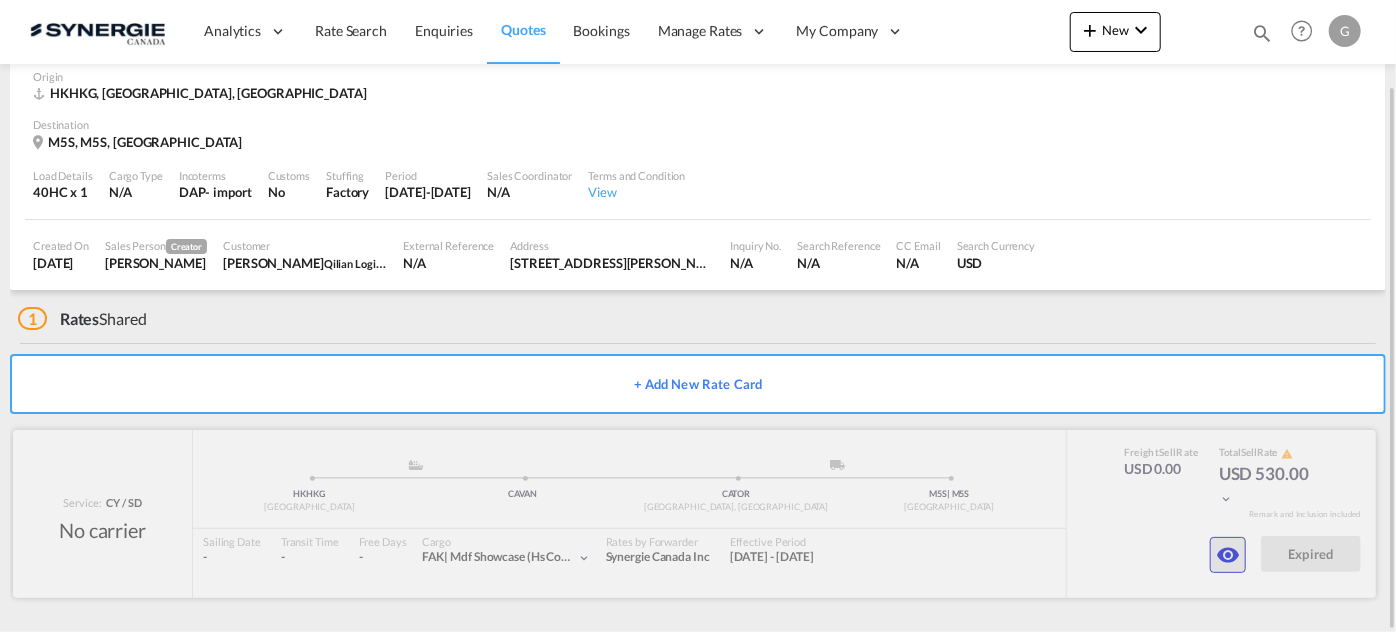 click at bounding box center (1228, 555) 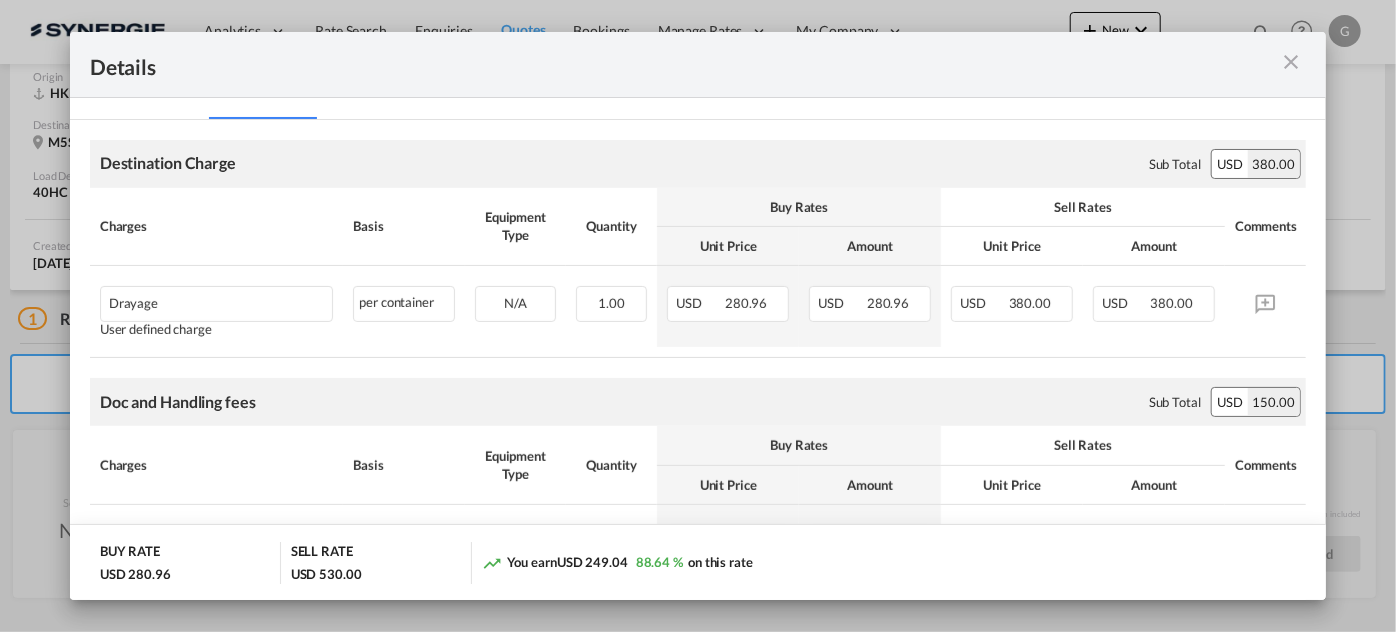 scroll, scrollTop: 181, scrollLeft: 0, axis: vertical 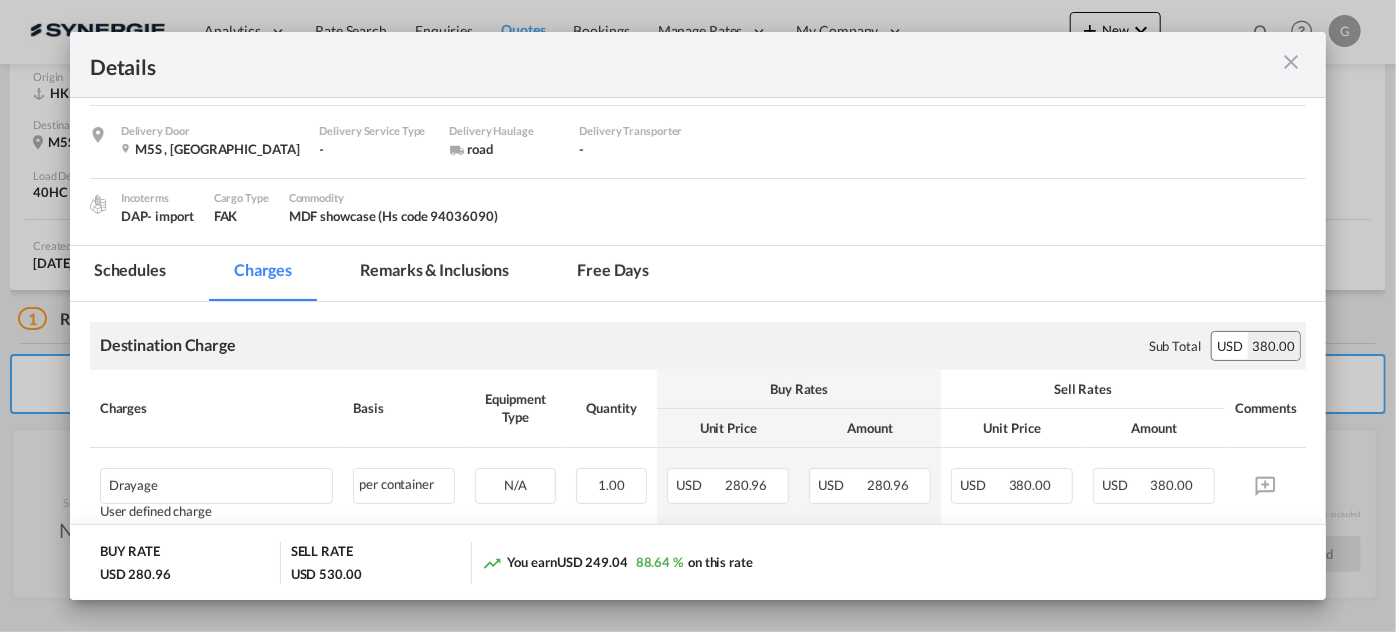 click on "Destination Charge Please enter leg name   Leg Name Already Exists Sub Total USD 380.00 Charges Basis
Equipment Type Quantity Buy Rates Sell Rates
Comments Unit Price Amount Unit Price Amount Drayage Please Enter
User Defined Charges Cannot Be Published
User defined charge per container per container can not applied for this charge.   Please Select   Already exist N/A 1.00 Please Enter
Invalid Input
USD   280.96   USD   280.96
USD   380.00
USD   380.00
Close
Doc and Handling fees Please enter leg name   Leg Name Already Exists Sub Total USD 150.00 Charges Basis
Equipment Type Quantity Buy Rates Sell Rates
Comments Unit Price Amount Unit Price Amount E-manifest Please Enter
User Defined Charges Cannot Be Published
User defined charge per B/L per B/L can not applied for this charge.   Please Select   Already exist N/A 1.00 Please Enter
Invalid Input
USD   -   USD   0.00
USD   55.00
USD   55.00
Doc fee Please Enter
per B/L     N/A" at bounding box center (698, 766) 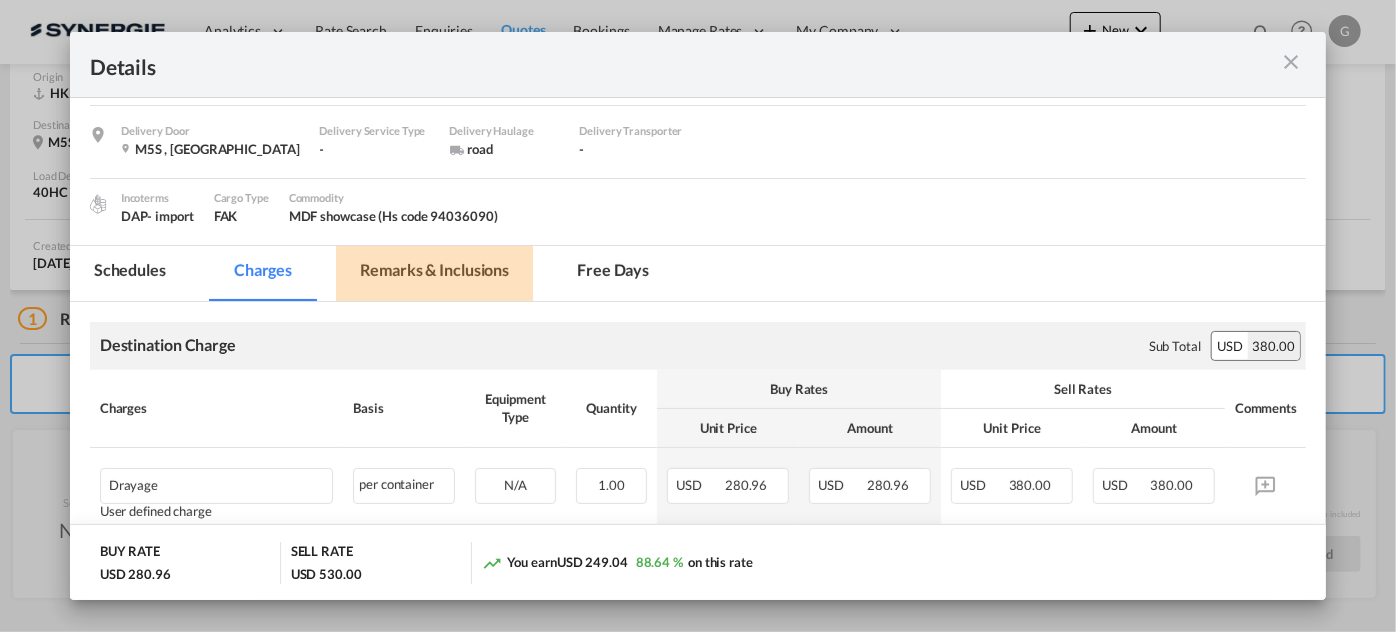click on "Remarks & Inclusions" at bounding box center (434, 273) 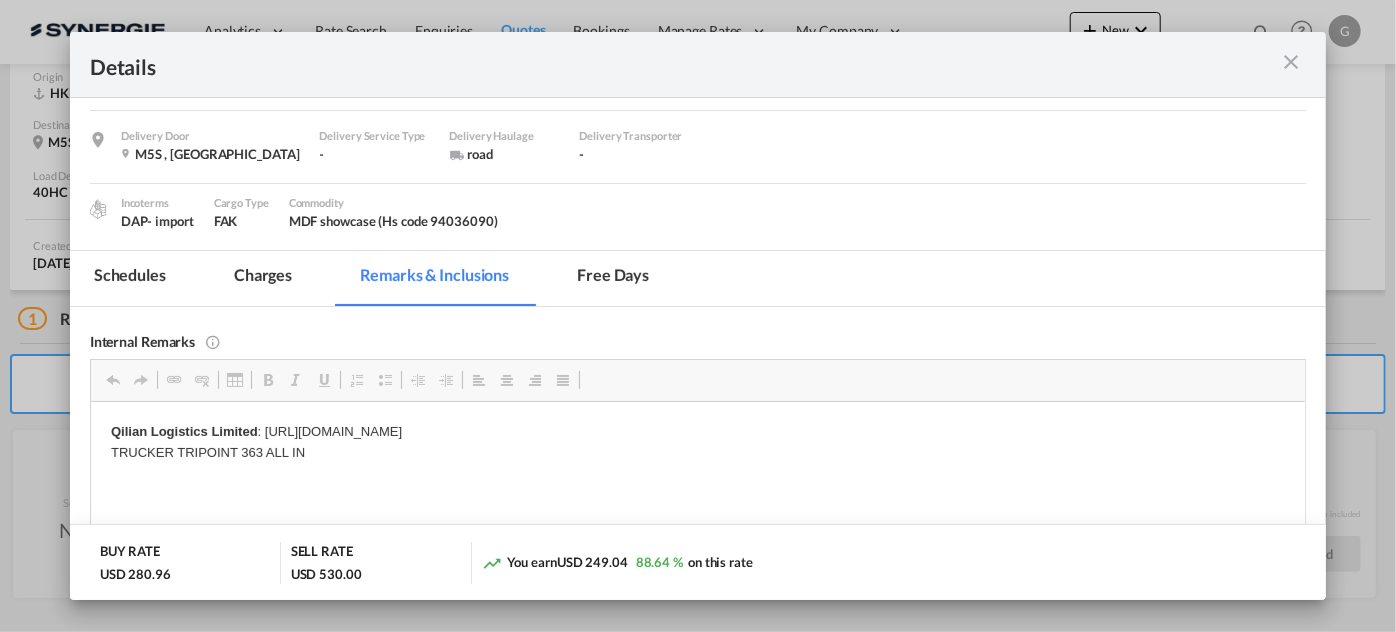 scroll, scrollTop: 176, scrollLeft: 0, axis: vertical 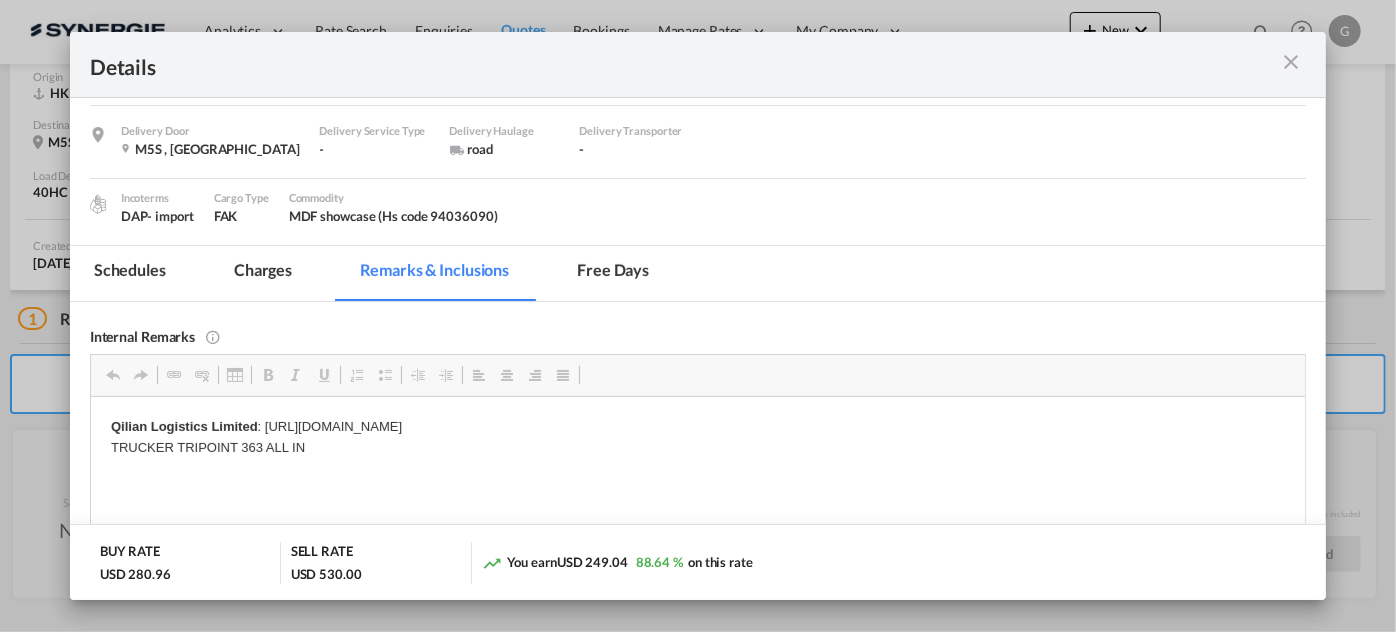 click at bounding box center (1291, 62) 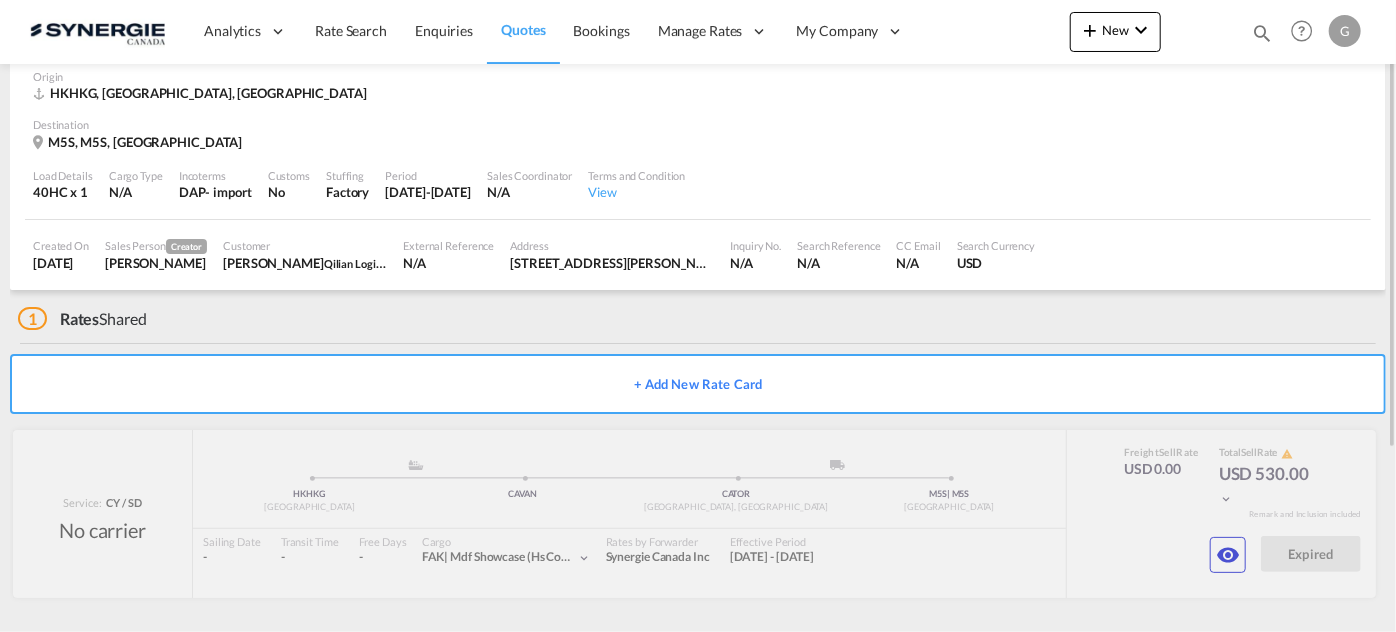 scroll, scrollTop: 0, scrollLeft: 0, axis: both 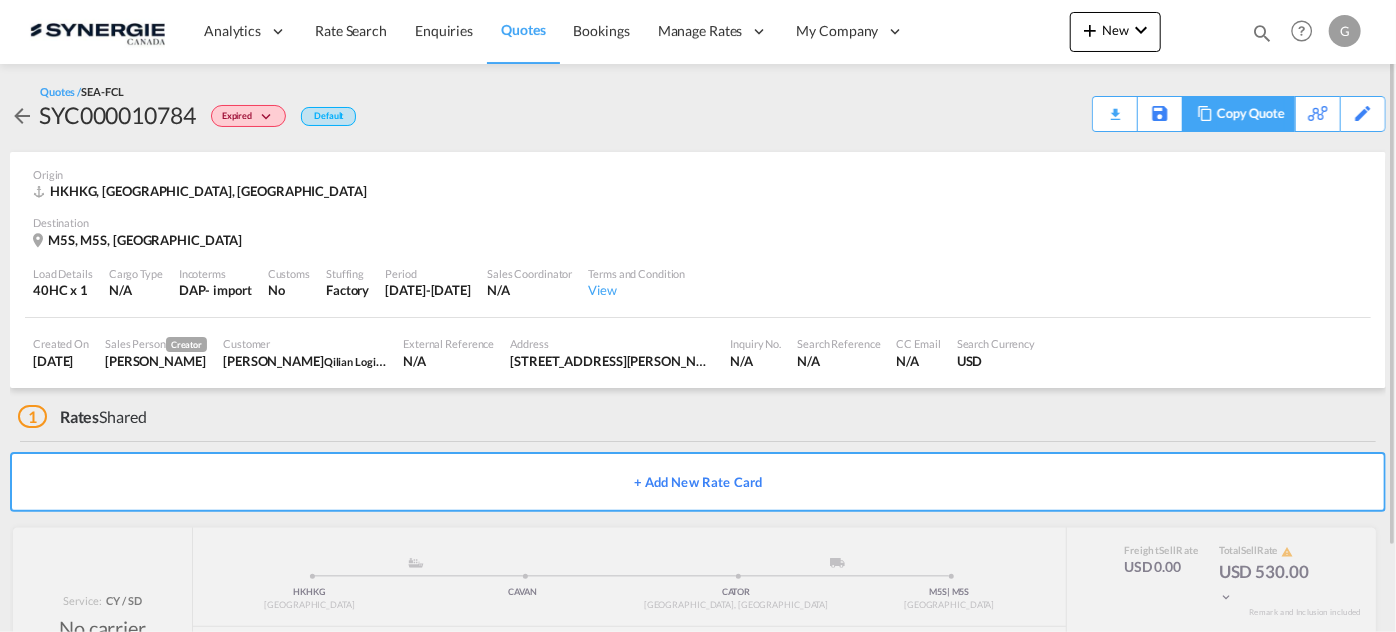 click on "Copy Quote" at bounding box center [1251, 114] 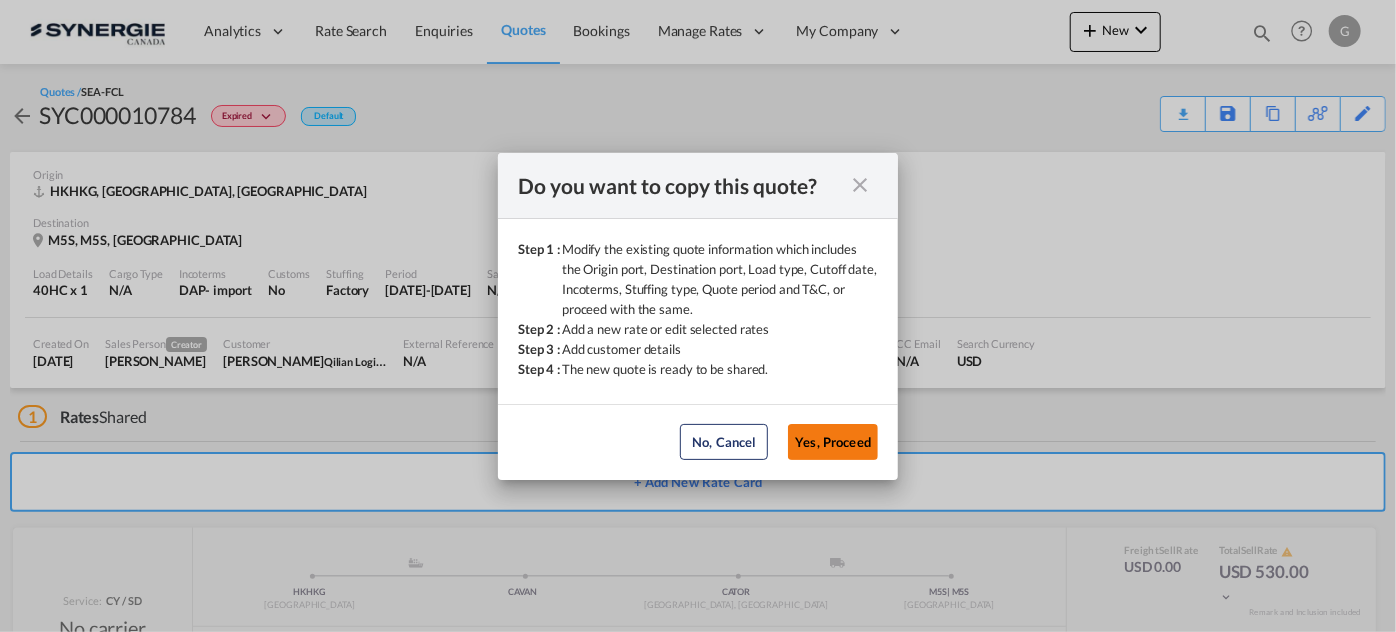 click on "Yes, Proceed" 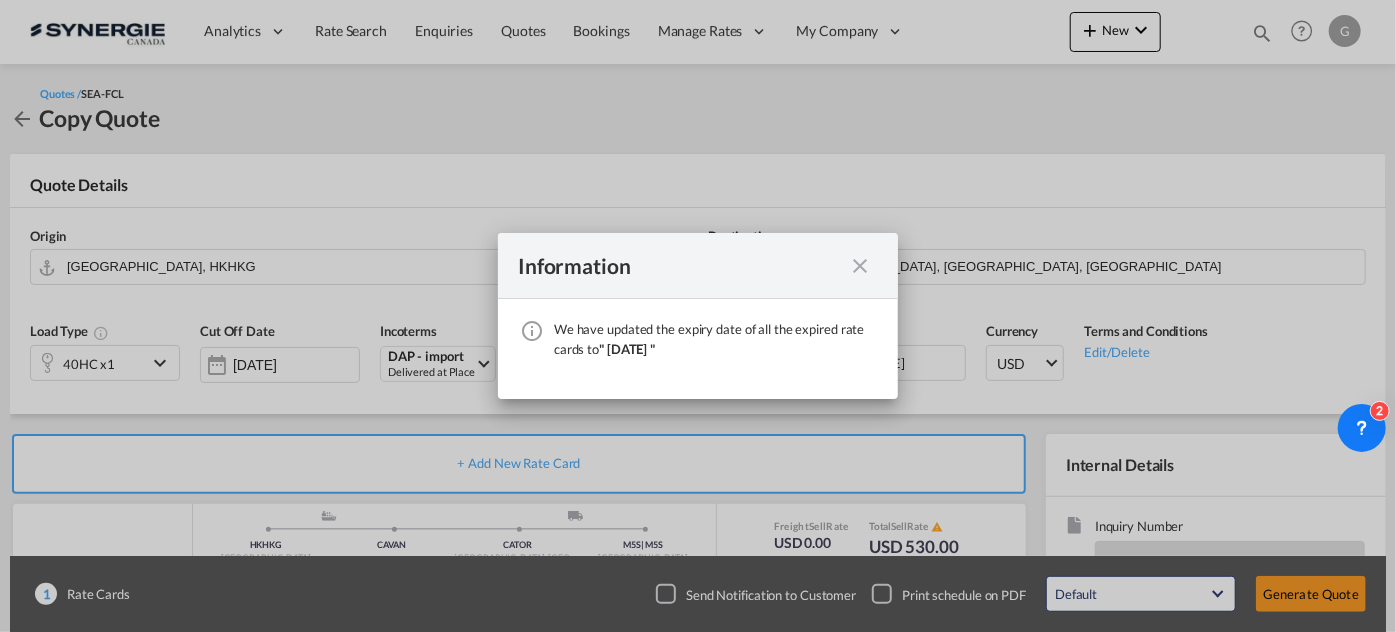 click on "Information" at bounding box center (698, 266) 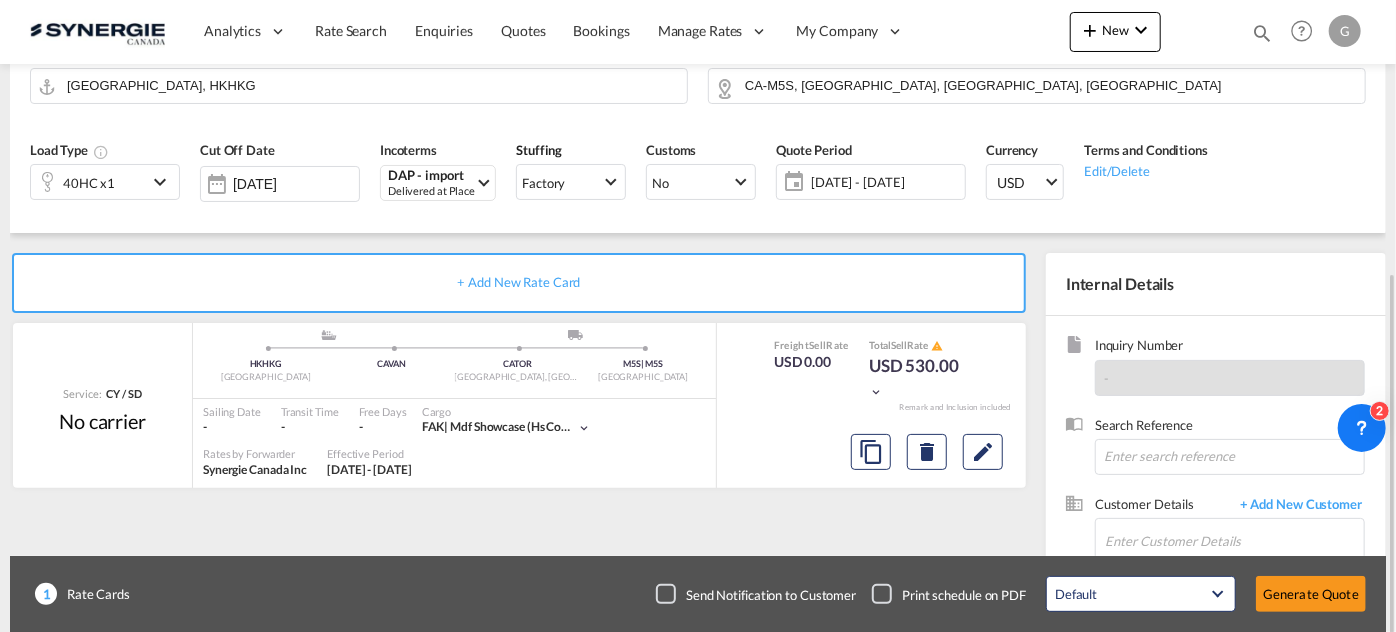 scroll, scrollTop: 272, scrollLeft: 0, axis: vertical 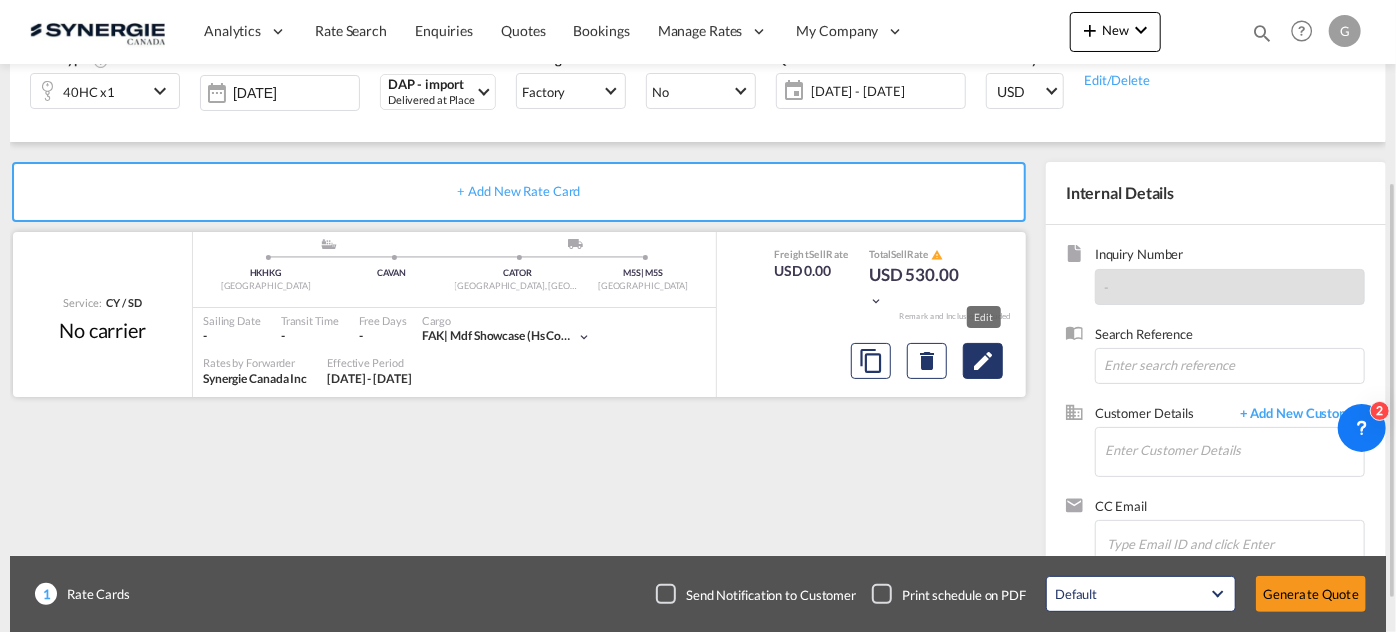 click at bounding box center (983, 361) 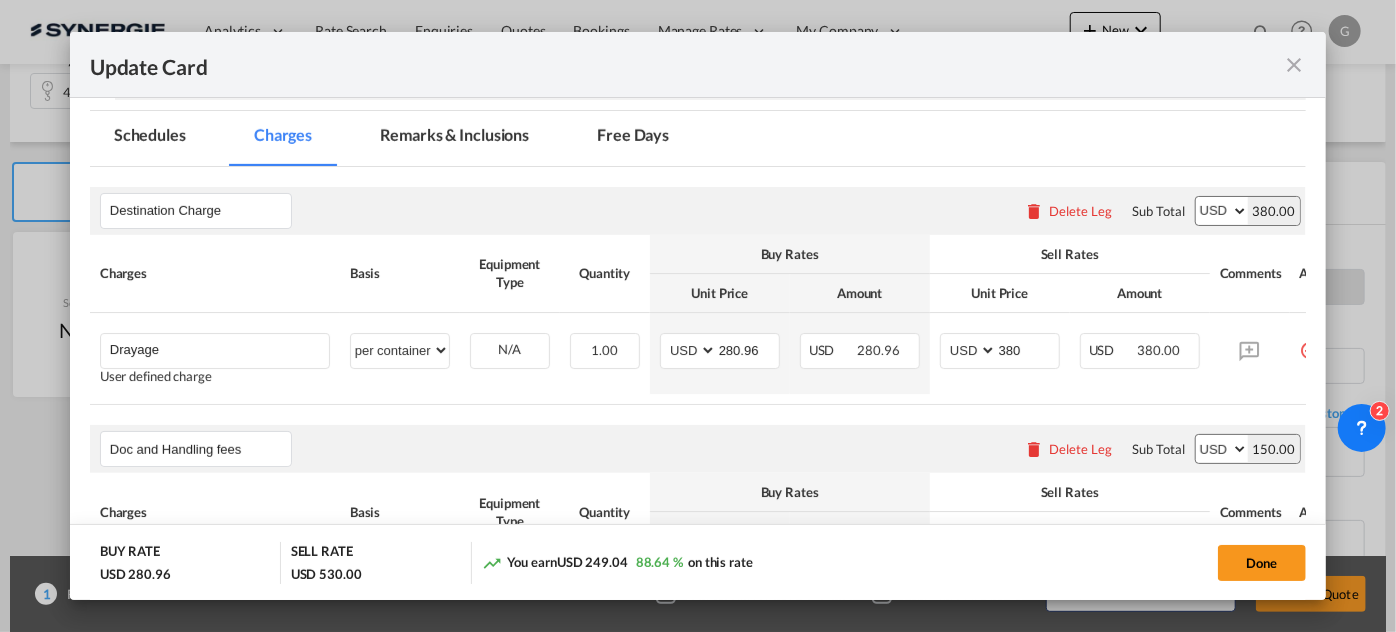scroll, scrollTop: 363, scrollLeft: 0, axis: vertical 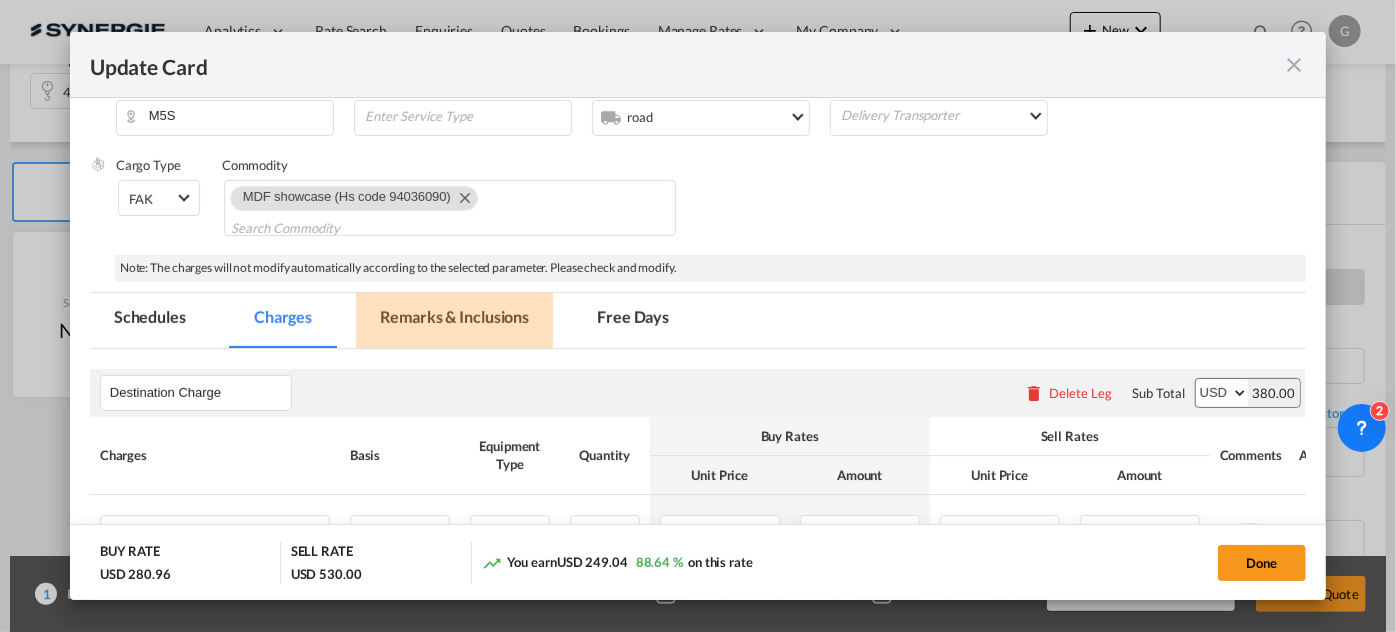 click on "Remarks & Inclusions" at bounding box center (454, 320) 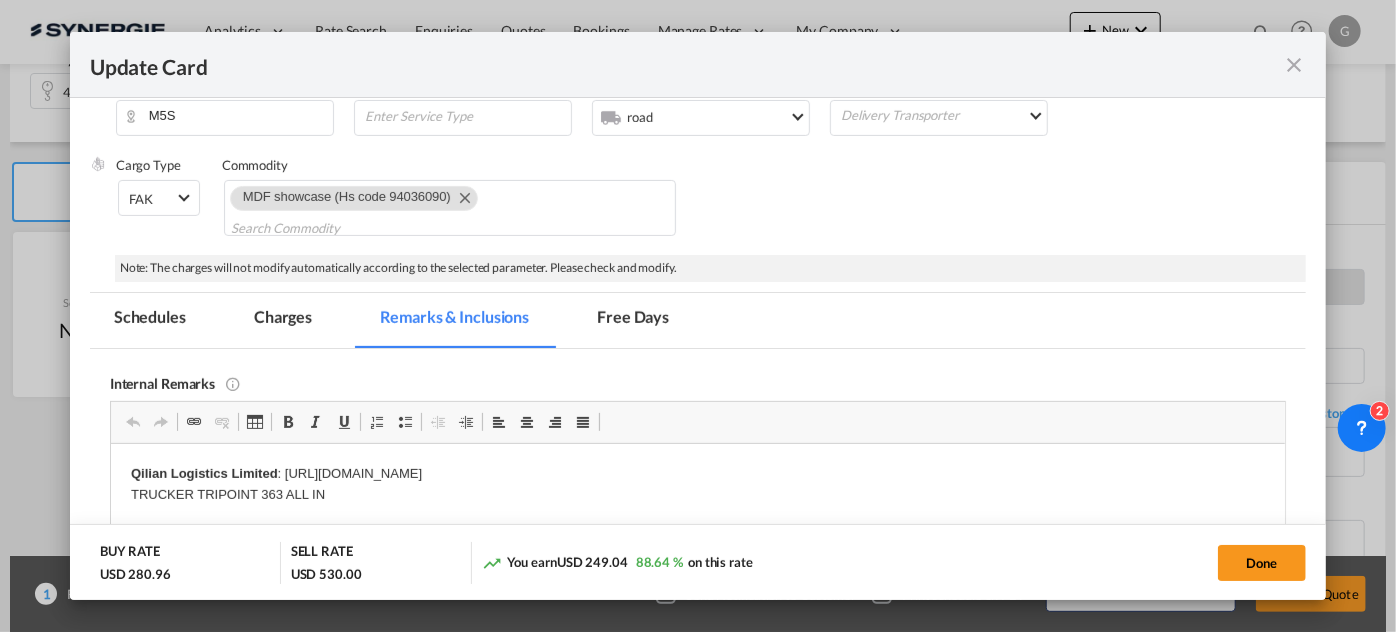 scroll, scrollTop: 0, scrollLeft: 0, axis: both 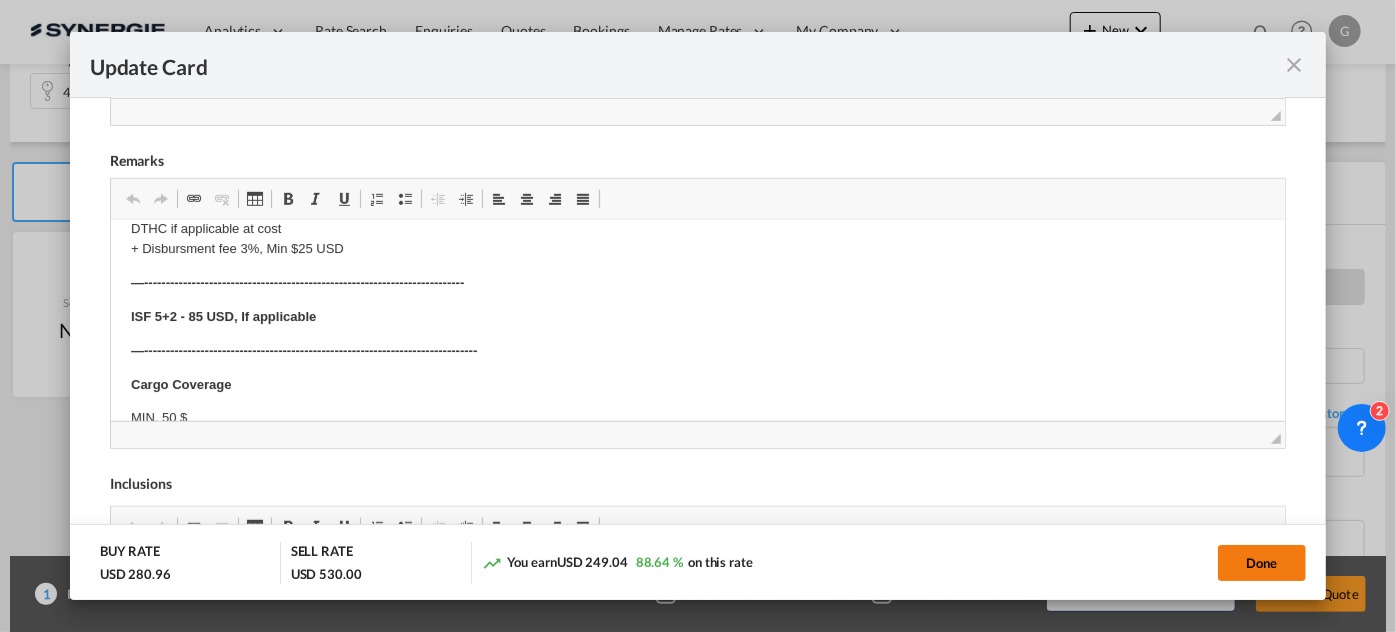 click on "Done" 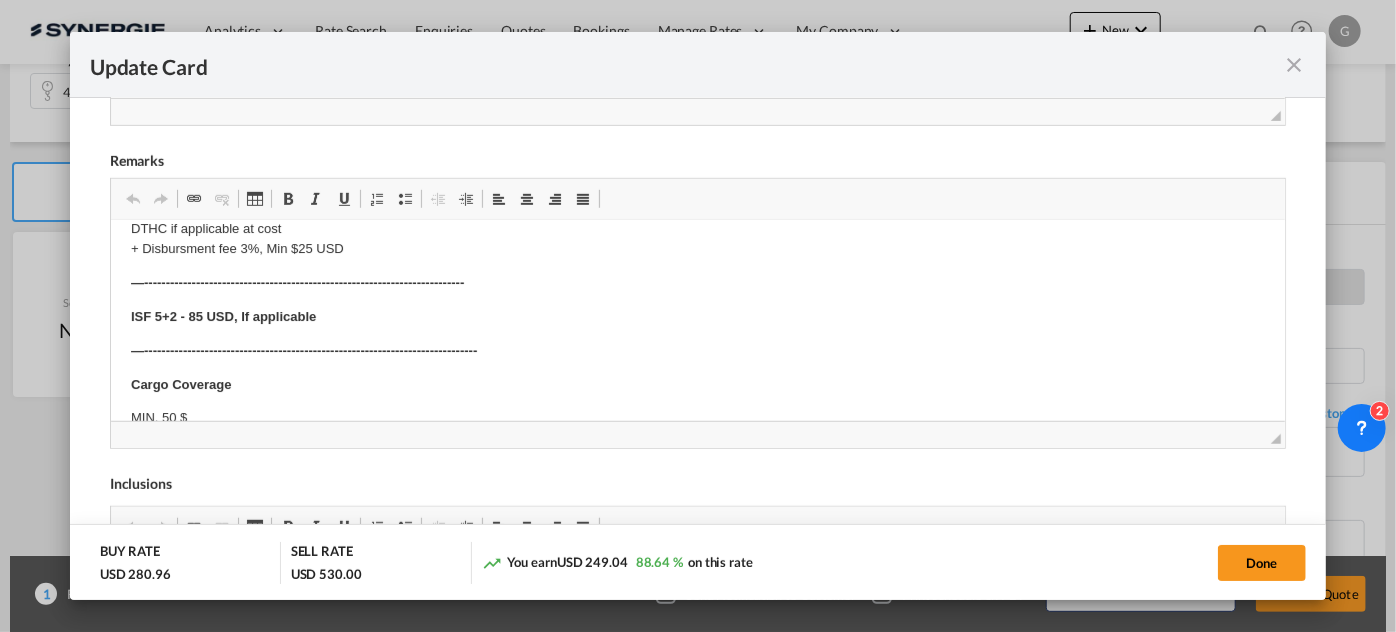 type on "[DATE]" 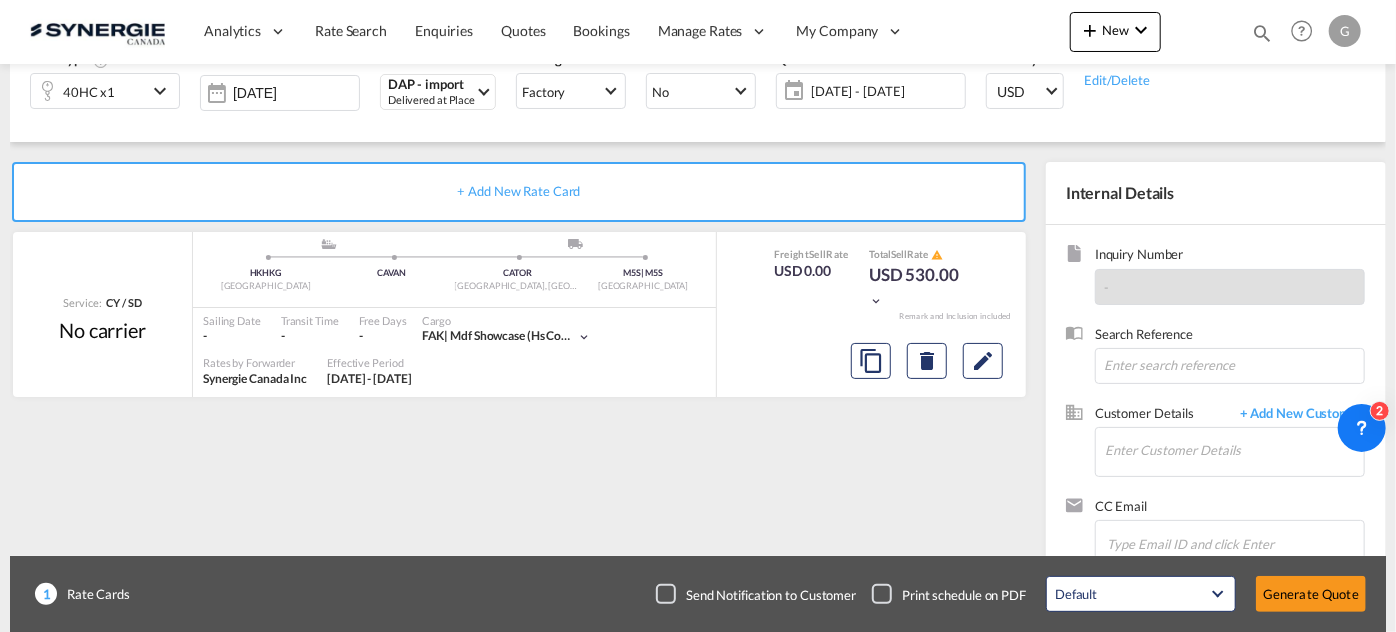 scroll, scrollTop: 557, scrollLeft: 0, axis: vertical 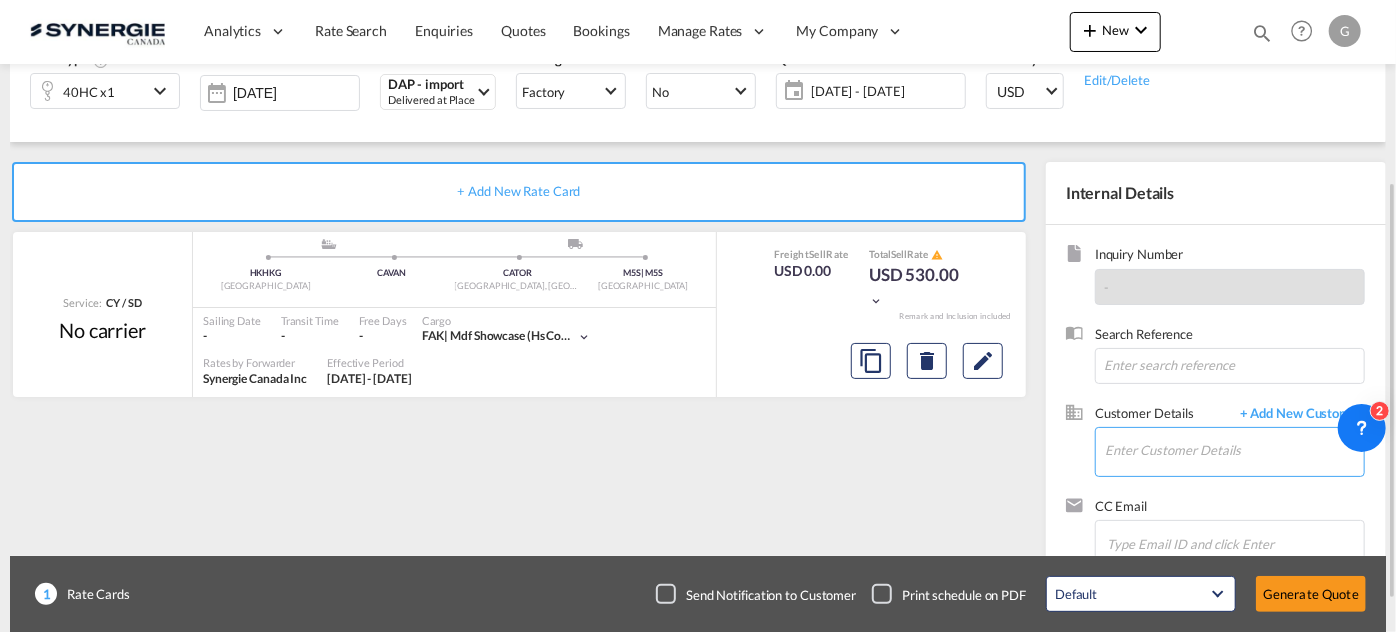 paste on "[PERSON_NAME][EMAIL_ADDRESS][DOMAIN_NAME]" 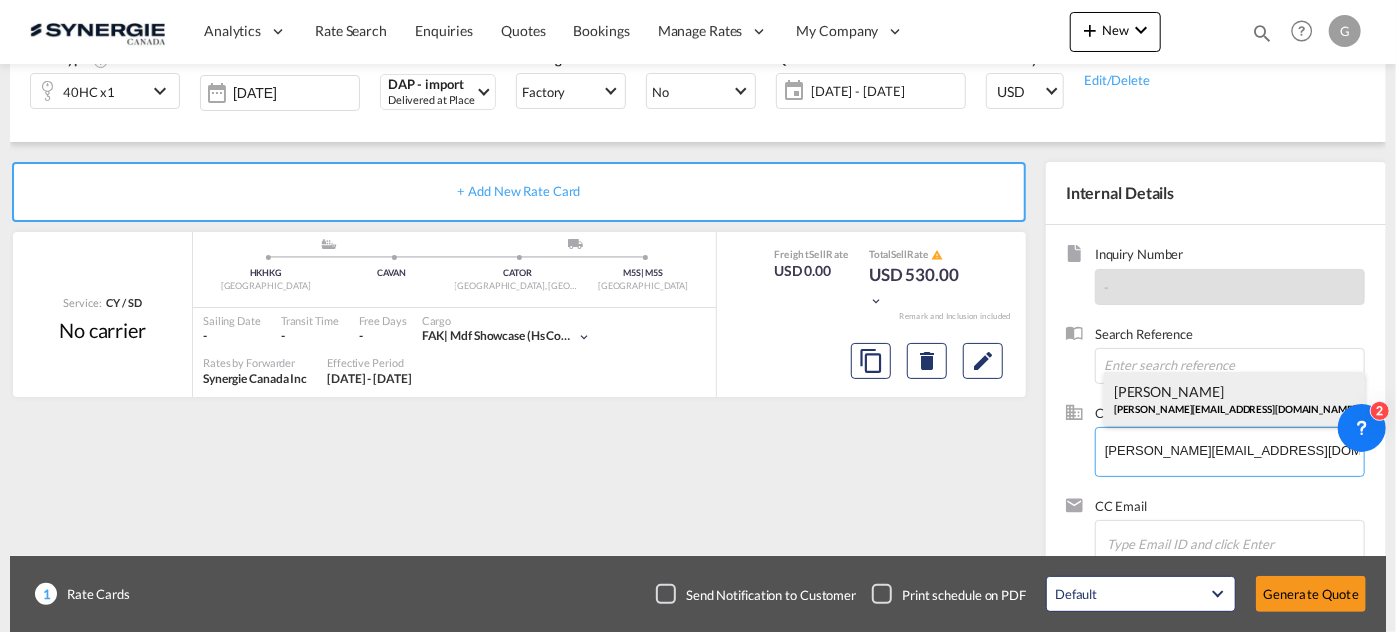 click on "[PERSON_NAME] [PERSON_NAME][EMAIL_ADDRESS][DOMAIN_NAME]    |    Qilian Logistics Limited" at bounding box center (1234, 399) 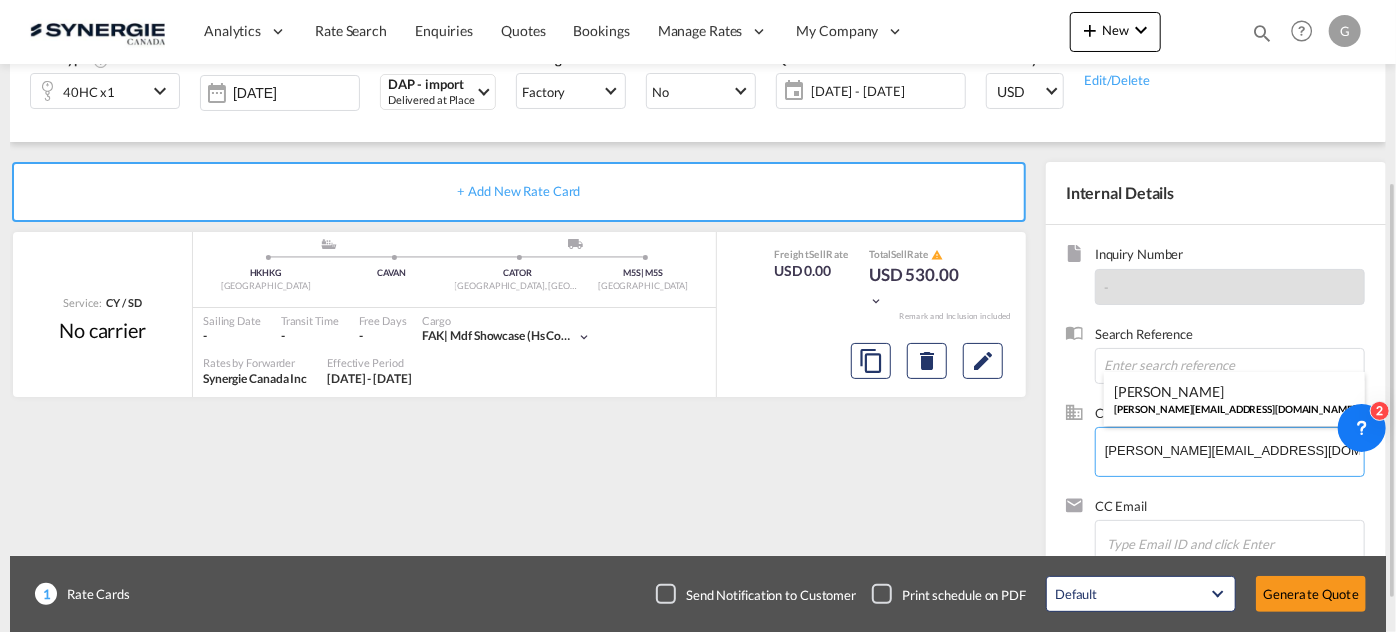 type on "Qilian Logistics Limited, [PERSON_NAME], [PERSON_NAME][EMAIL_ADDRESS][DOMAIN_NAME]" 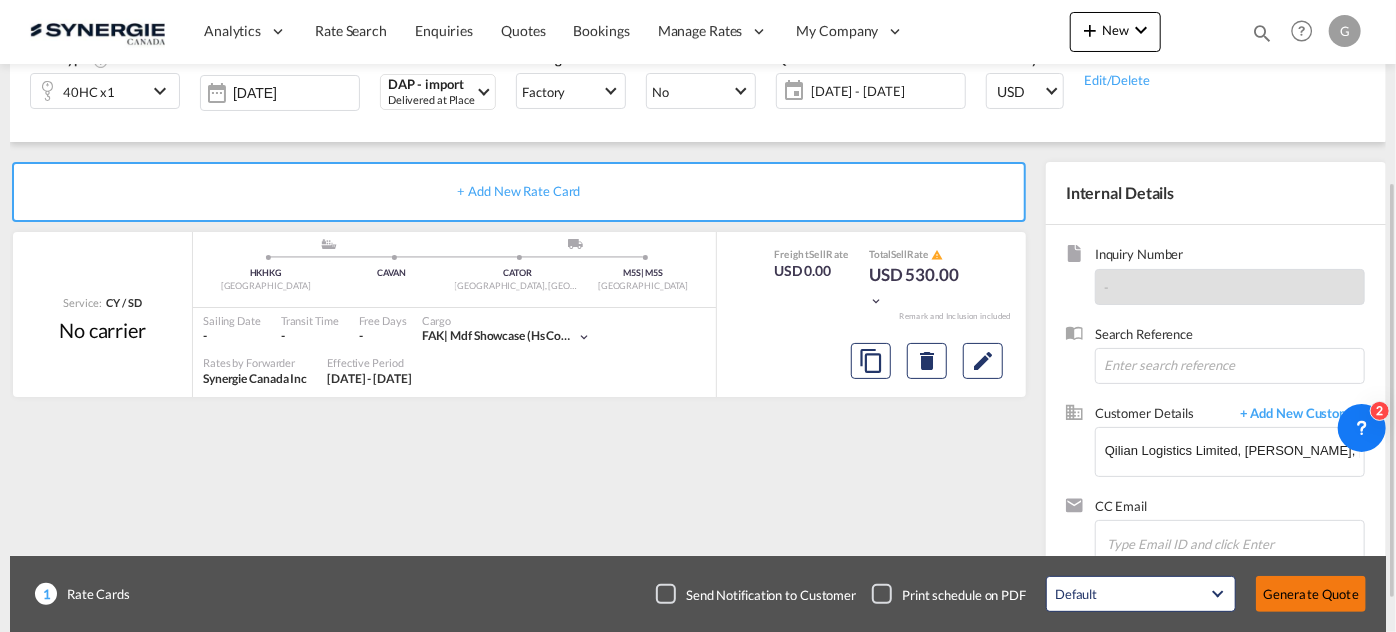 click on "Generate Quote" at bounding box center (1311, 594) 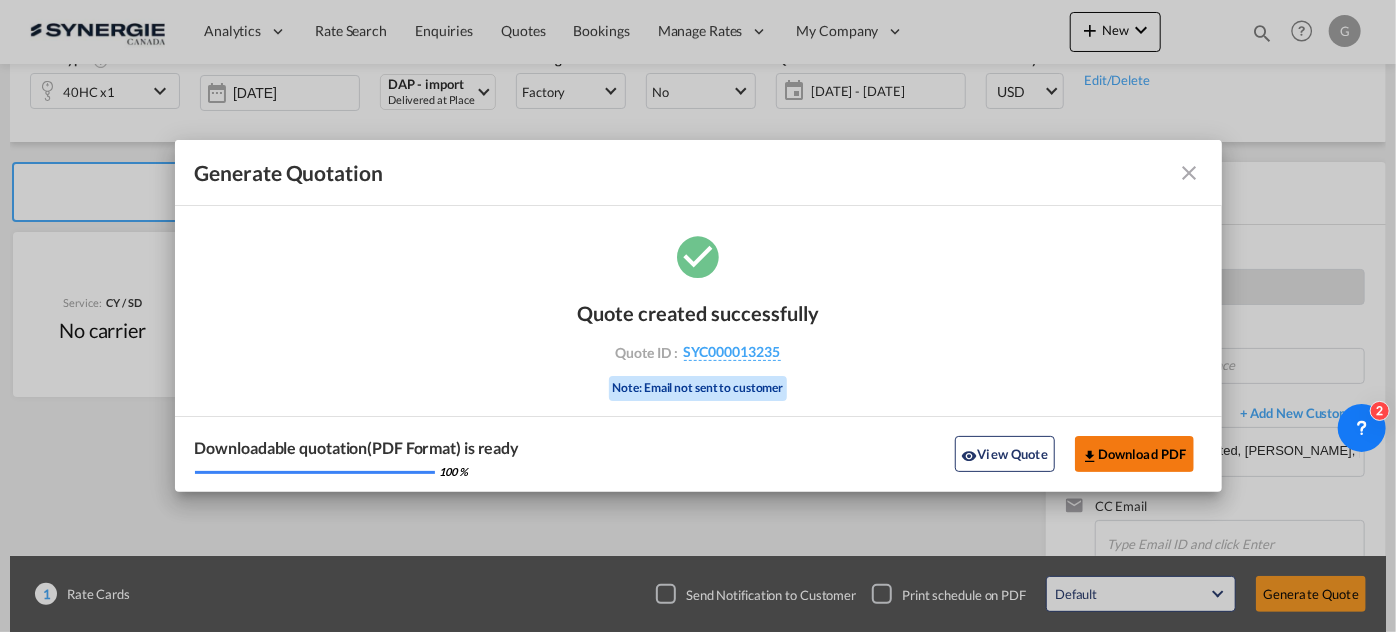 click on "Download PDF" at bounding box center (1134, 454) 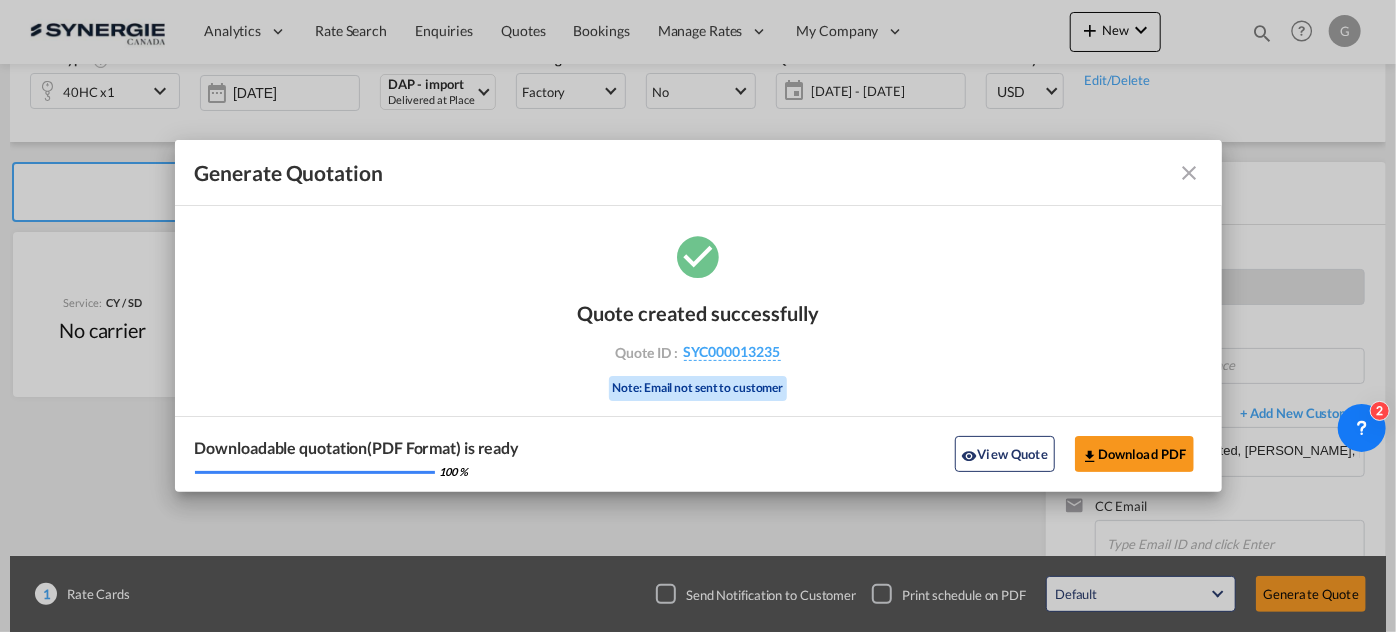 click at bounding box center [1190, 173] 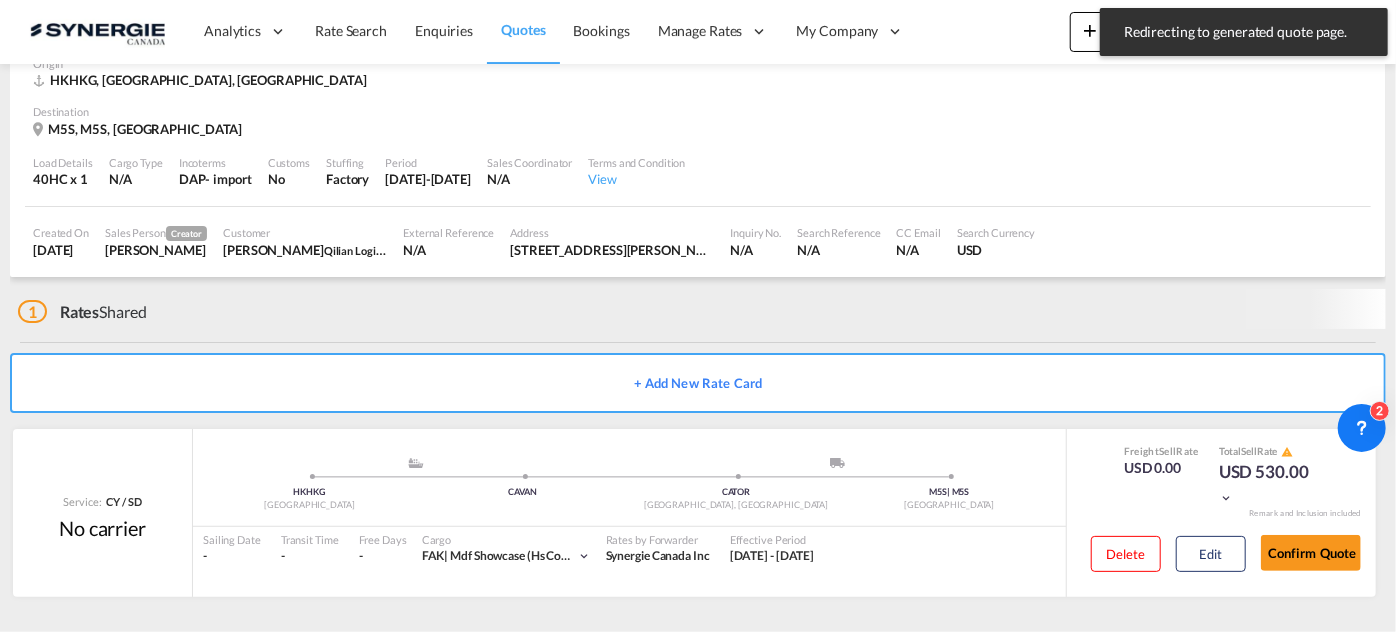 scroll, scrollTop: 109, scrollLeft: 0, axis: vertical 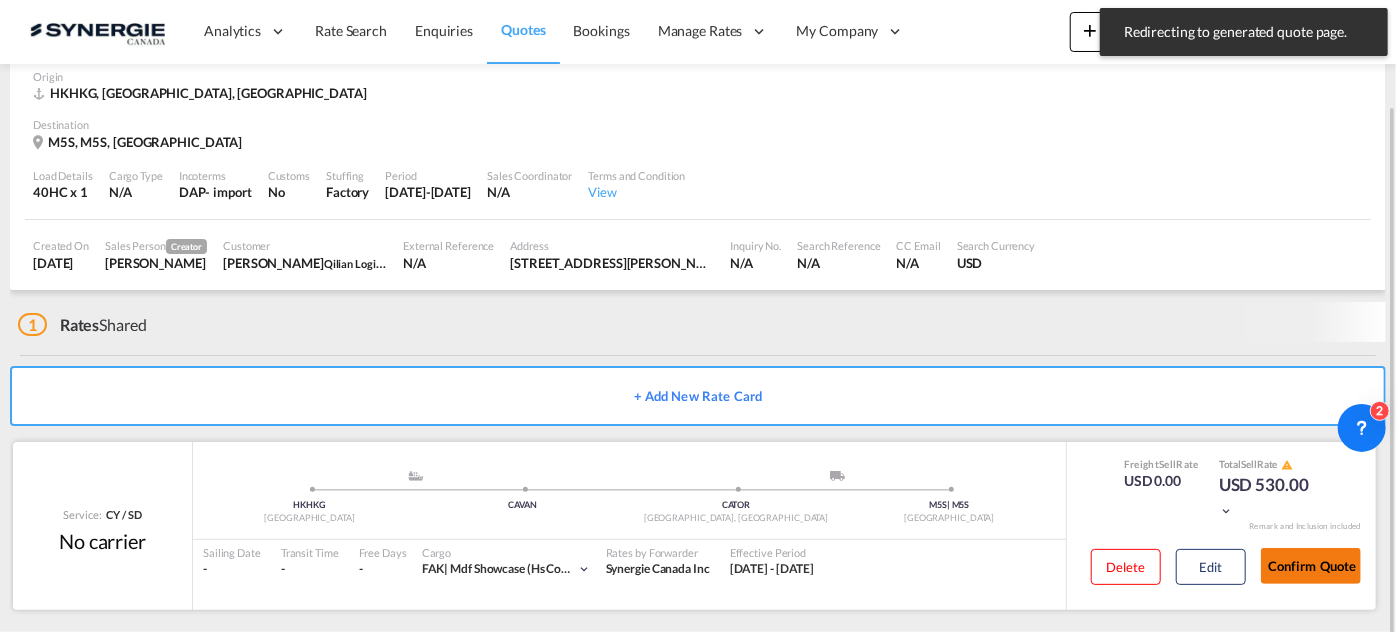 click on "Confirm Quote" at bounding box center (1311, 566) 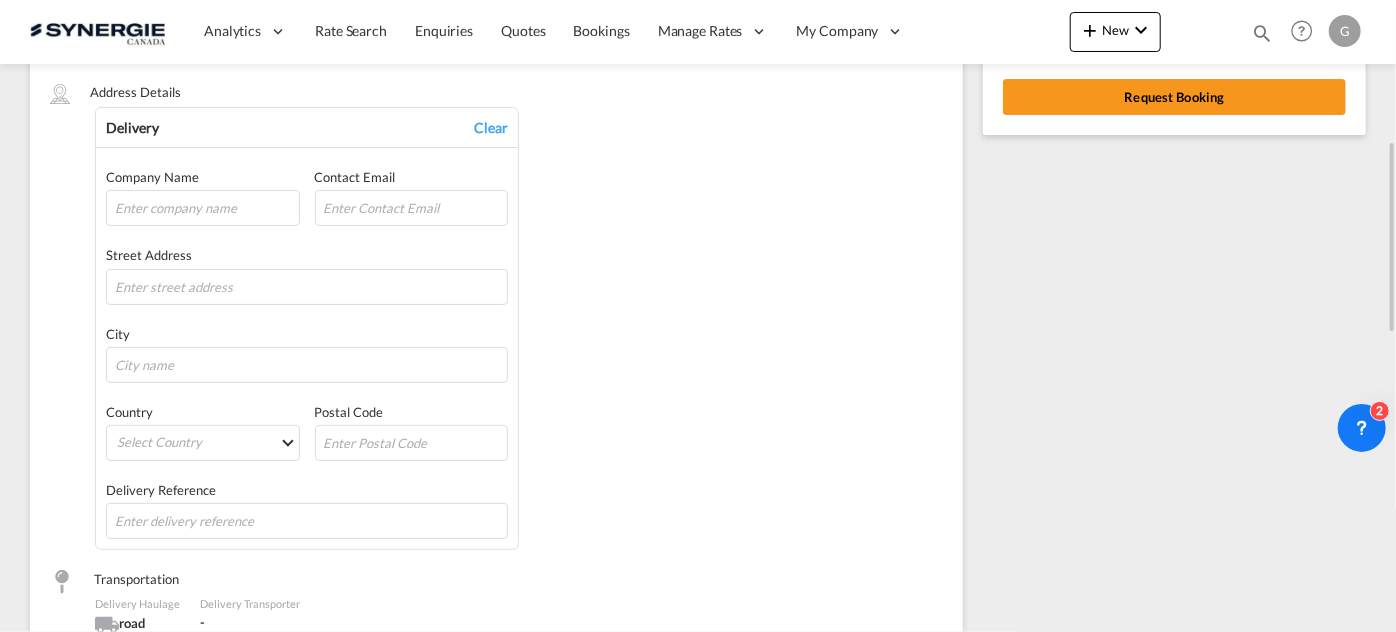 scroll, scrollTop: 0, scrollLeft: 0, axis: both 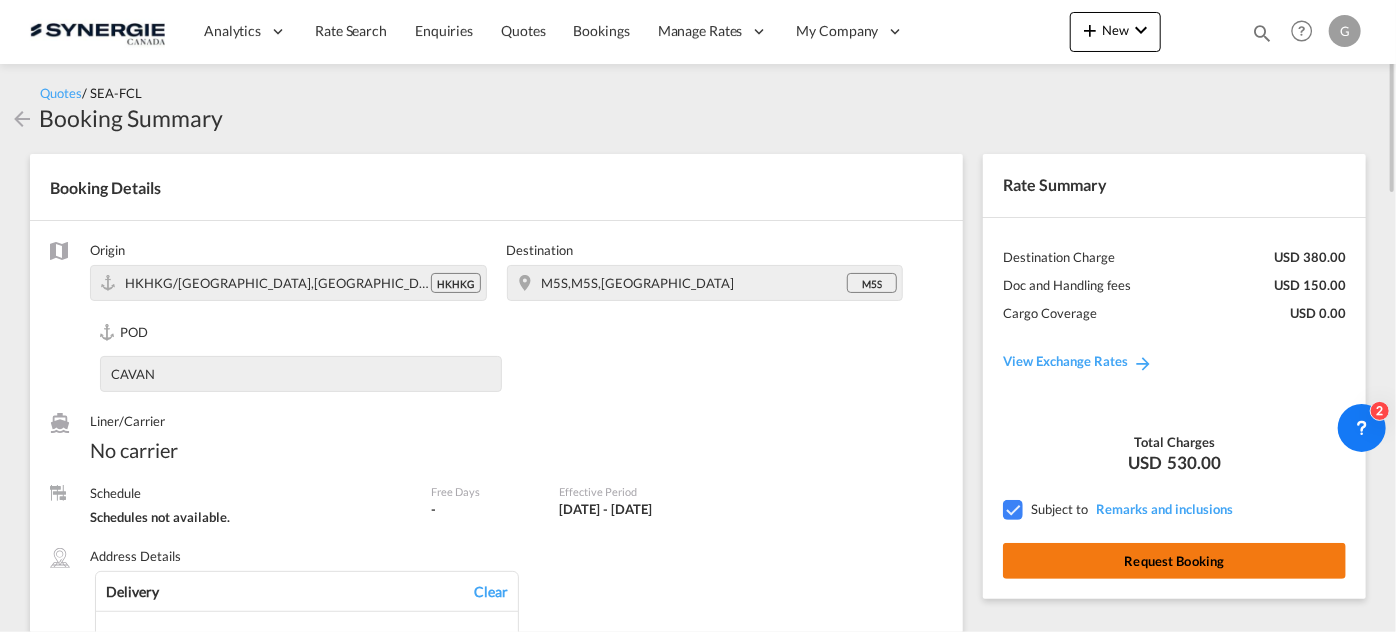 click on "Request Booking" at bounding box center (1174, 561) 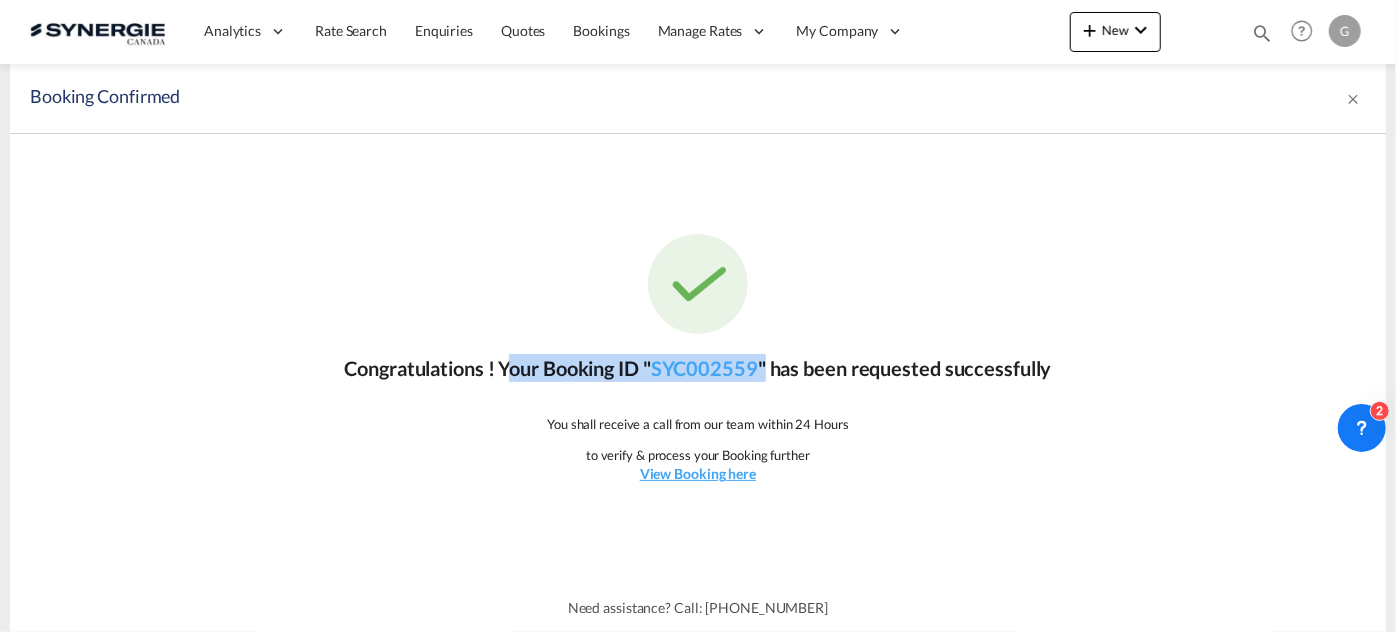 drag, startPoint x: 772, startPoint y: 367, endPoint x: 496, endPoint y: 374, distance: 276.08875 